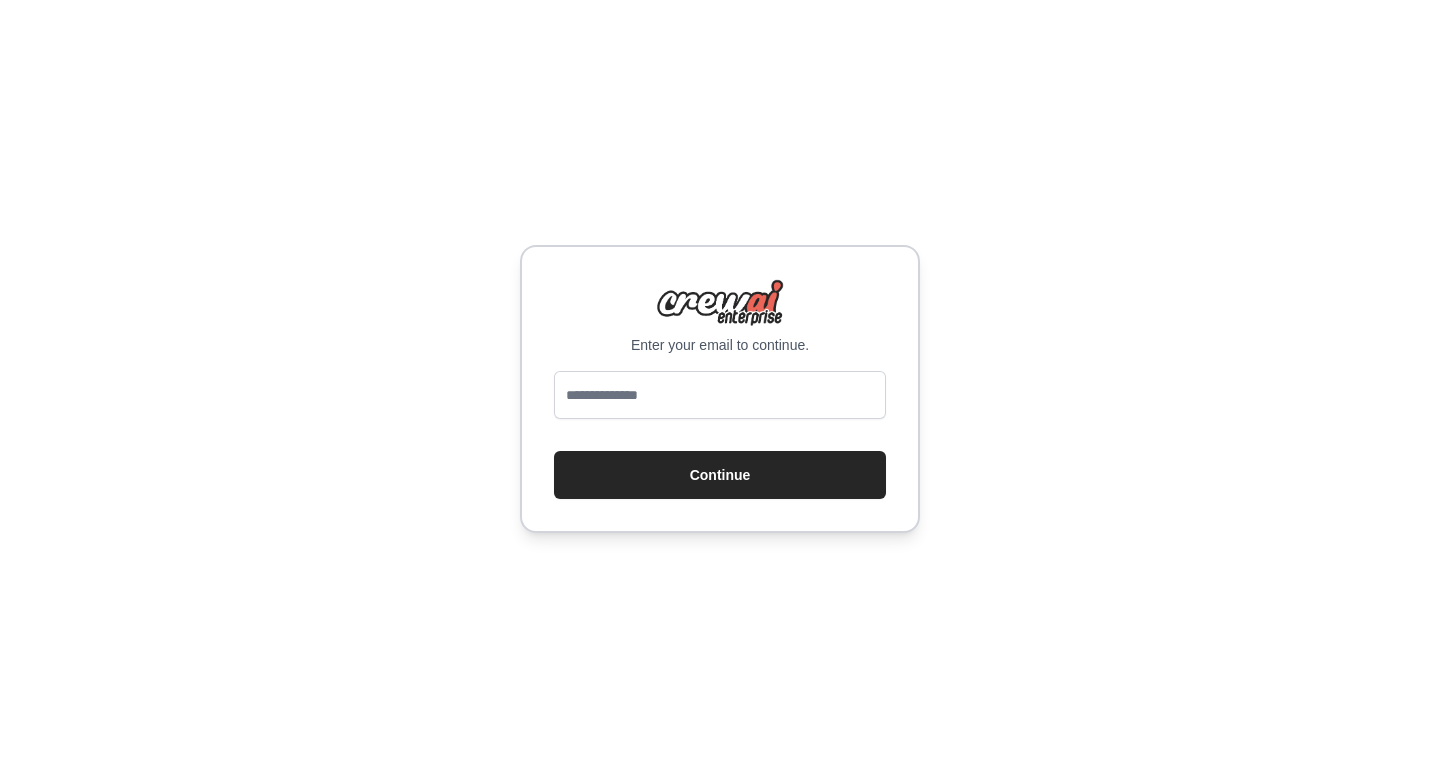 scroll, scrollTop: 0, scrollLeft: 0, axis: both 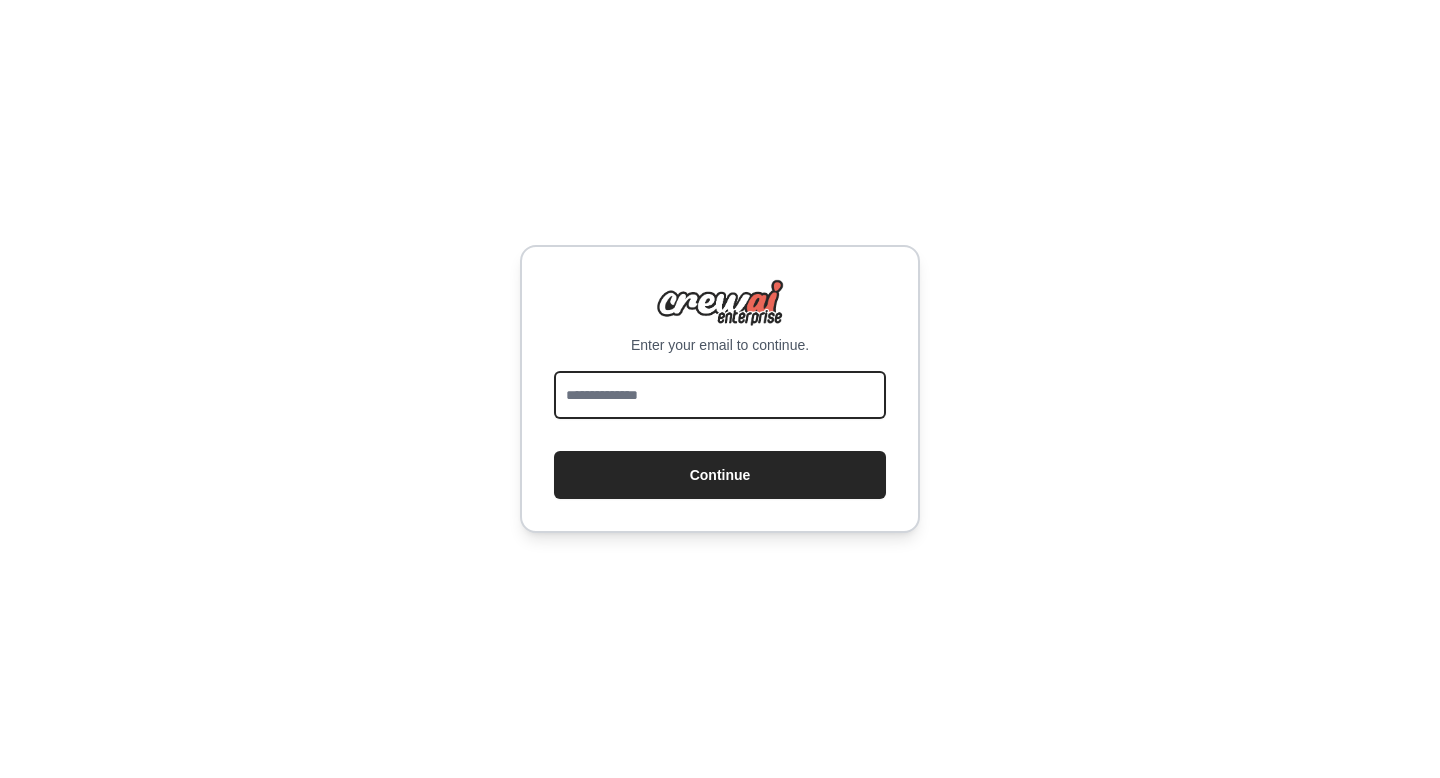 click at bounding box center (720, 395) 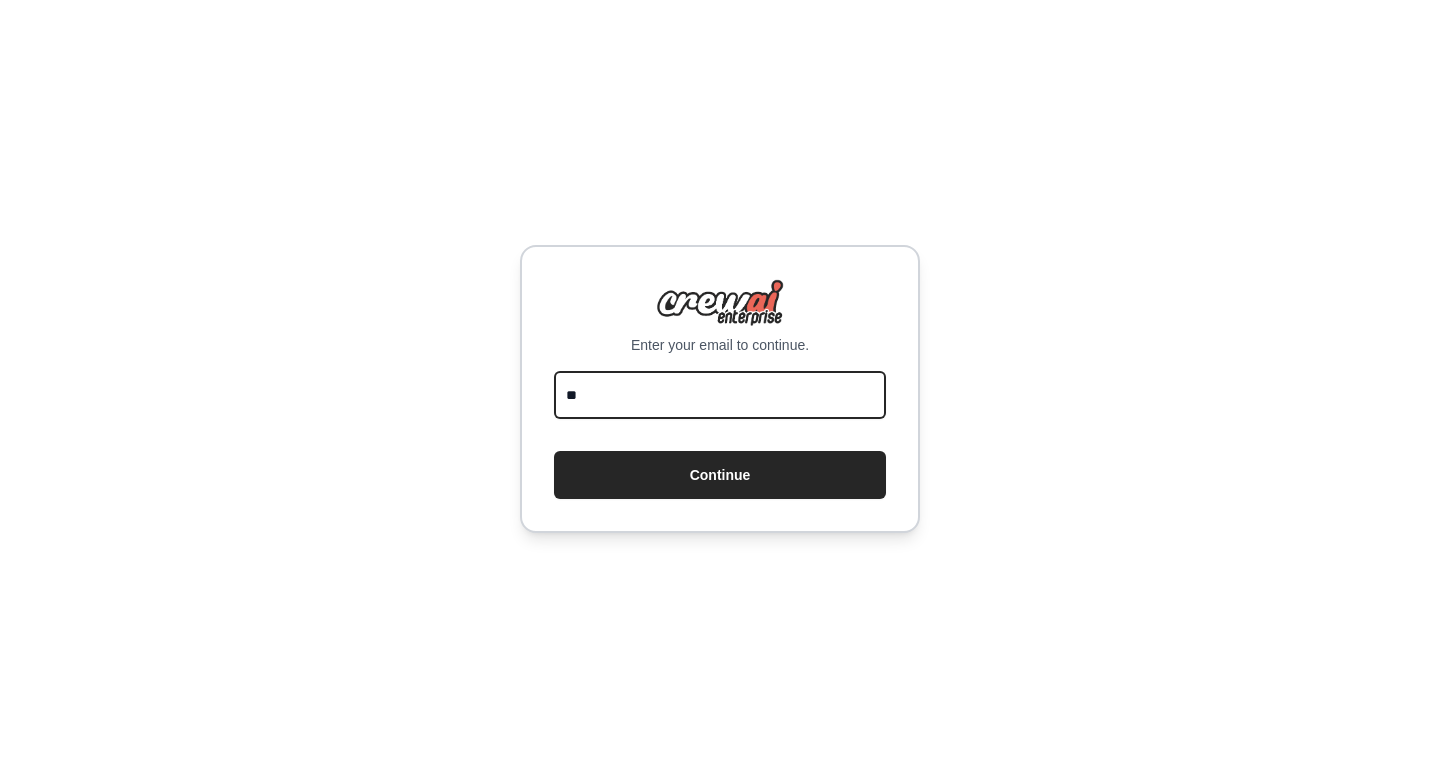 type on "**********" 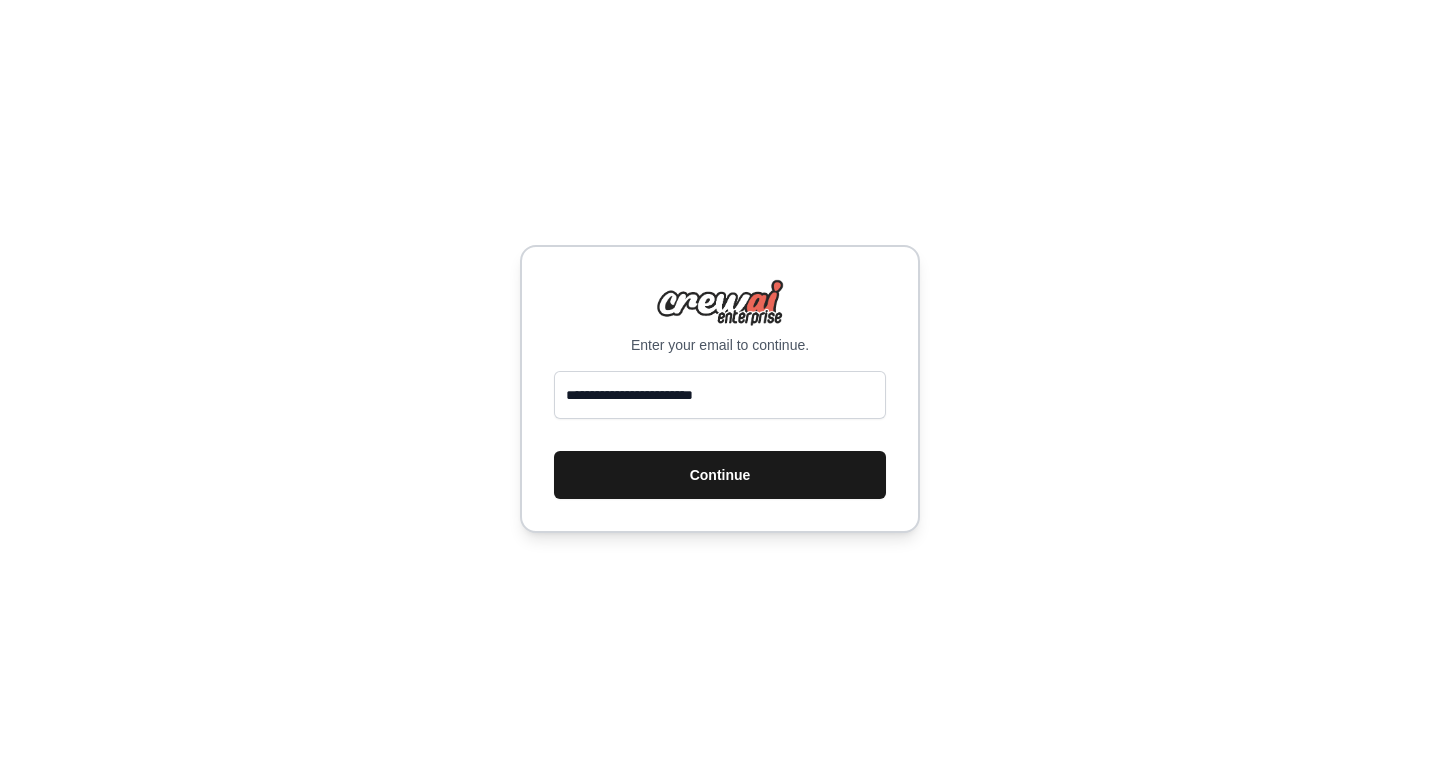 click on "Continue" at bounding box center [720, 475] 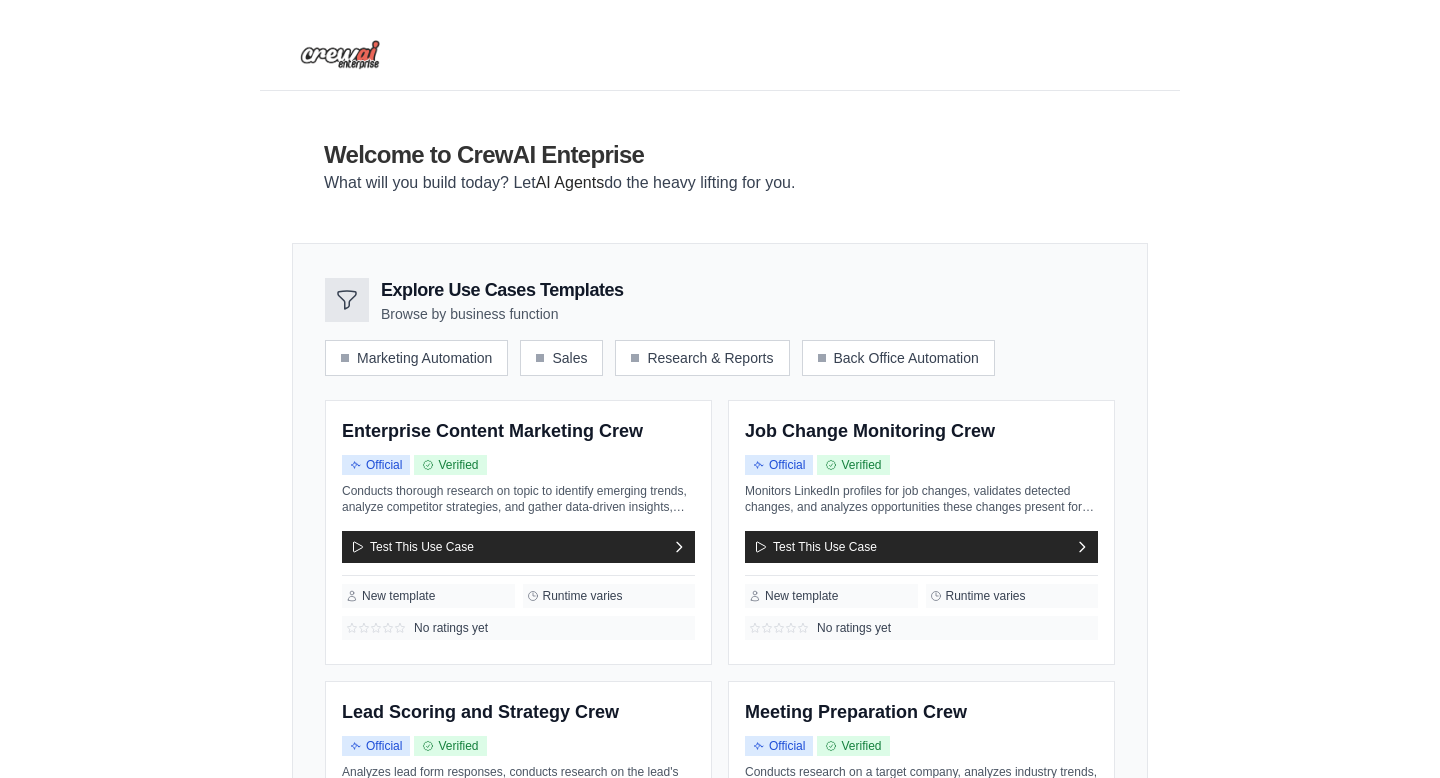 scroll, scrollTop: 0, scrollLeft: 0, axis: both 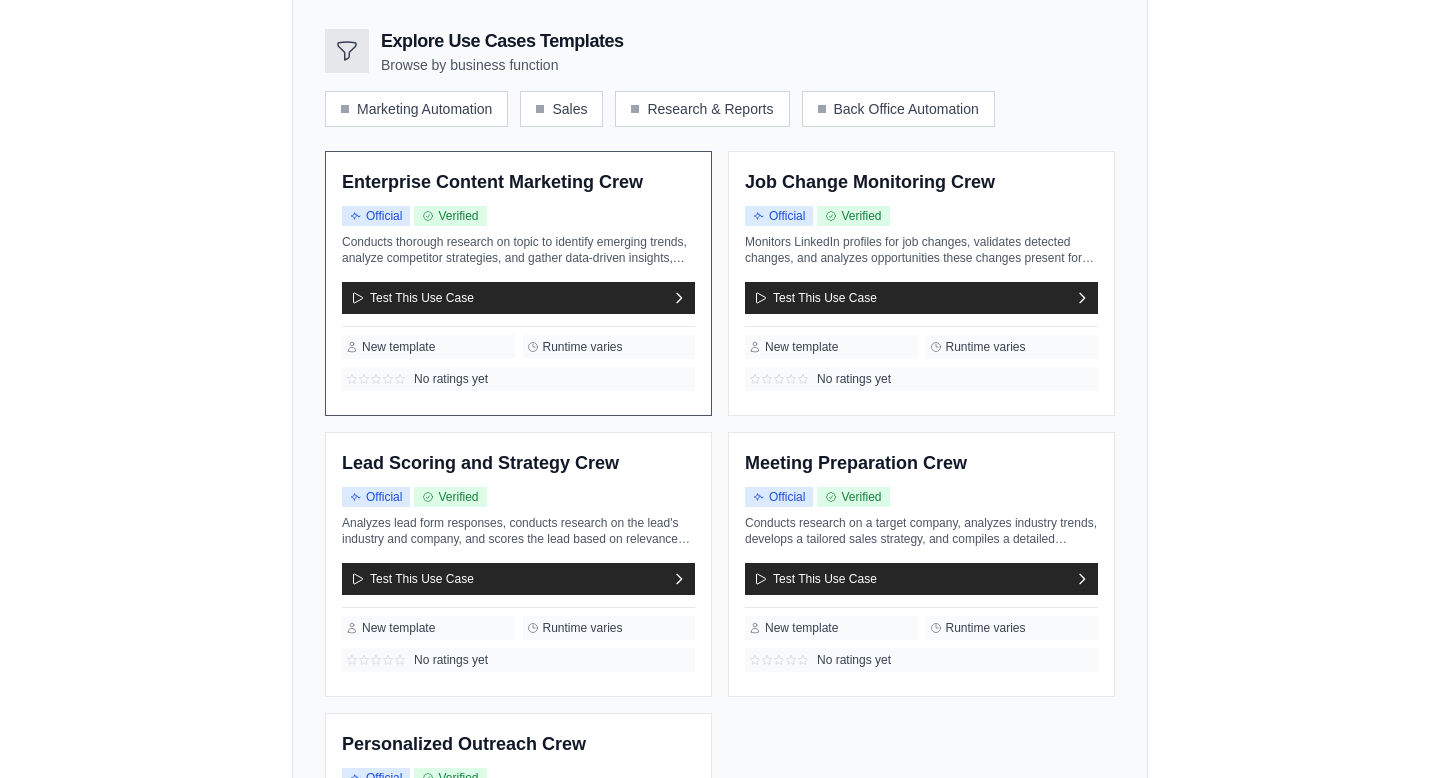 click on "New template" at bounding box center (398, 347) 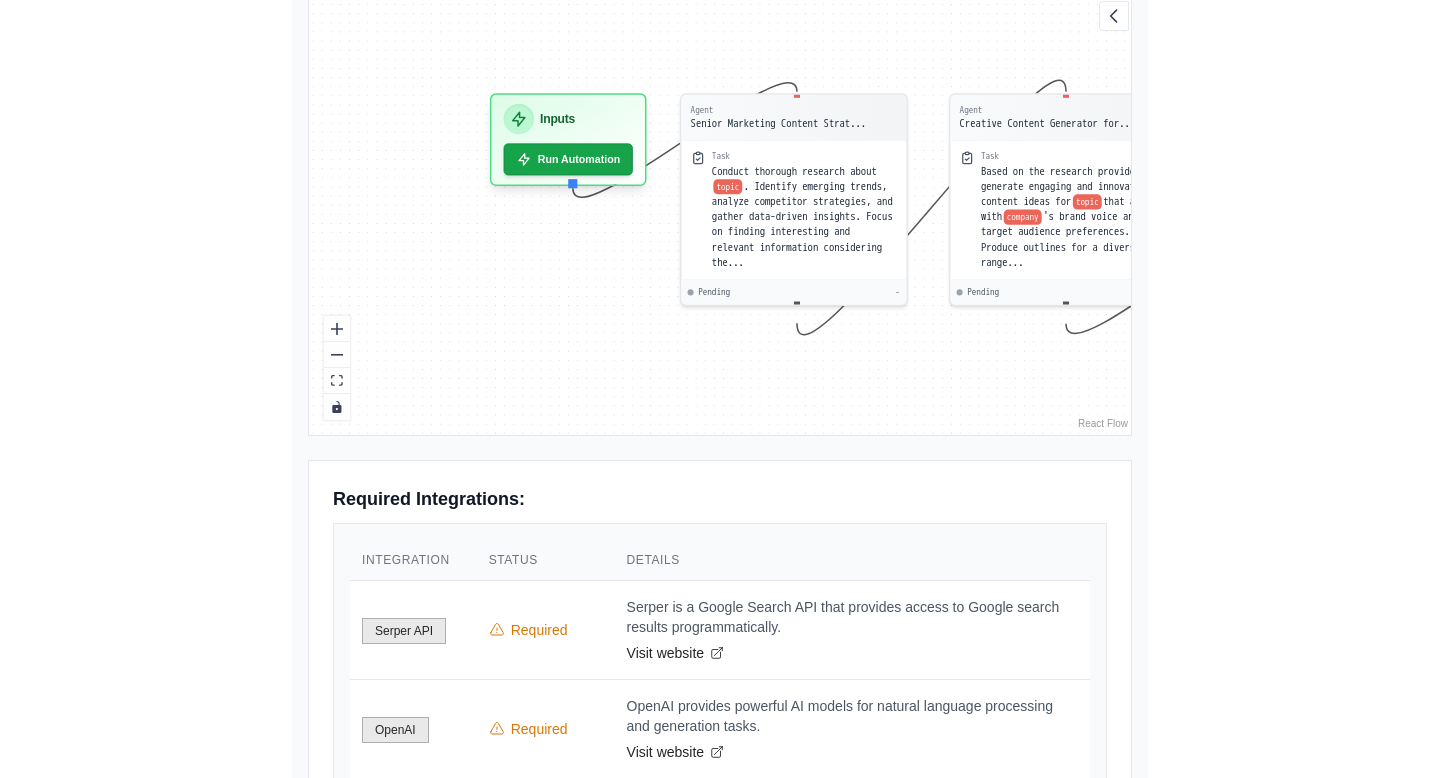scroll, scrollTop: 708, scrollLeft: 0, axis: vertical 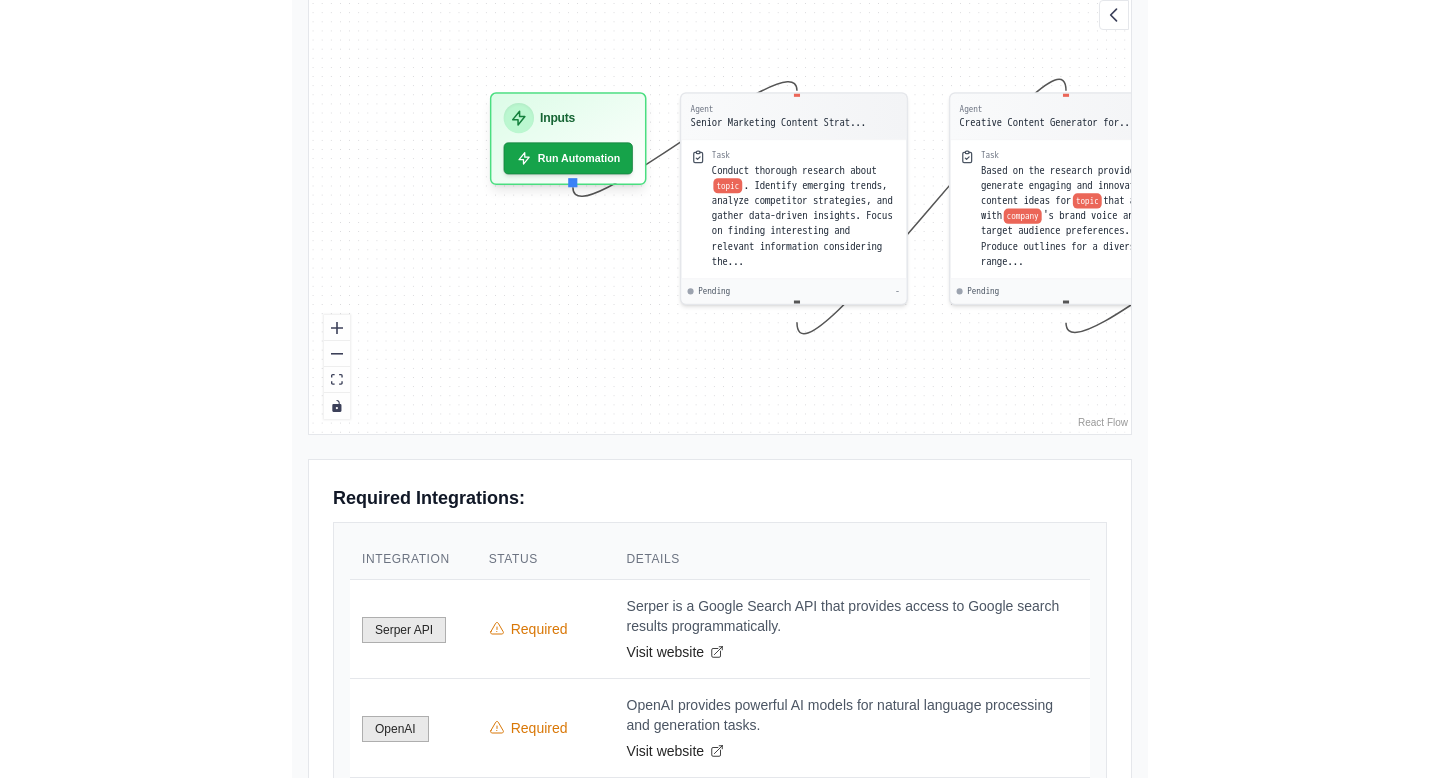 click on "Serper is a Google Search API that provides access to Google search results programmatically.
Visit website" at bounding box center [852, 628] 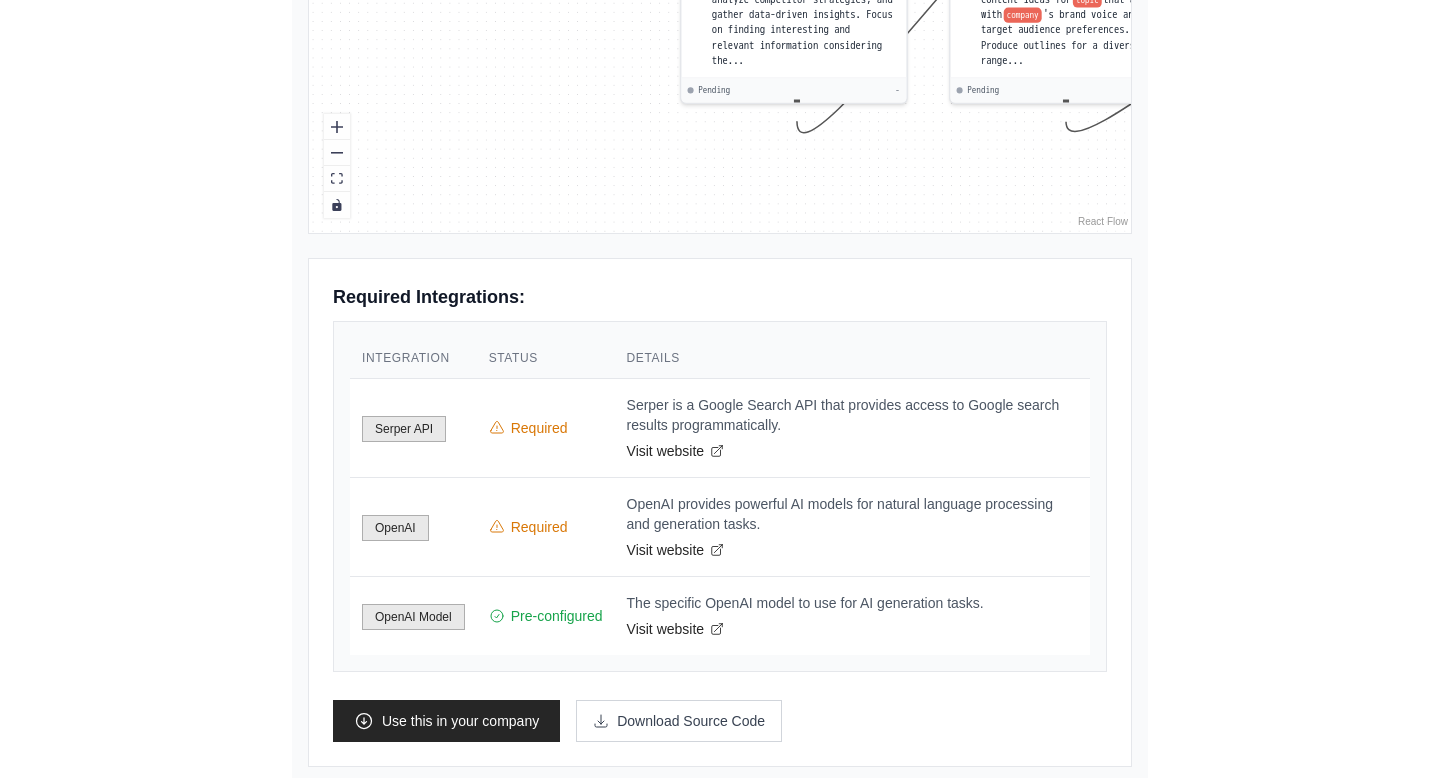 scroll, scrollTop: 930, scrollLeft: 0, axis: vertical 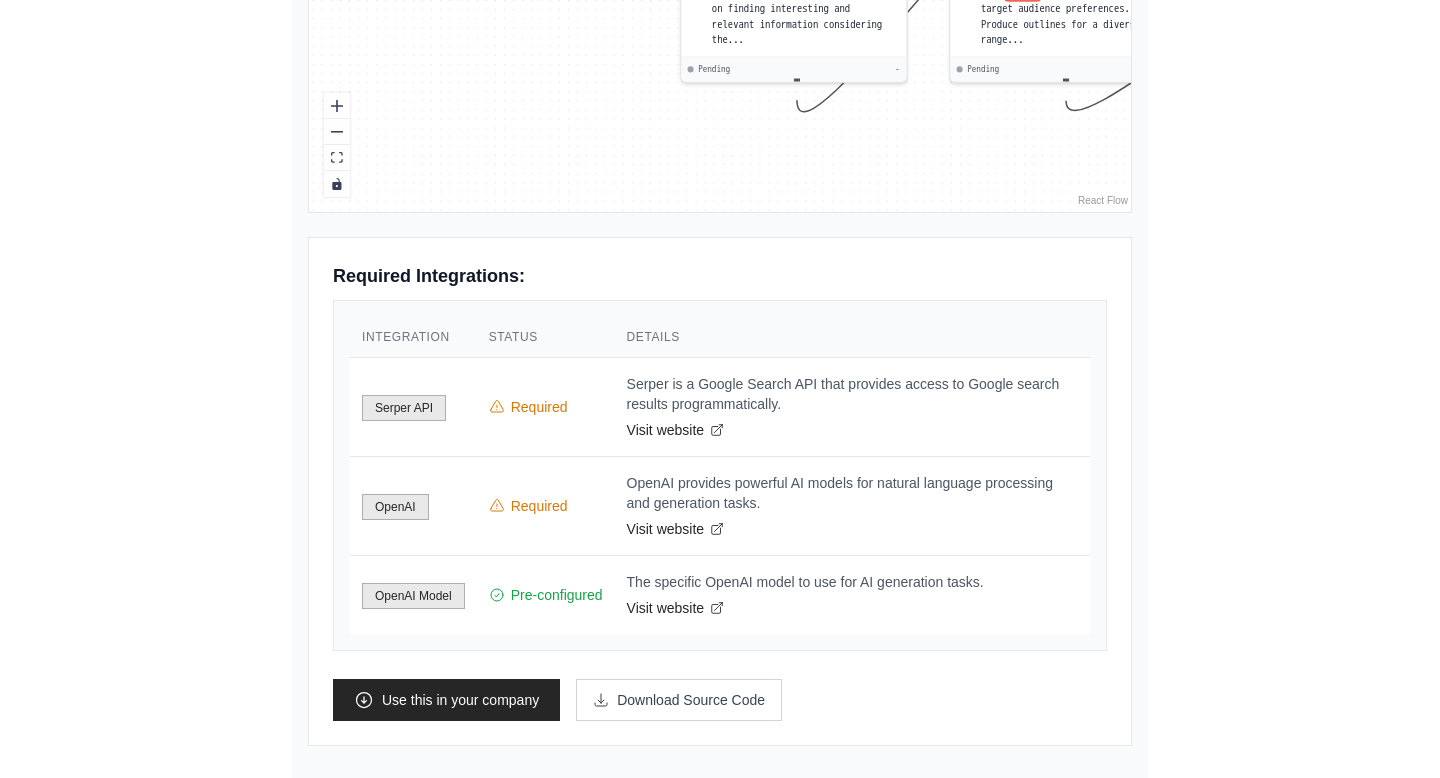 click on "Pre-configured" at bounding box center (546, 595) 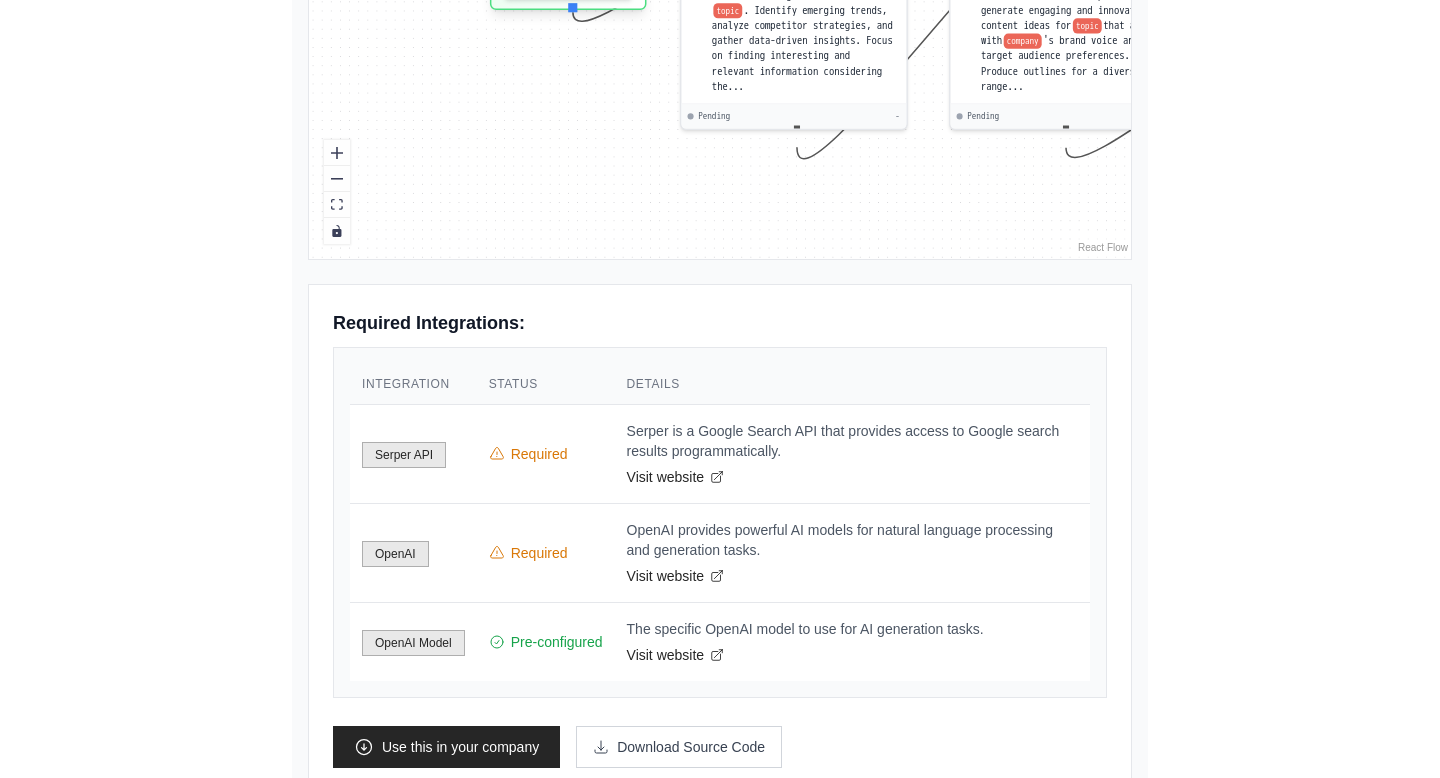 scroll, scrollTop: 988, scrollLeft: 0, axis: vertical 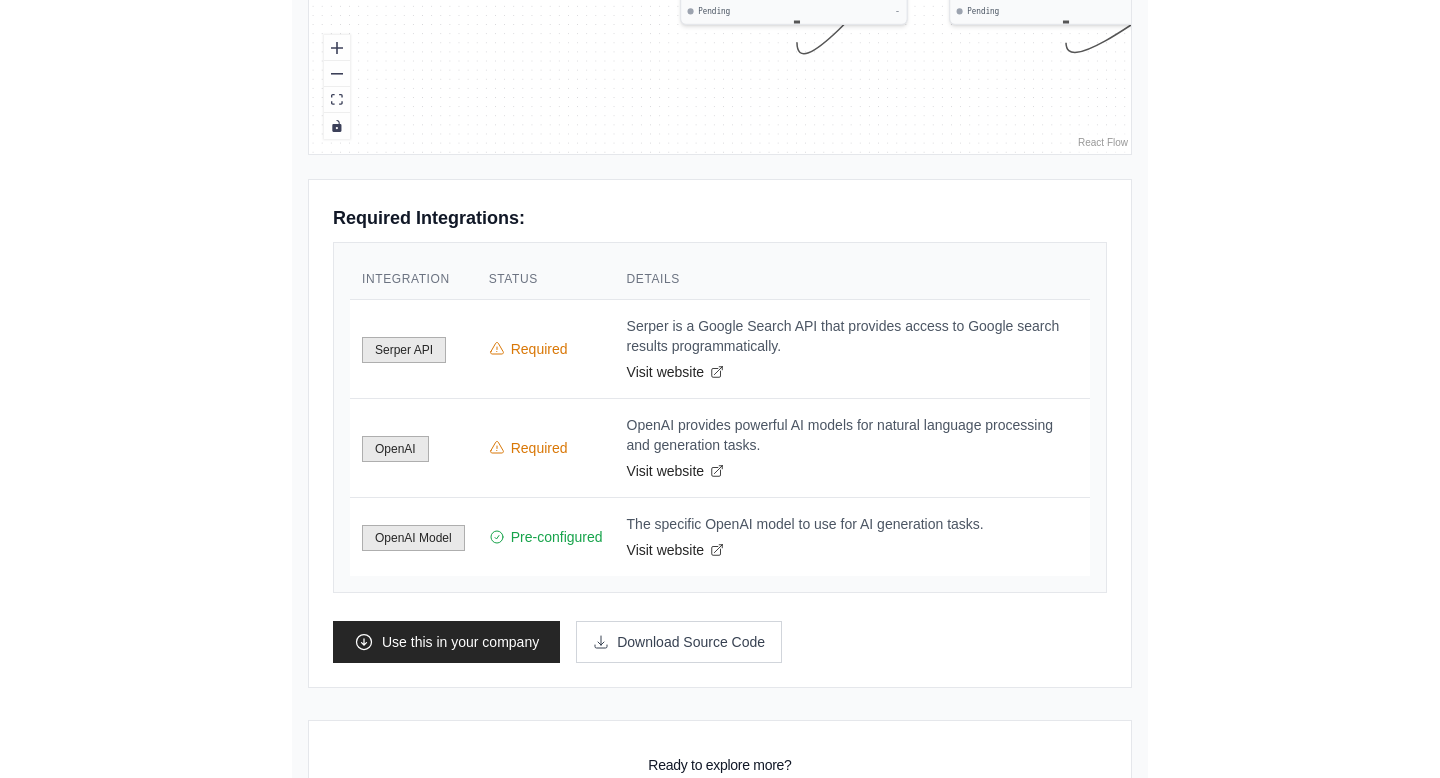click on "Go to the dashboard!" at bounding box center (720, 830) 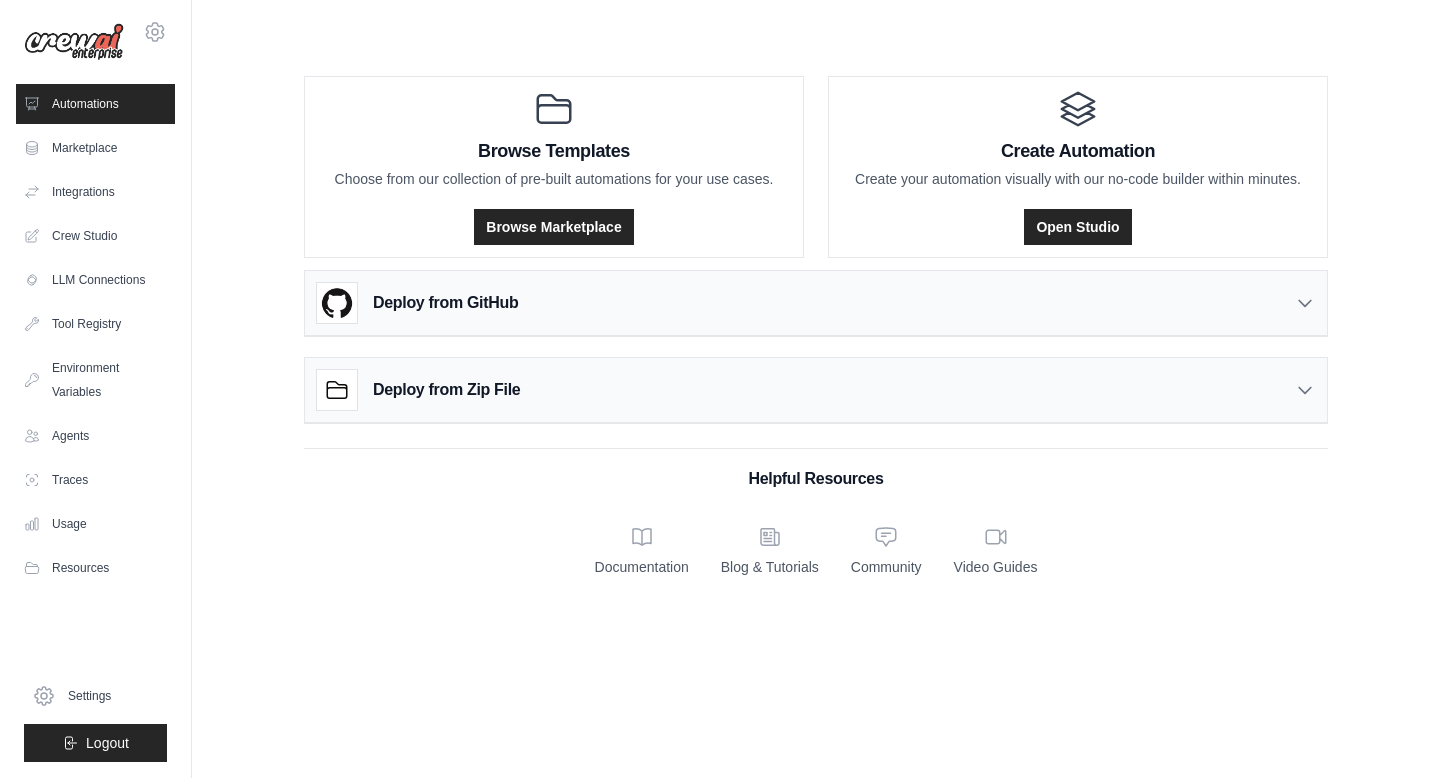 scroll, scrollTop: 0, scrollLeft: 0, axis: both 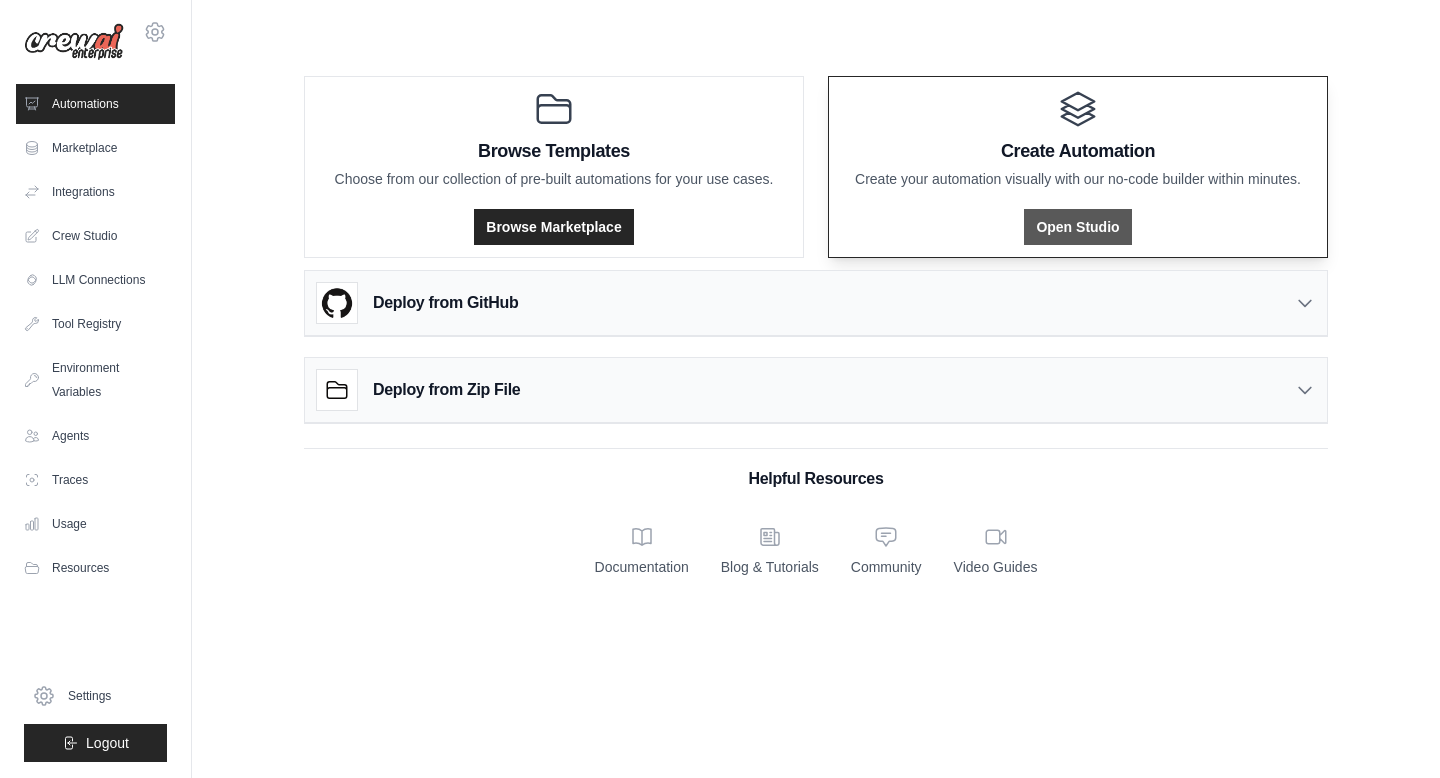 click on "Open Studio" at bounding box center [1077, 227] 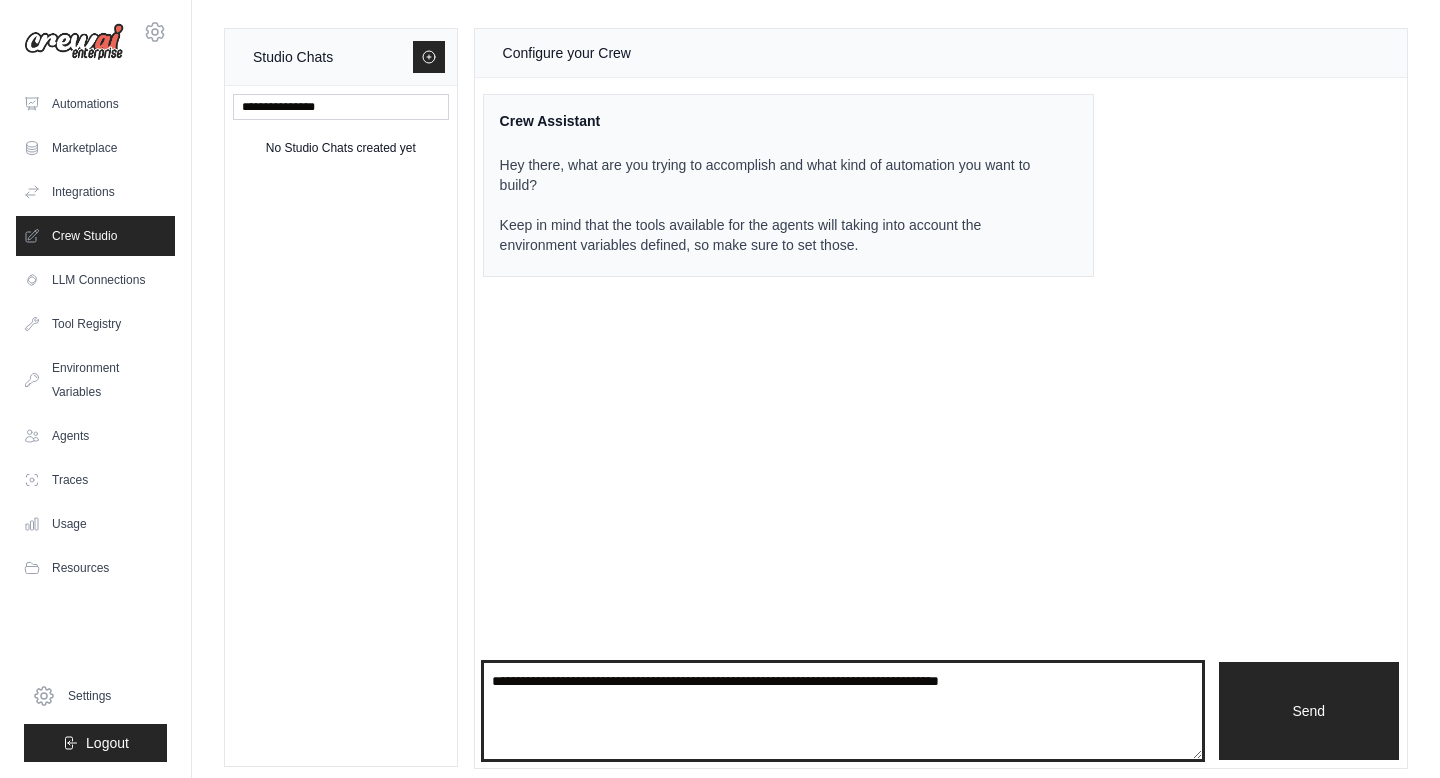 click at bounding box center [843, 711] 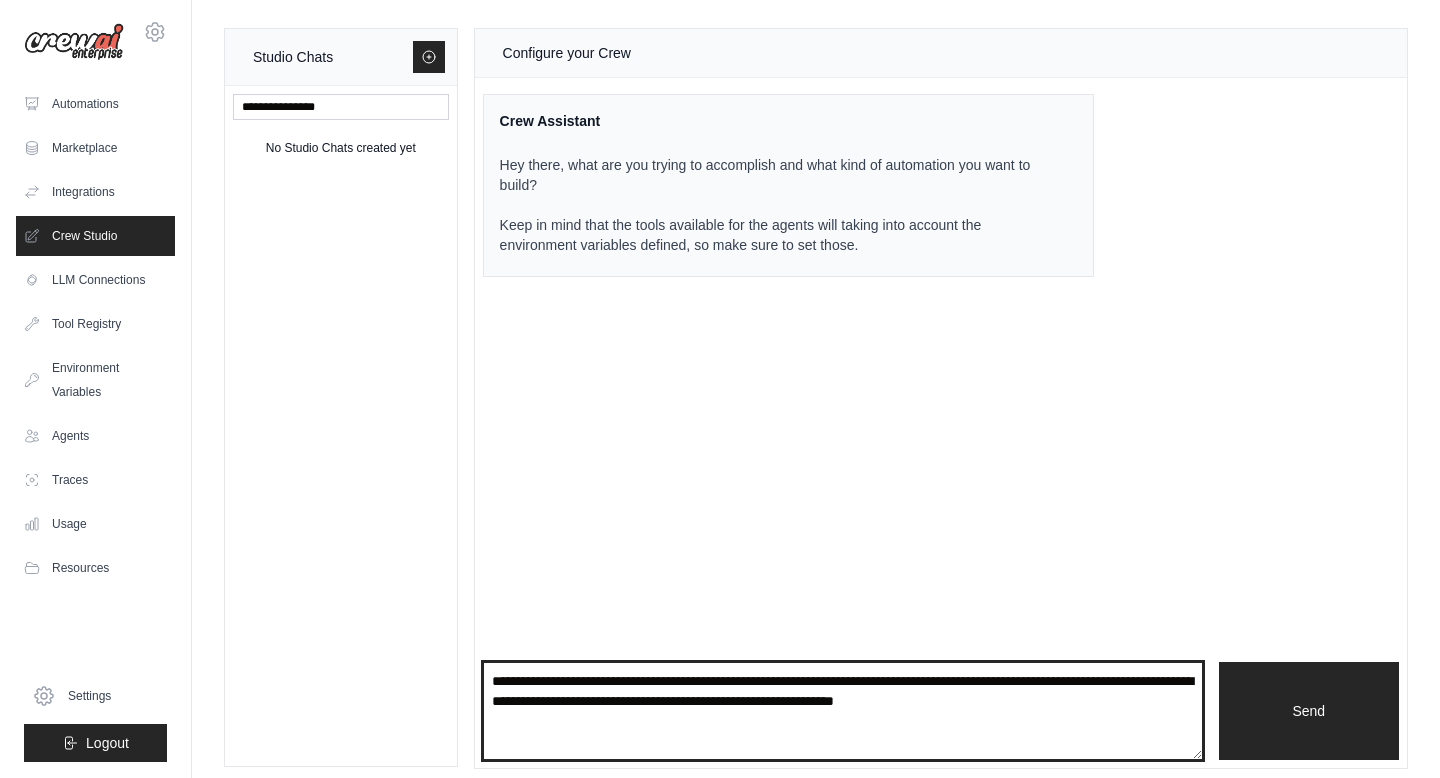 type on "**********" 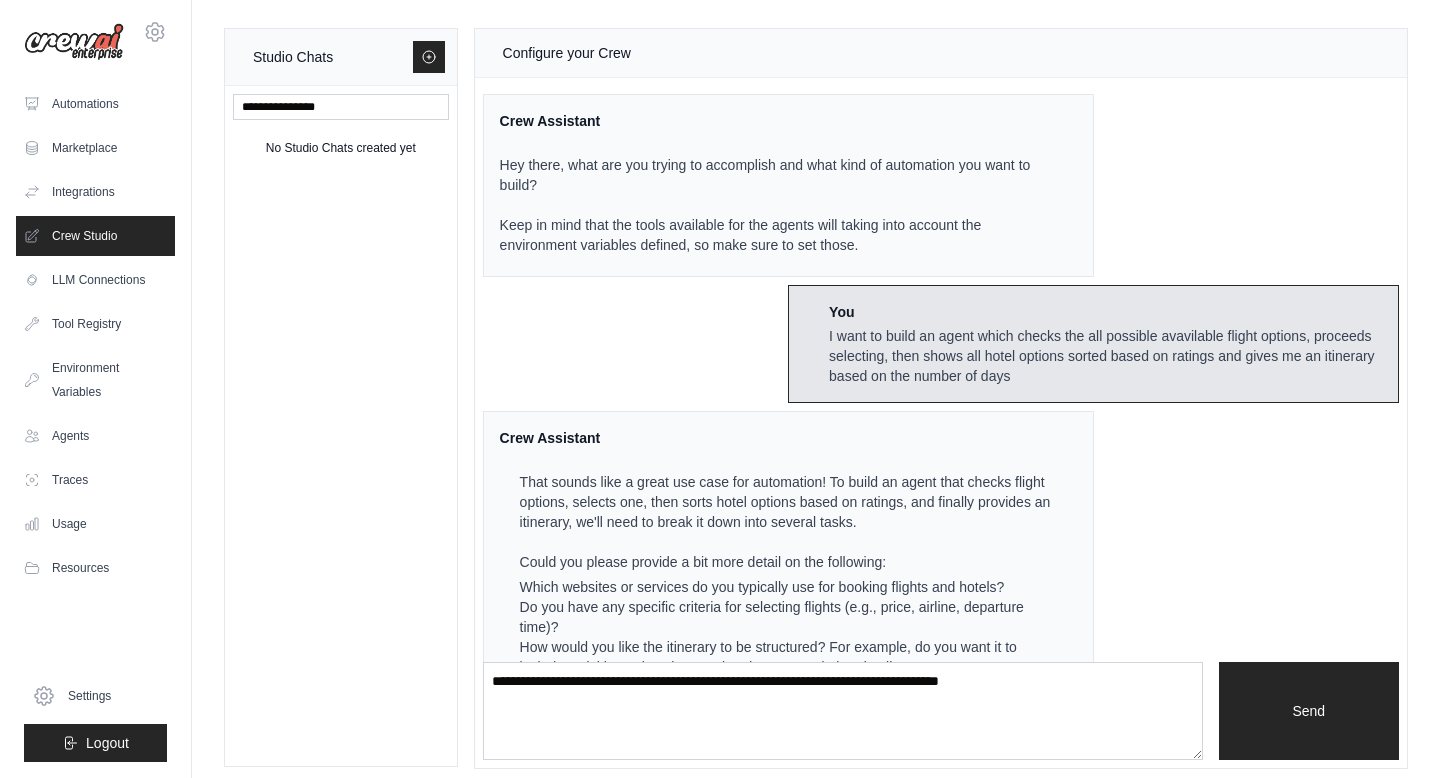 scroll, scrollTop: 93, scrollLeft: 0, axis: vertical 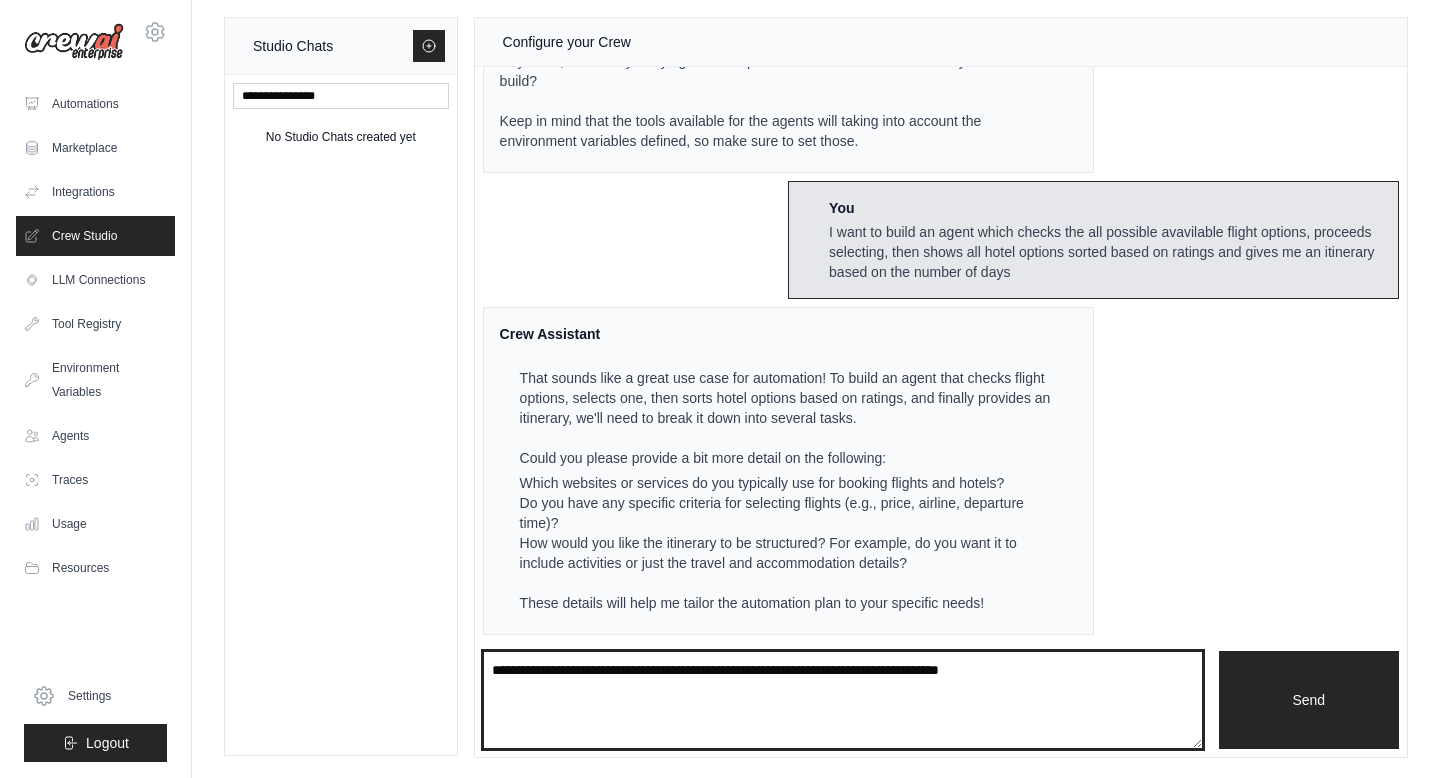 click at bounding box center (843, 700) 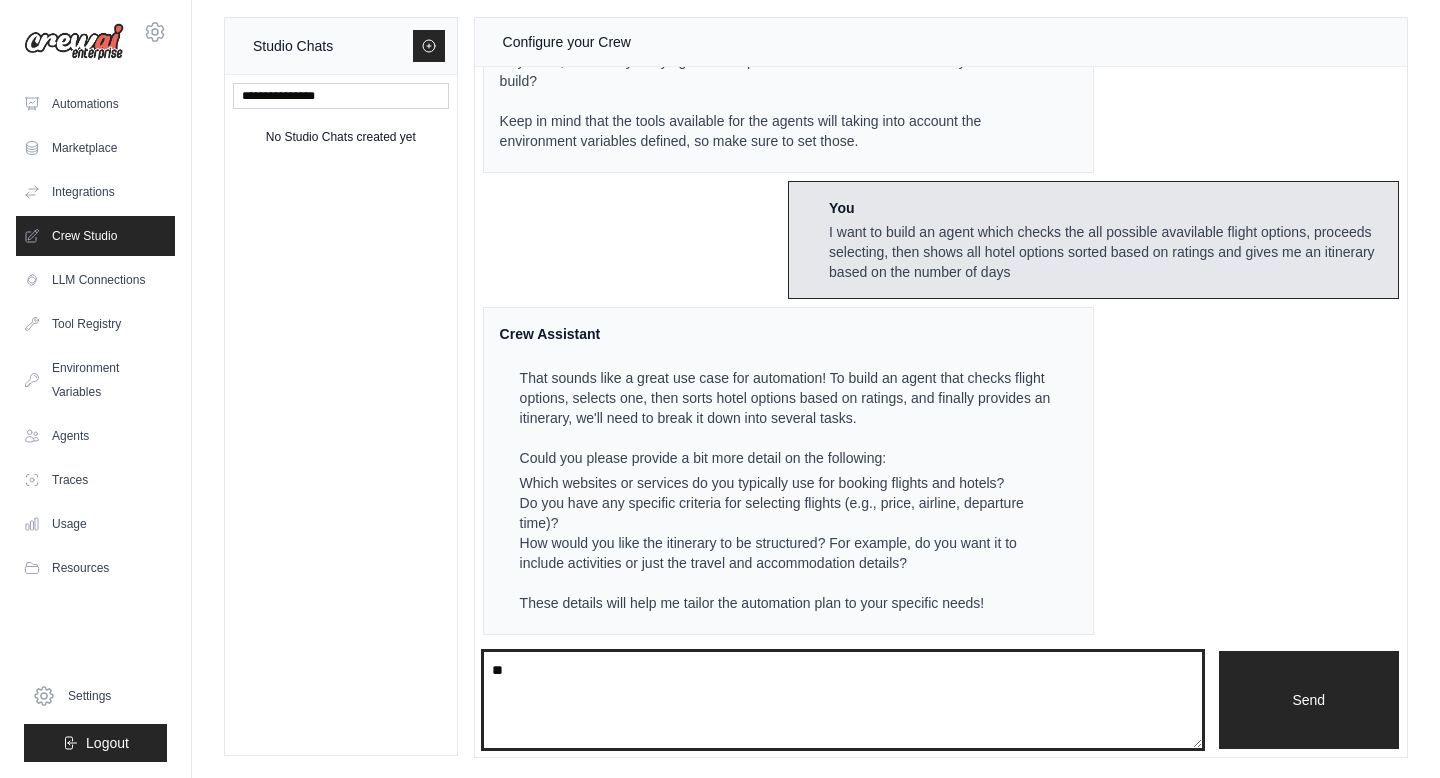type on "*" 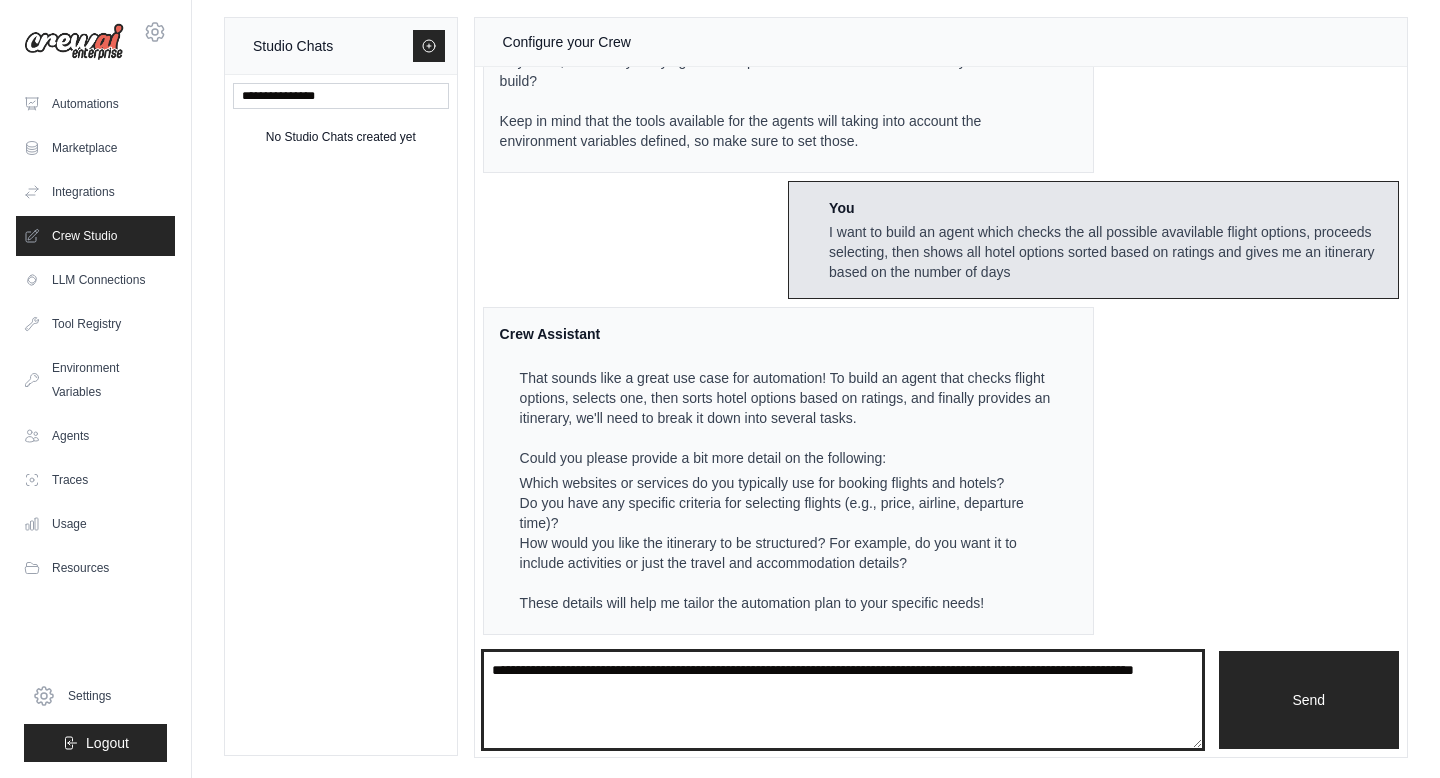 type on "**********" 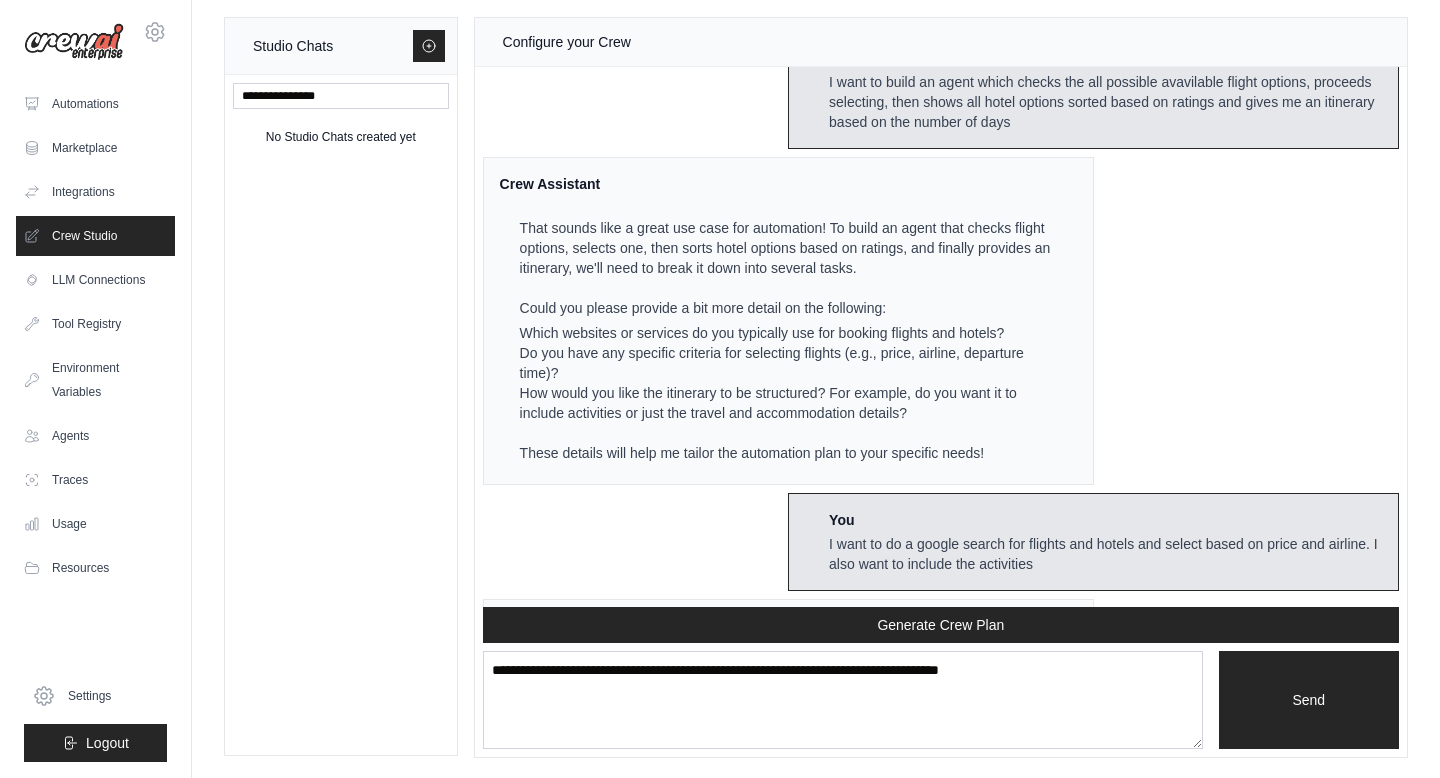 scroll, scrollTop: 559, scrollLeft: 0, axis: vertical 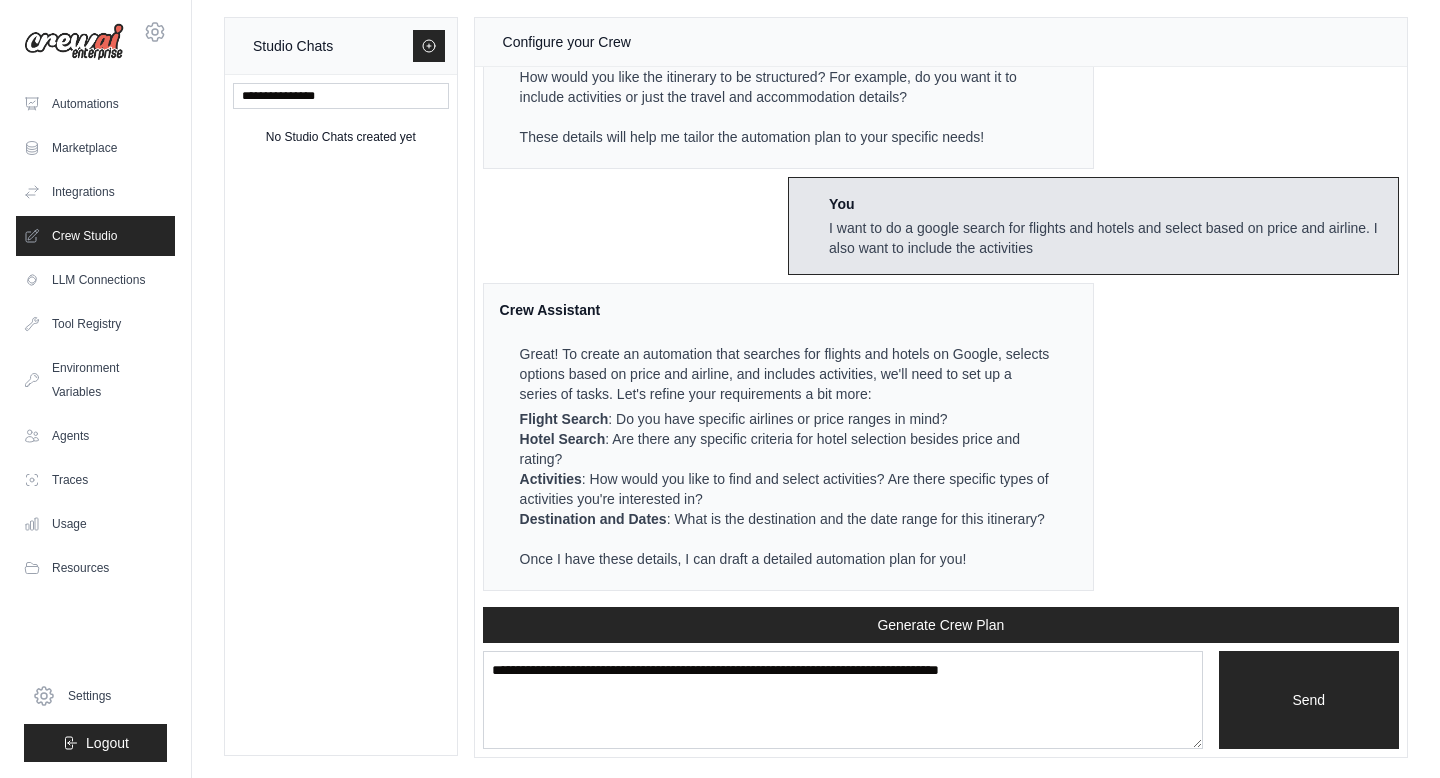 click on "Flight Search : Do you have specific airlines or price ranges in mind?" at bounding box center (786, 419) 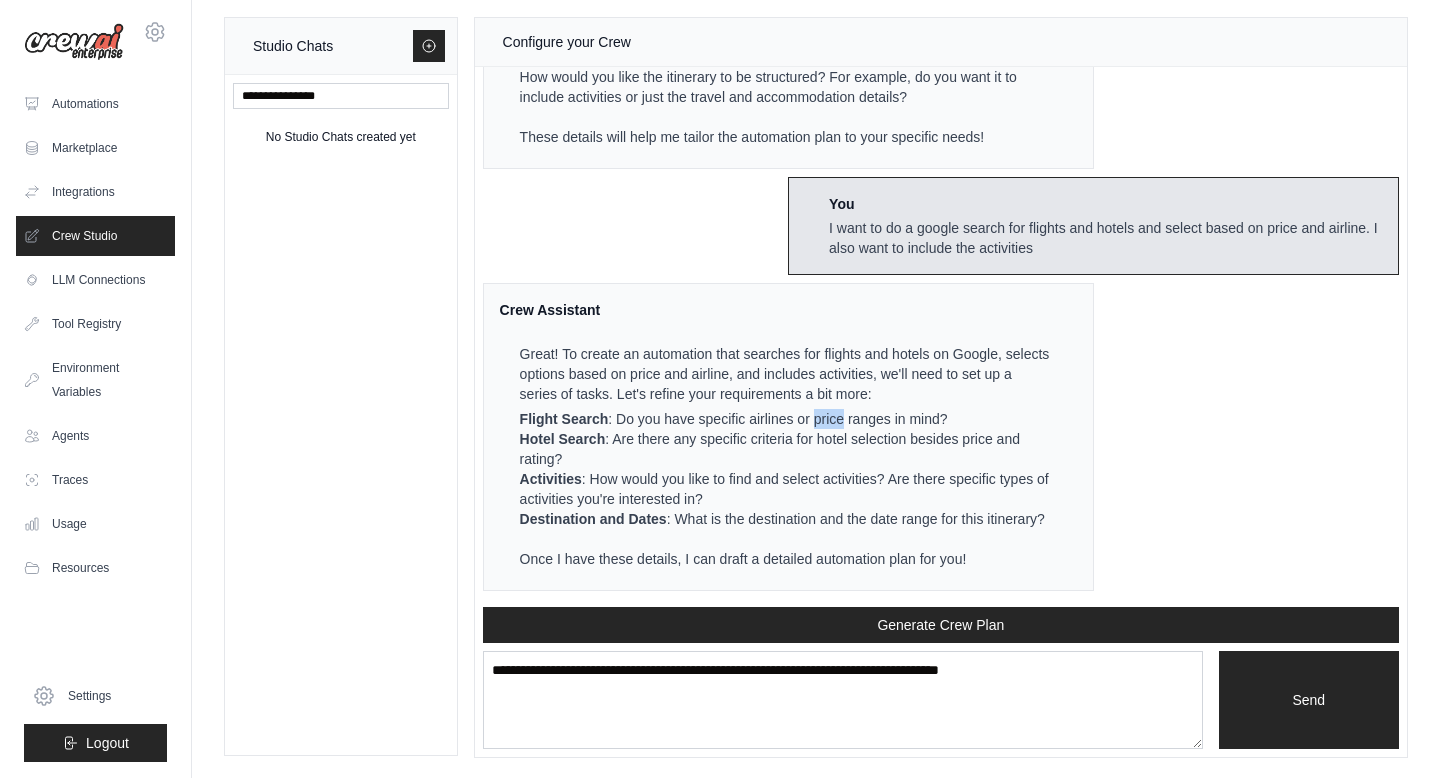 click on "Flight Search : Do you have specific airlines or price ranges in mind?" at bounding box center [786, 419] 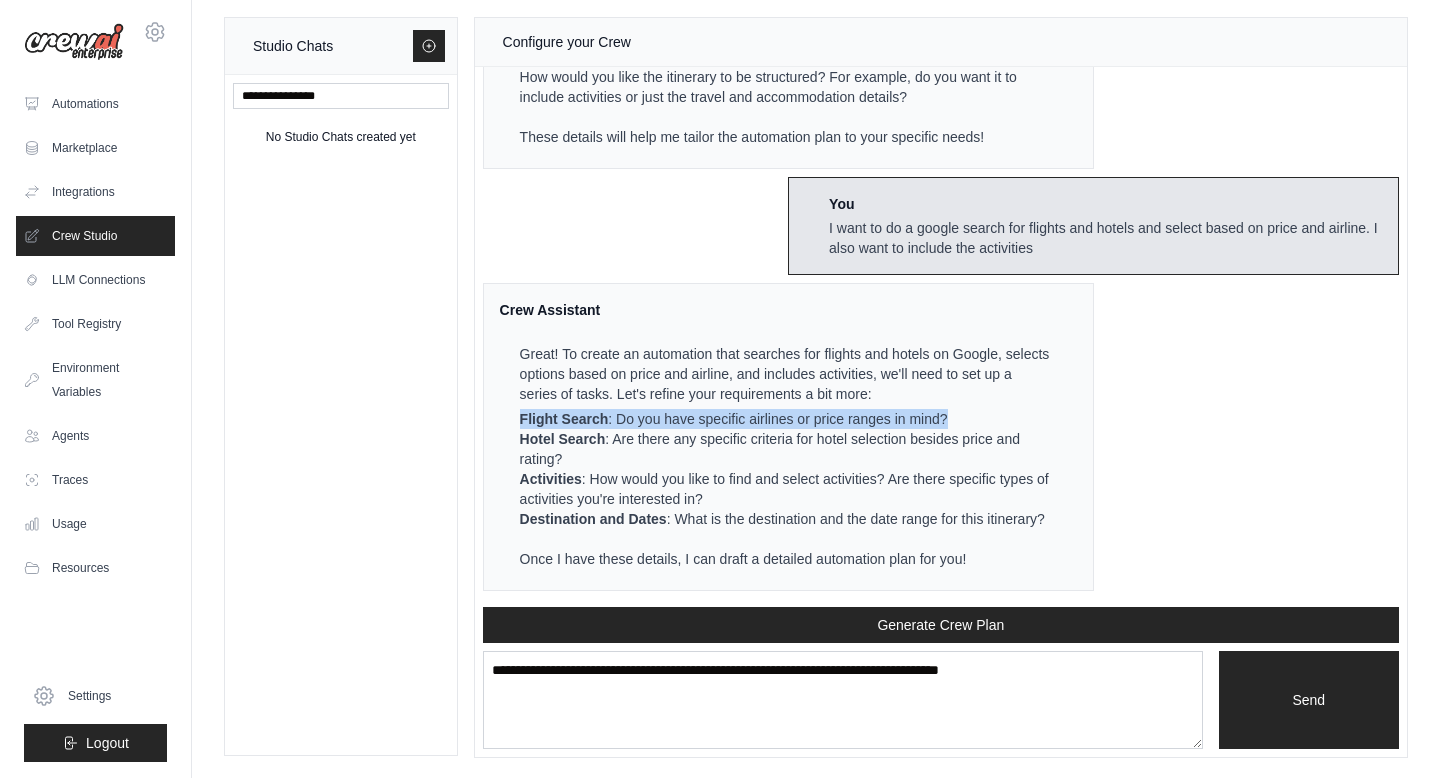 click on "Flight Search : Do you have specific airlines or price ranges in mind?" at bounding box center (786, 419) 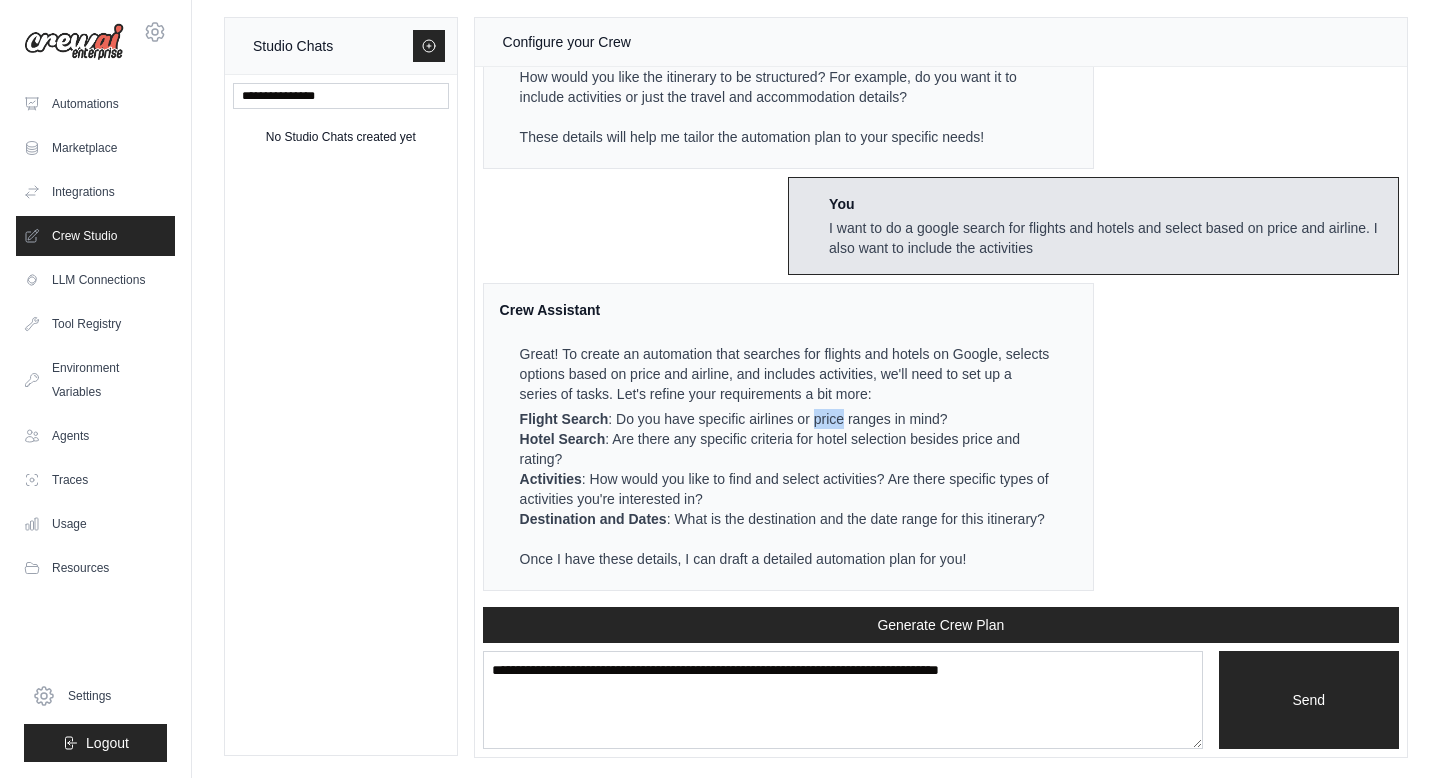click on "Flight Search : Do you have specific airlines or price ranges in mind?" at bounding box center [786, 419] 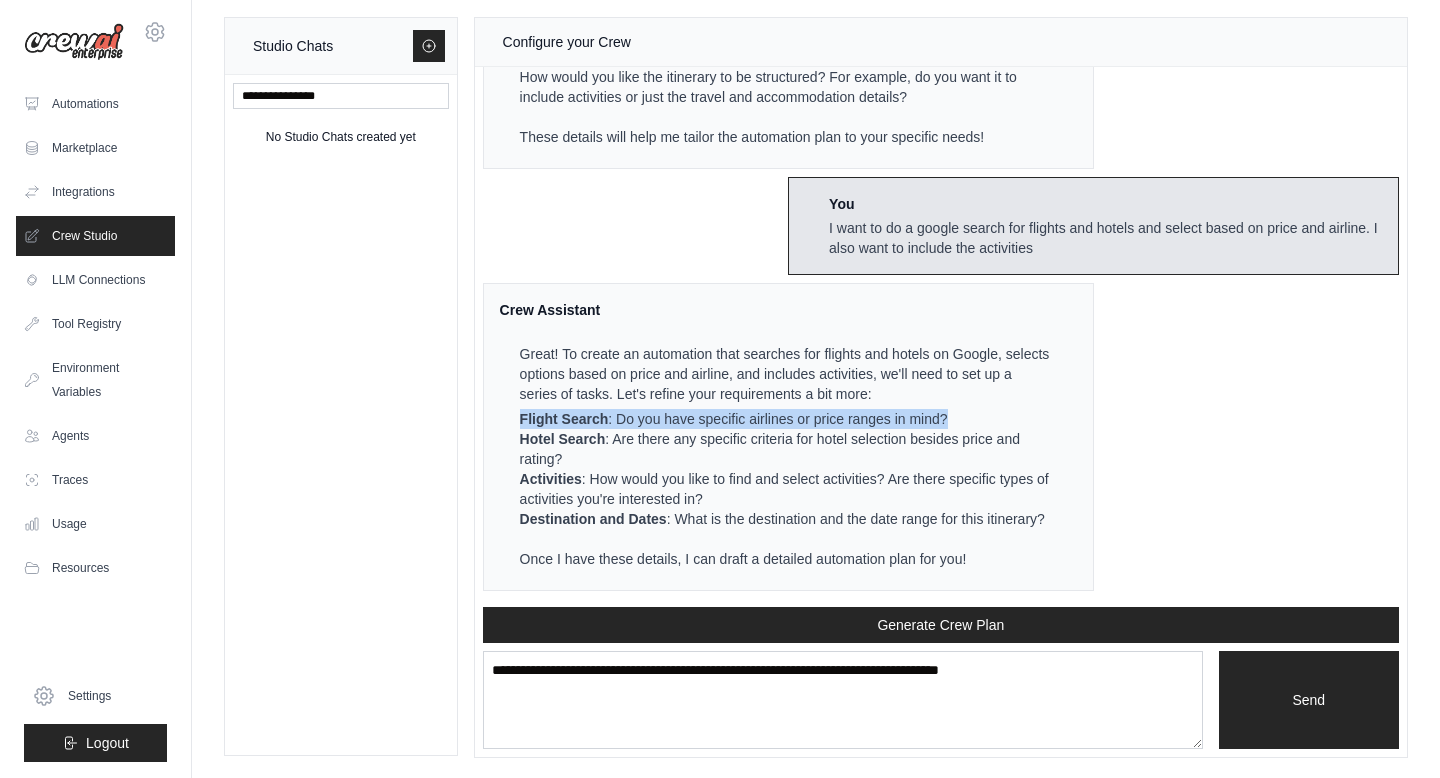 click on "Flight Search : Do you have specific airlines or price ranges in mind?" at bounding box center (786, 419) 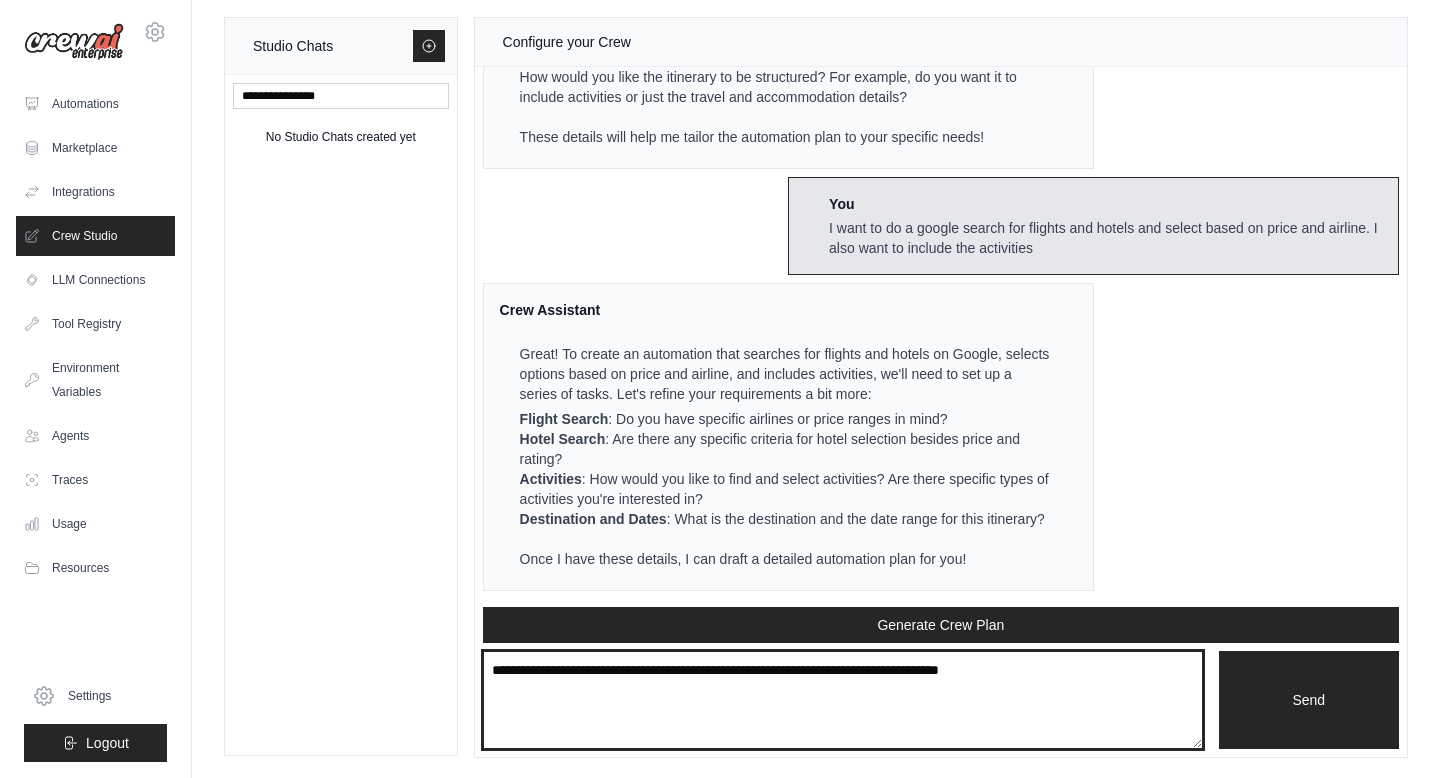 click at bounding box center (843, 700) 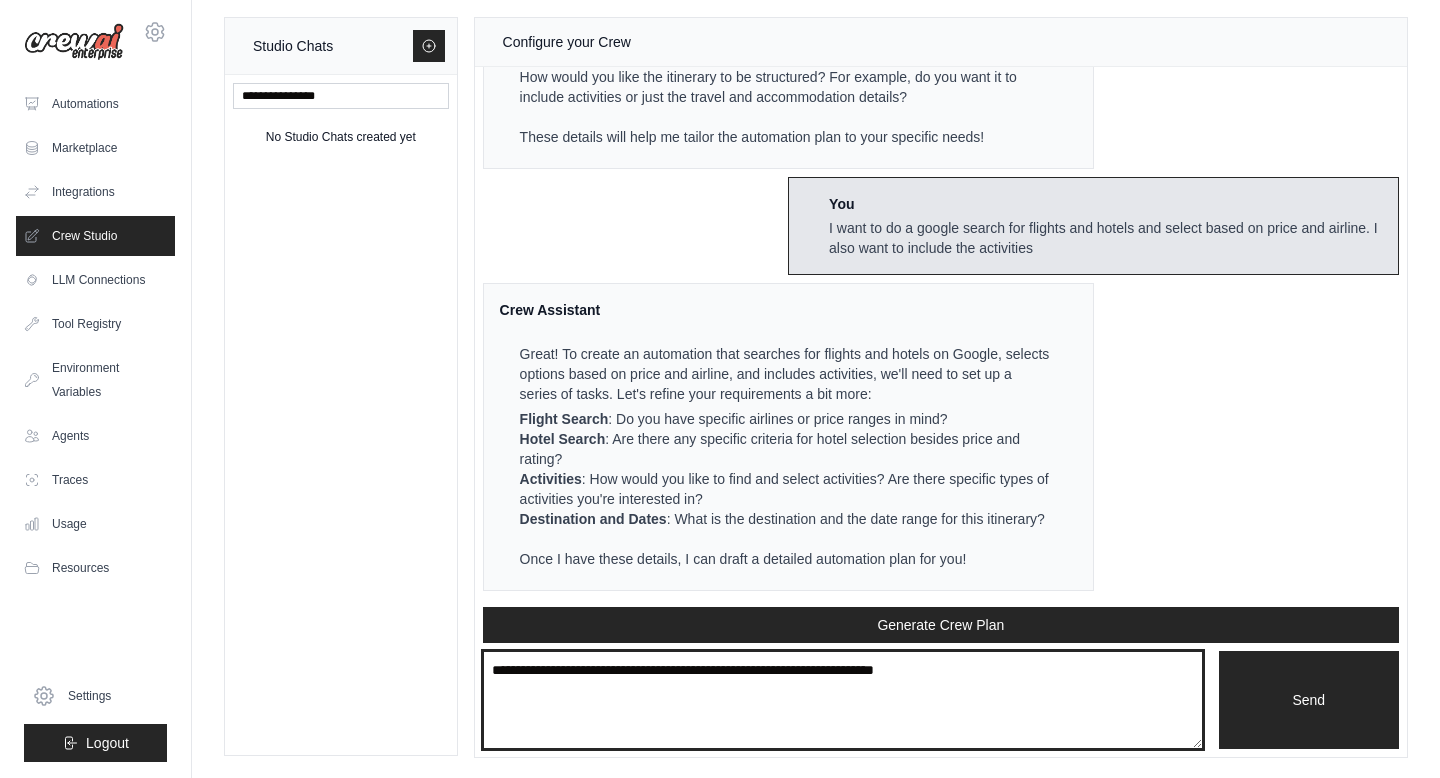 type on "**********" 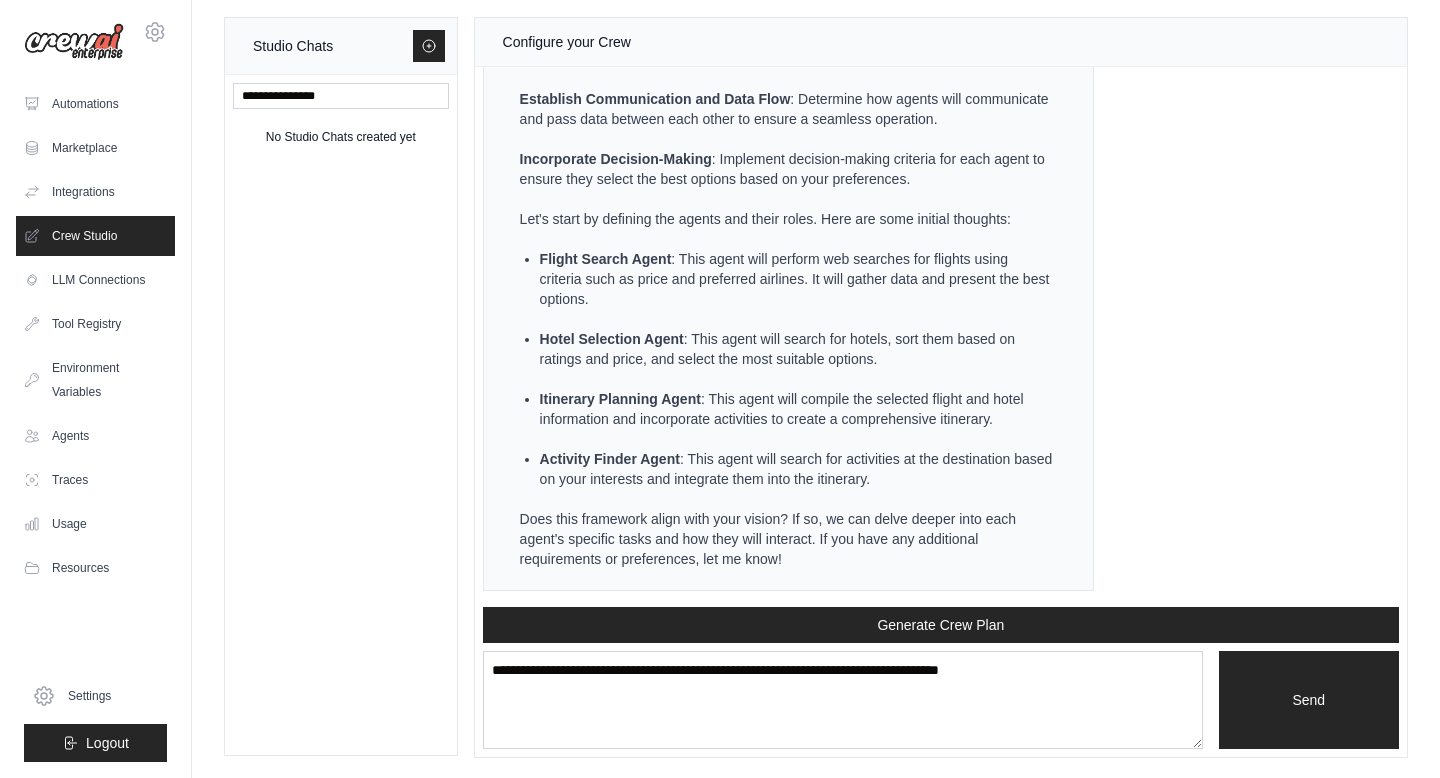 scroll, scrollTop: 1277, scrollLeft: 0, axis: vertical 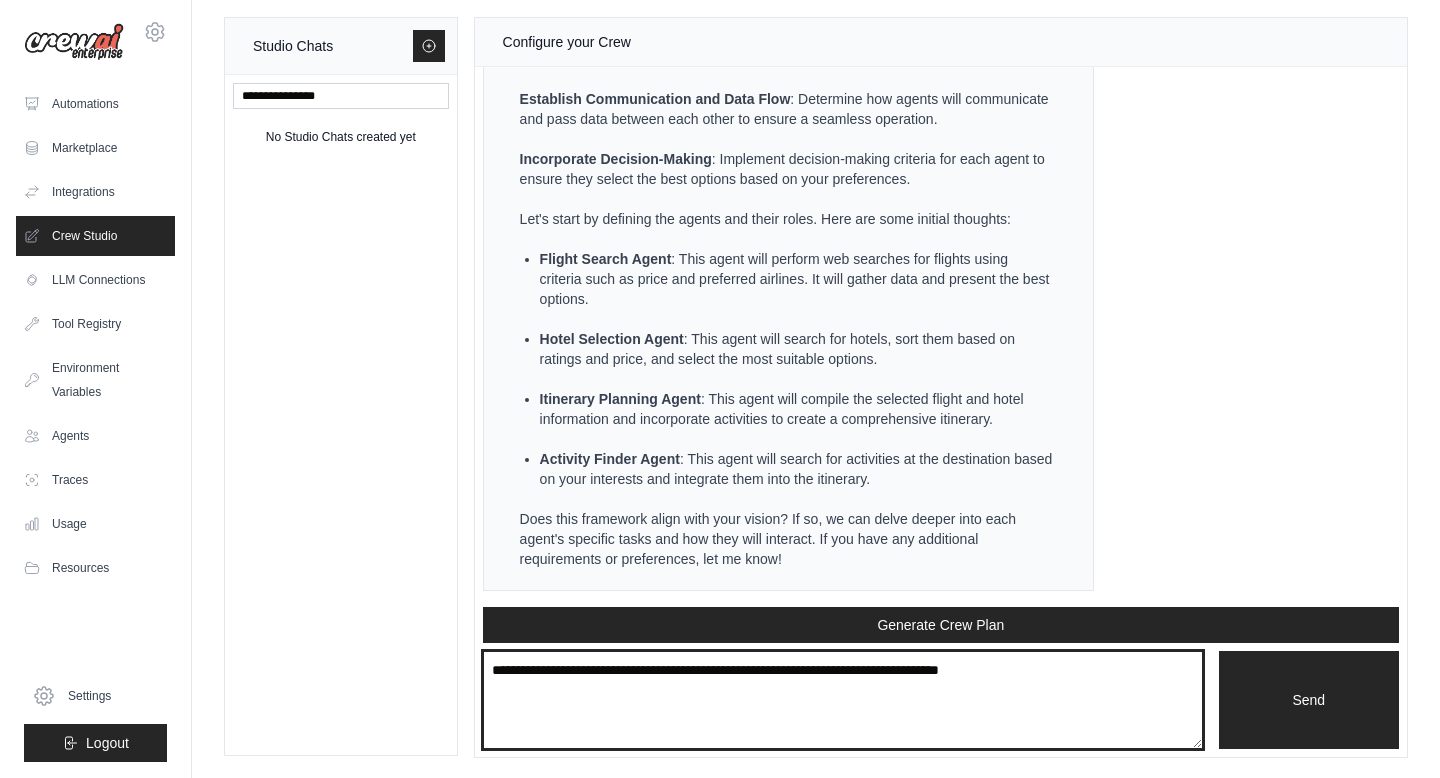click at bounding box center (843, 700) 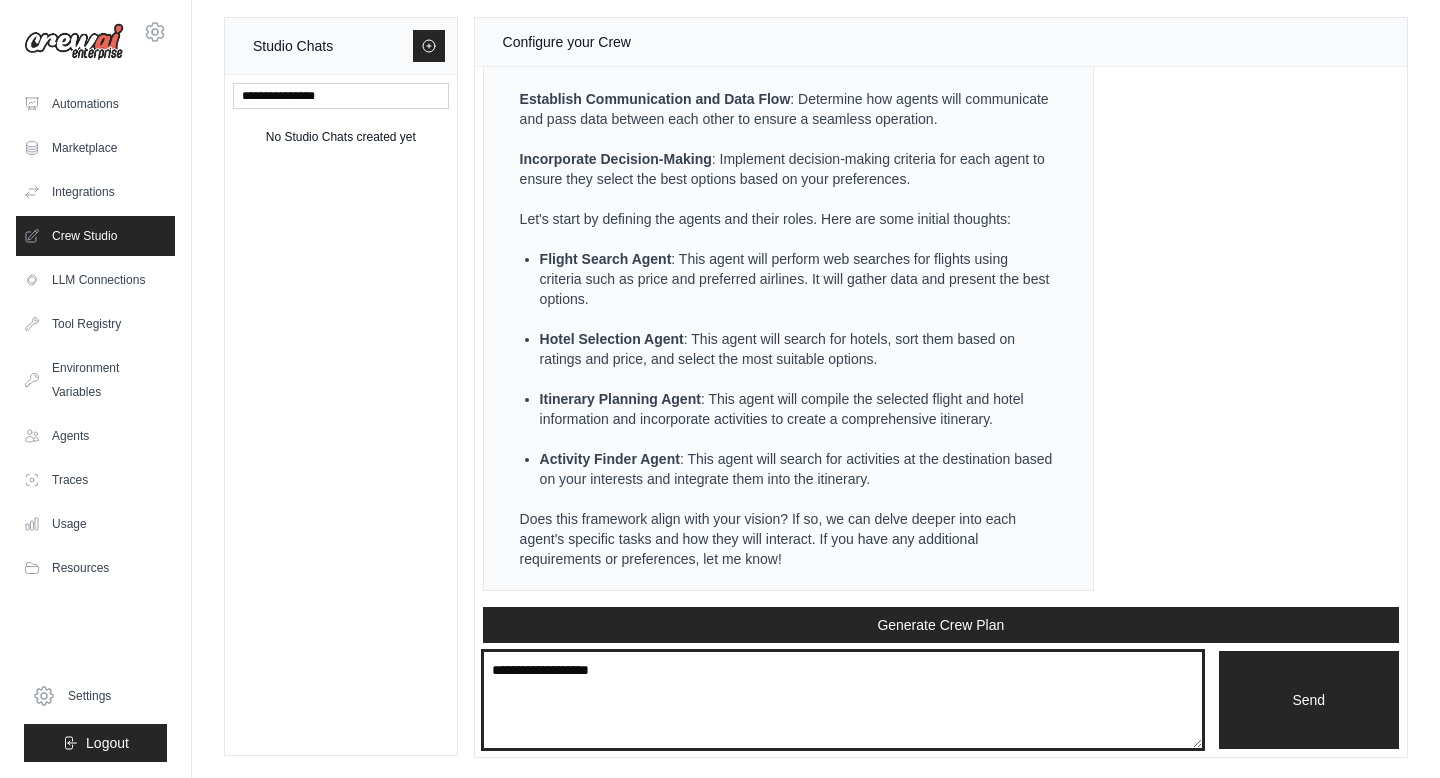 type on "**********" 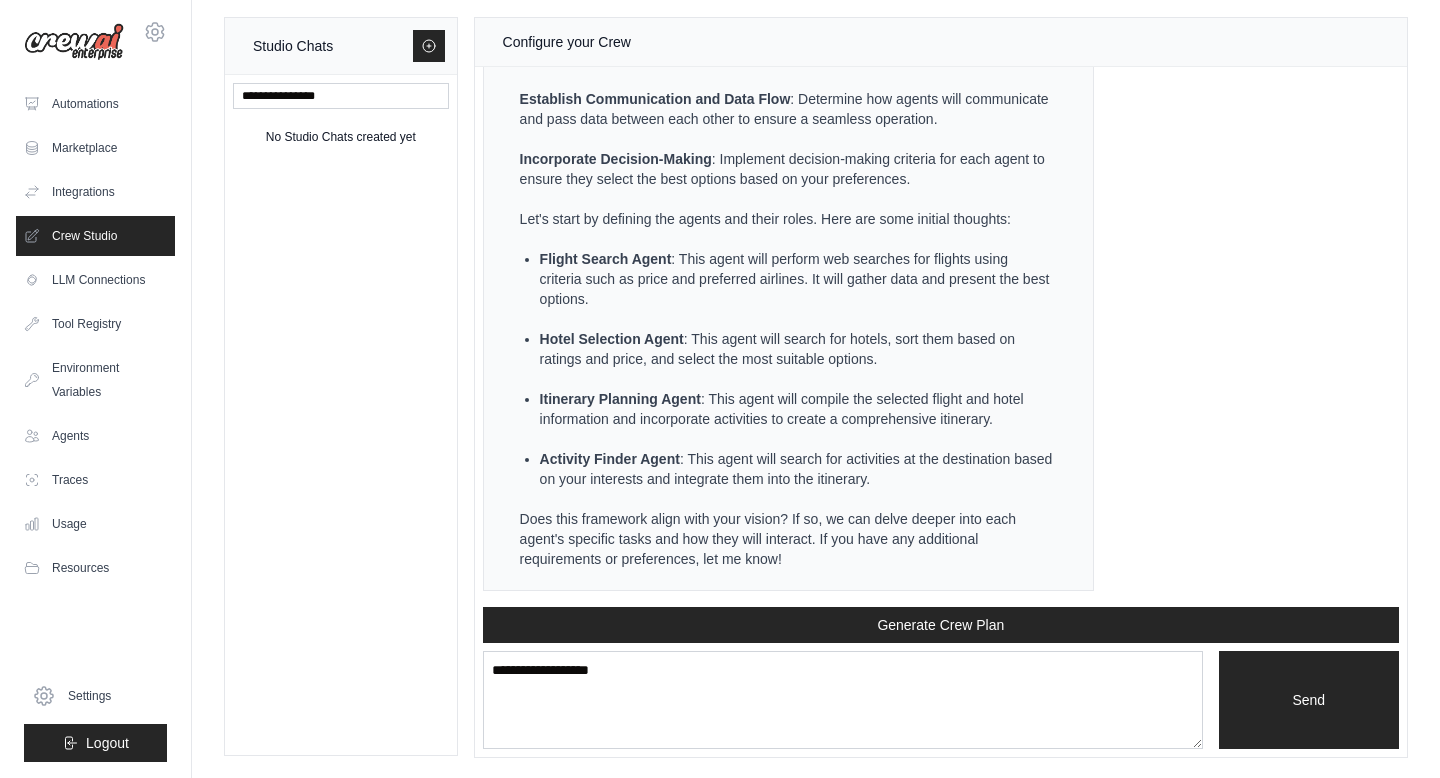 type 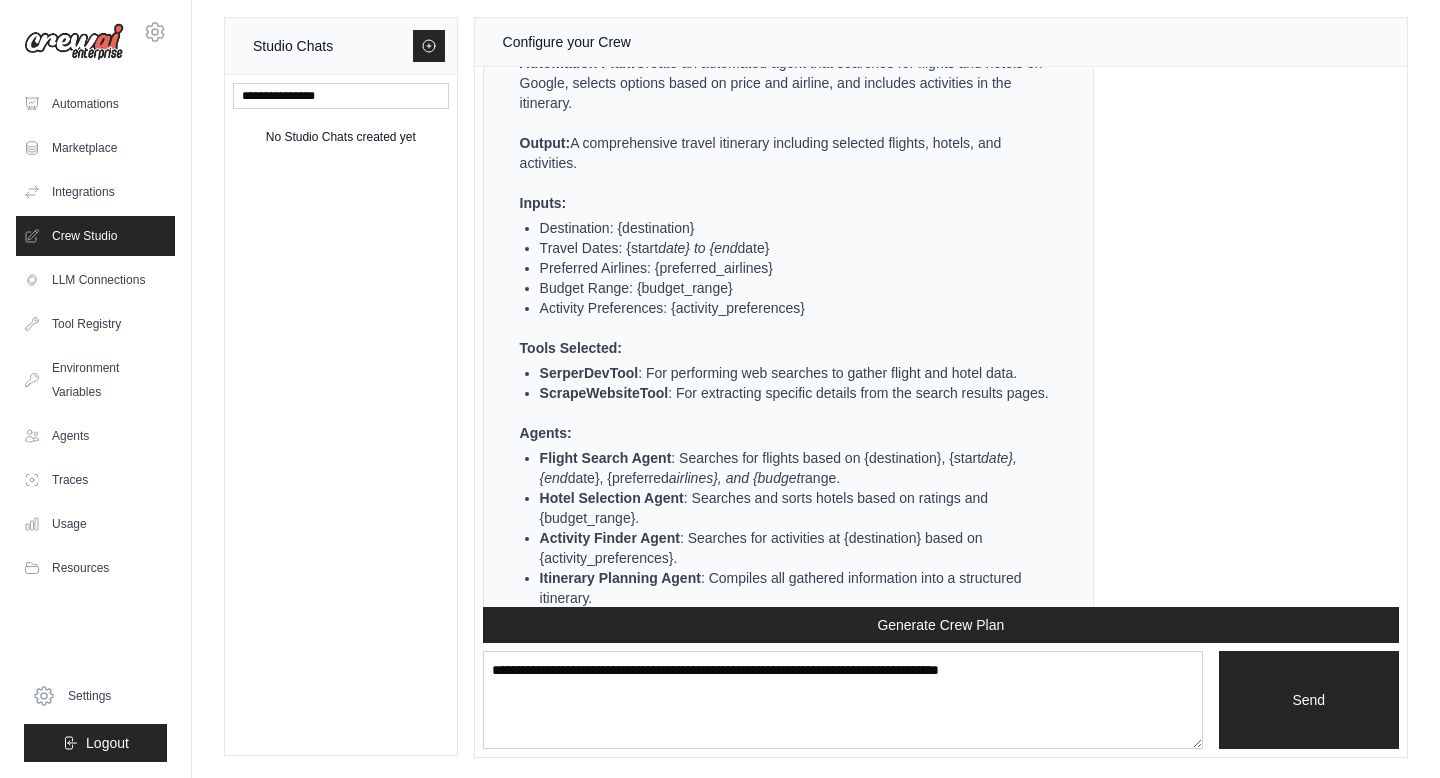 scroll, scrollTop: 2191, scrollLeft: 0, axis: vertical 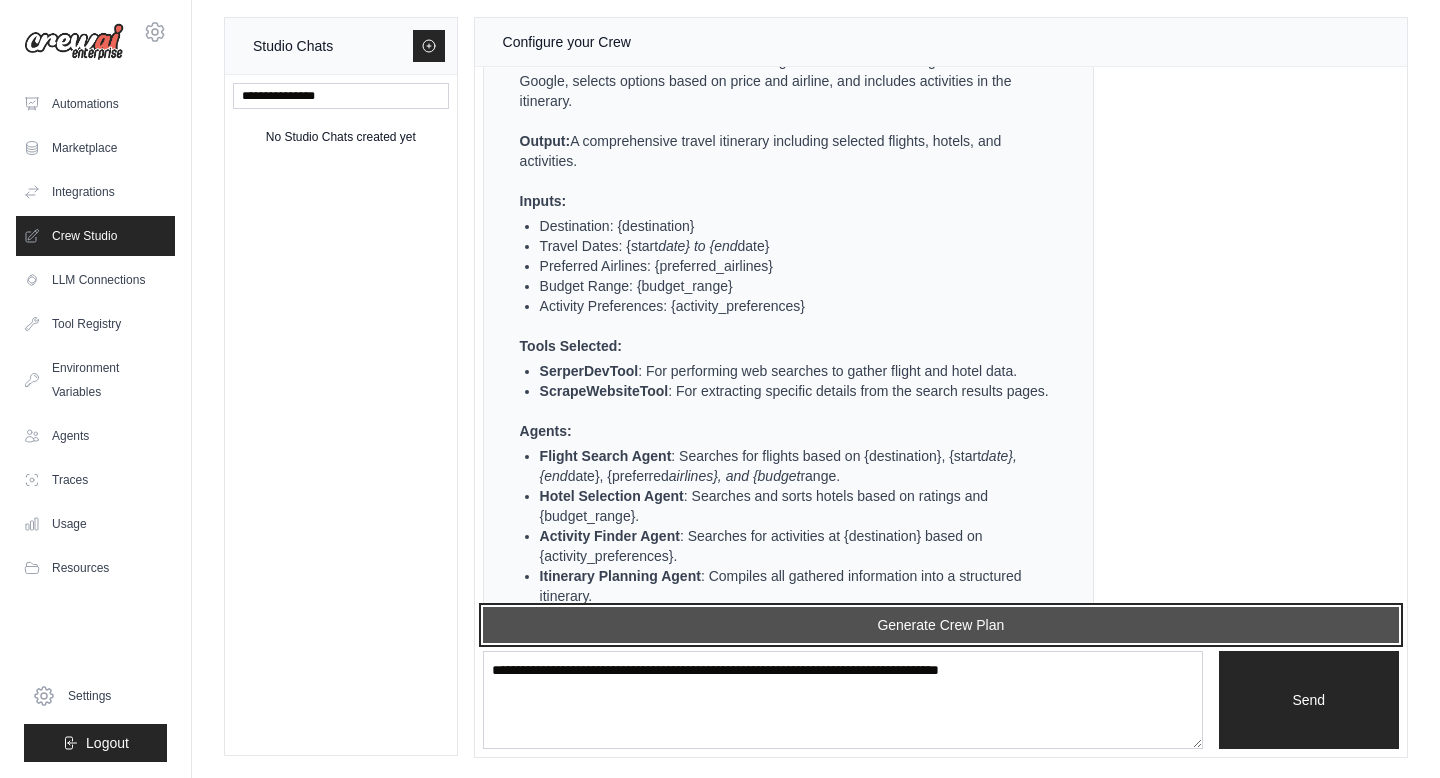click on "Generate Crew Plan" at bounding box center (941, 625) 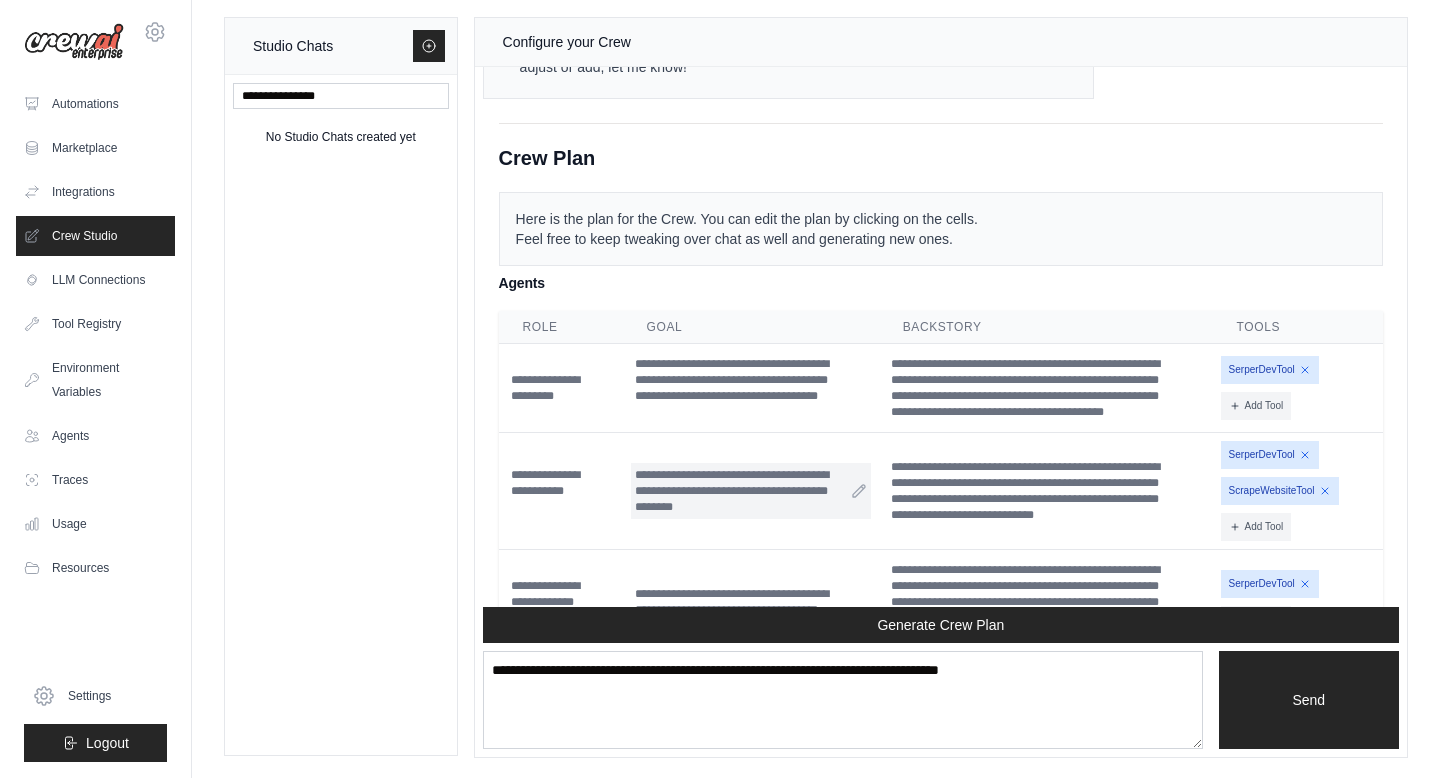 scroll, scrollTop: 3032, scrollLeft: 0, axis: vertical 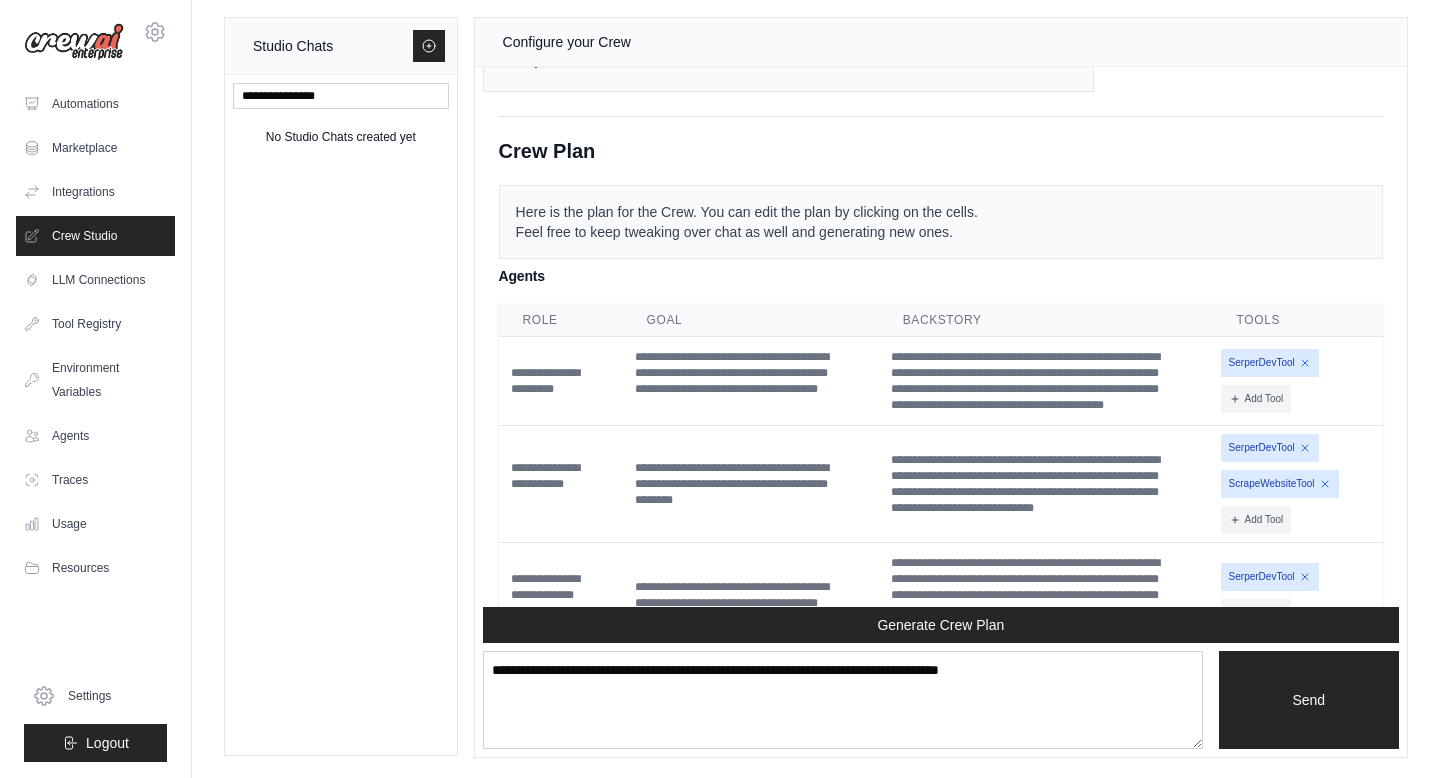click on "SerperDevTool" at bounding box center (1270, 363) 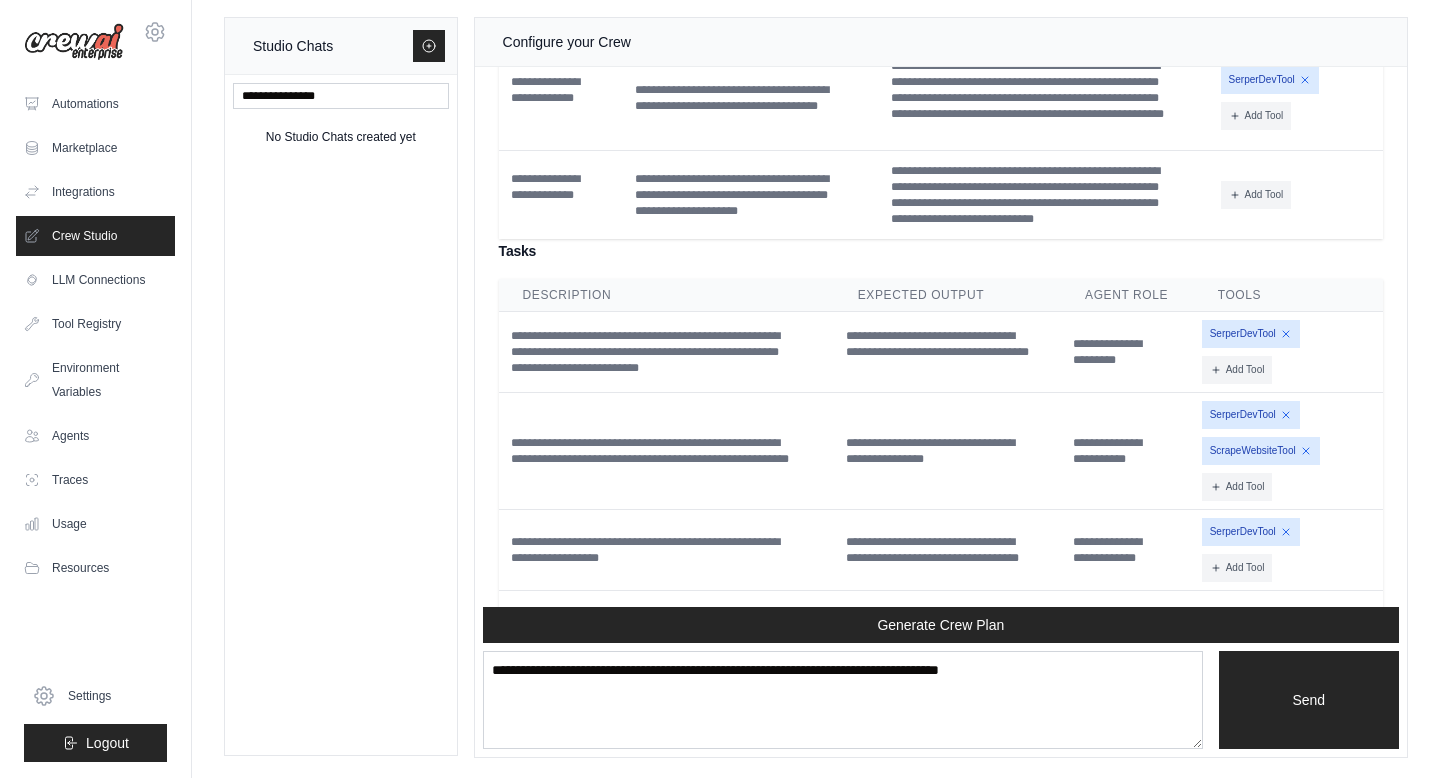 scroll, scrollTop: 3669, scrollLeft: 0, axis: vertical 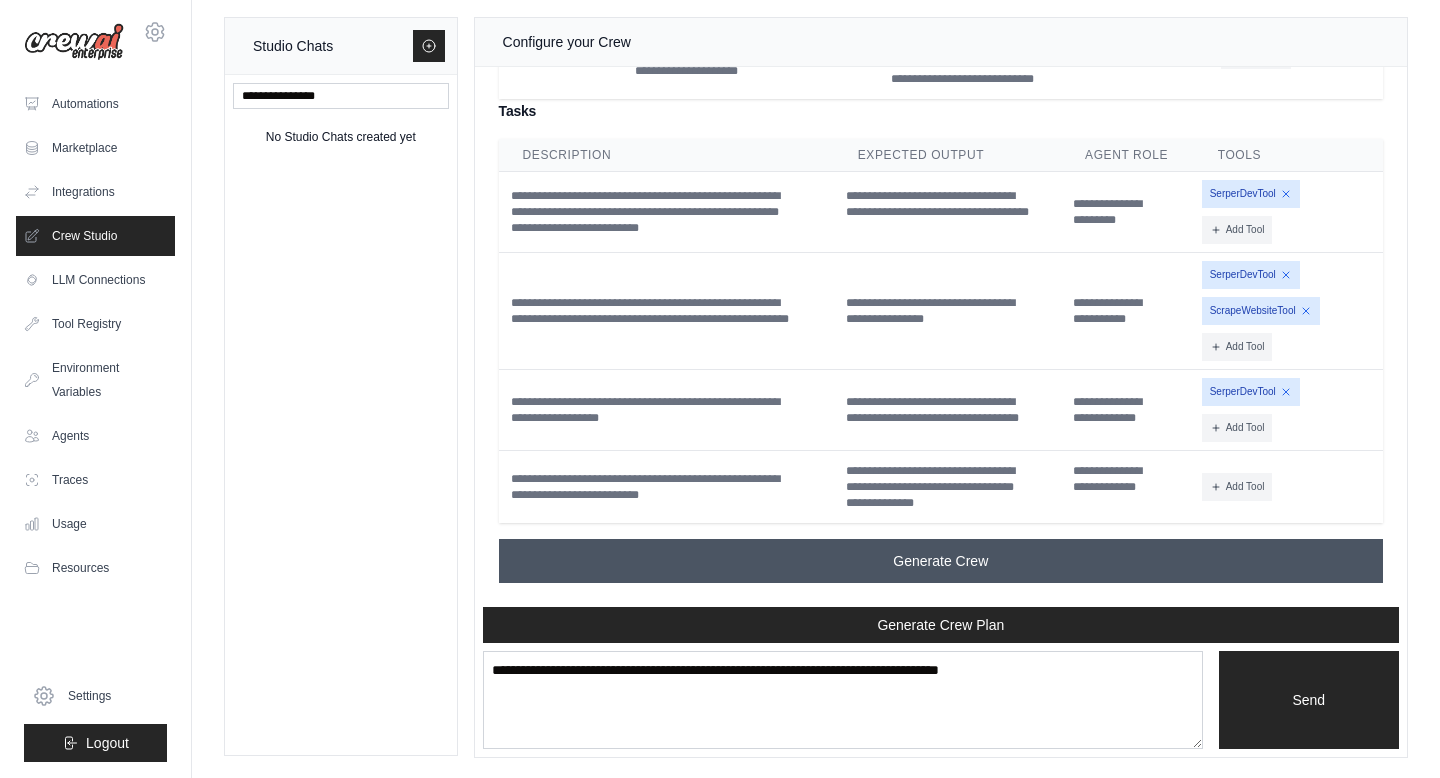 click on "Generate Crew" at bounding box center (940, 561) 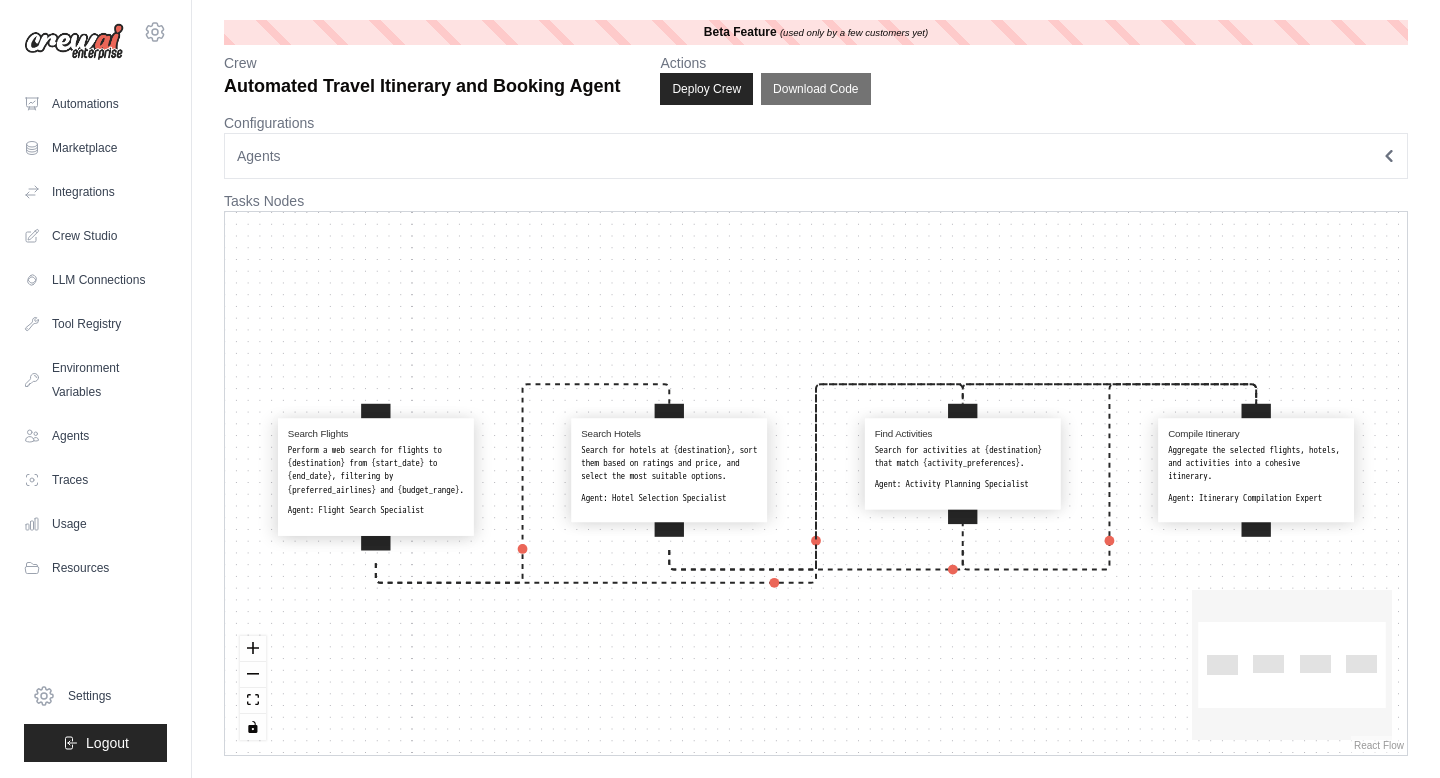 scroll, scrollTop: 0, scrollLeft: 0, axis: both 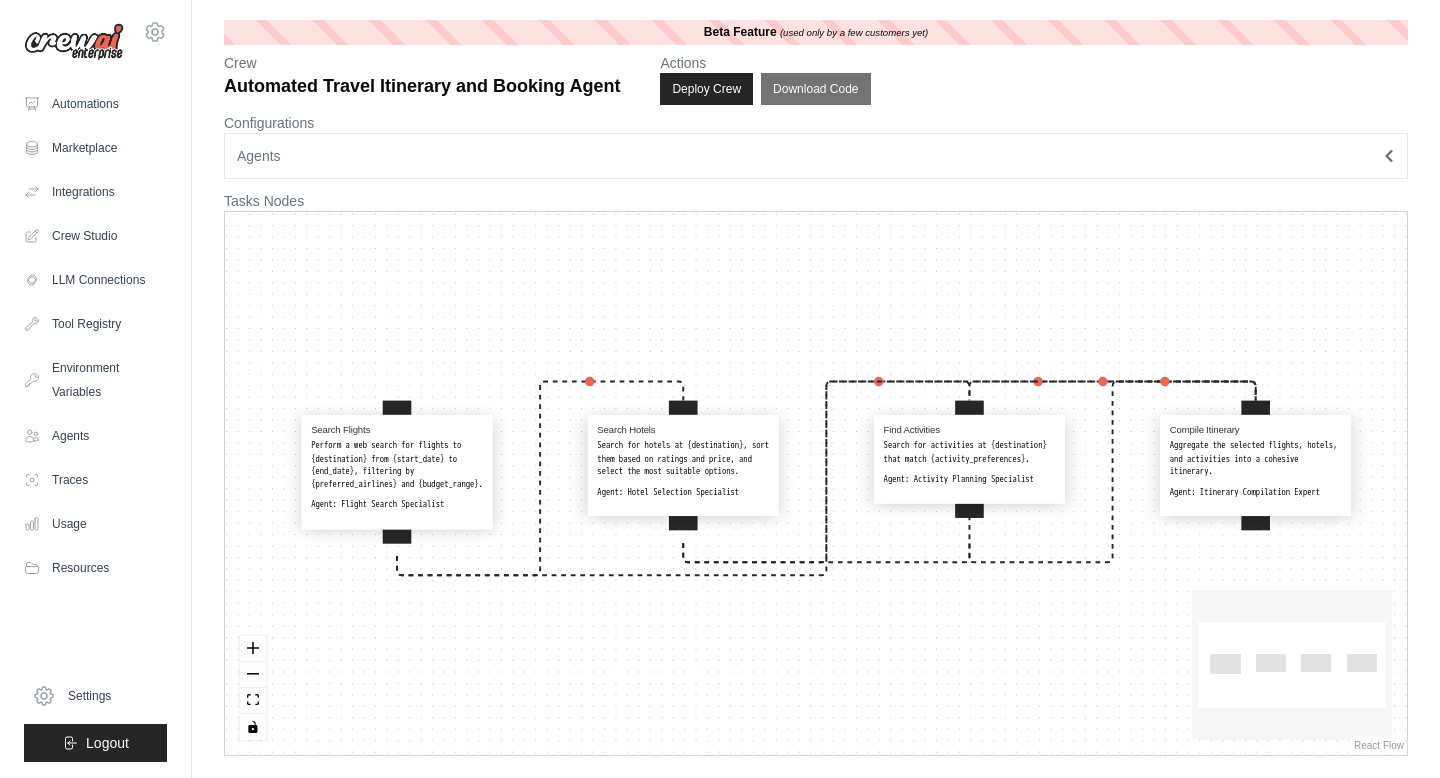 click on "Agents" at bounding box center [816, 156] 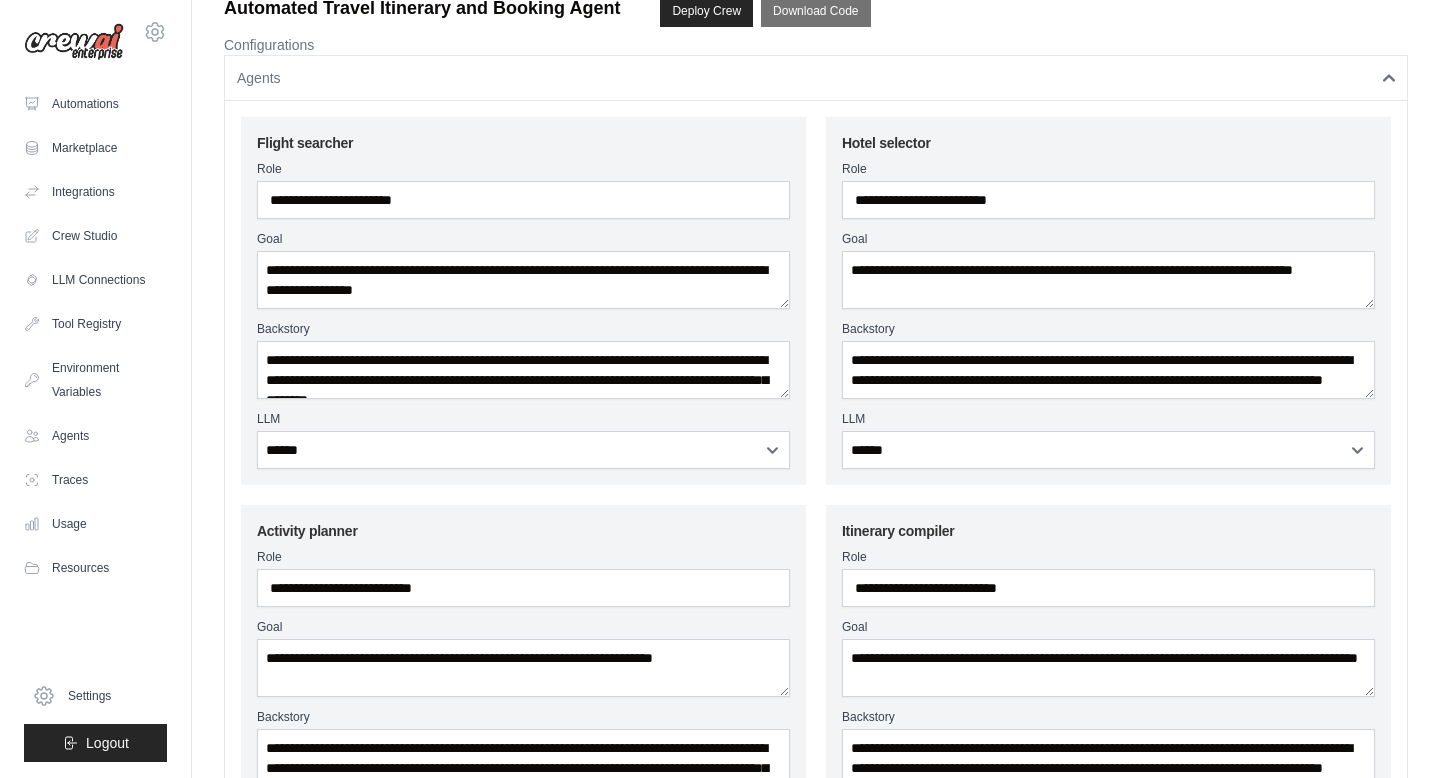scroll, scrollTop: 0, scrollLeft: 0, axis: both 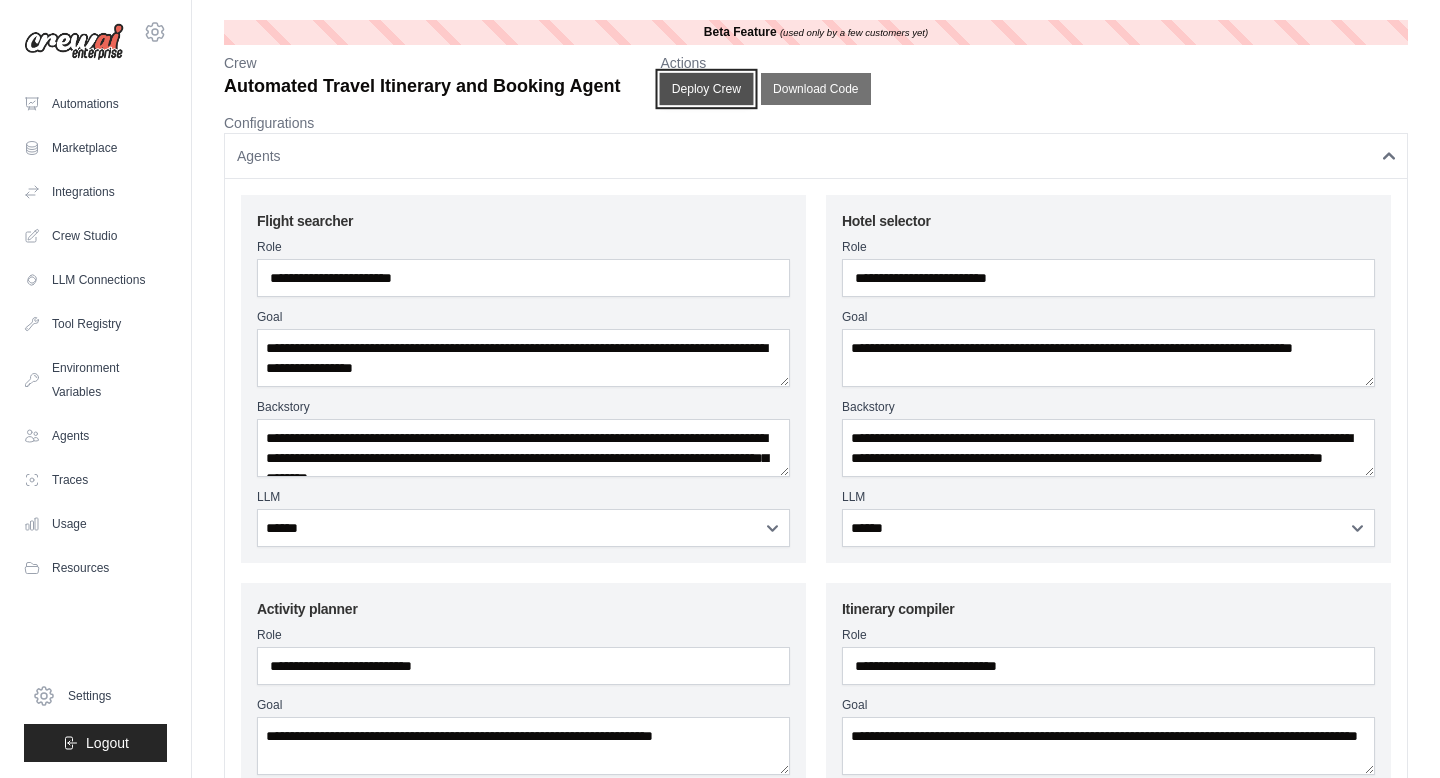click on "Deploy Crew" at bounding box center (707, 89) 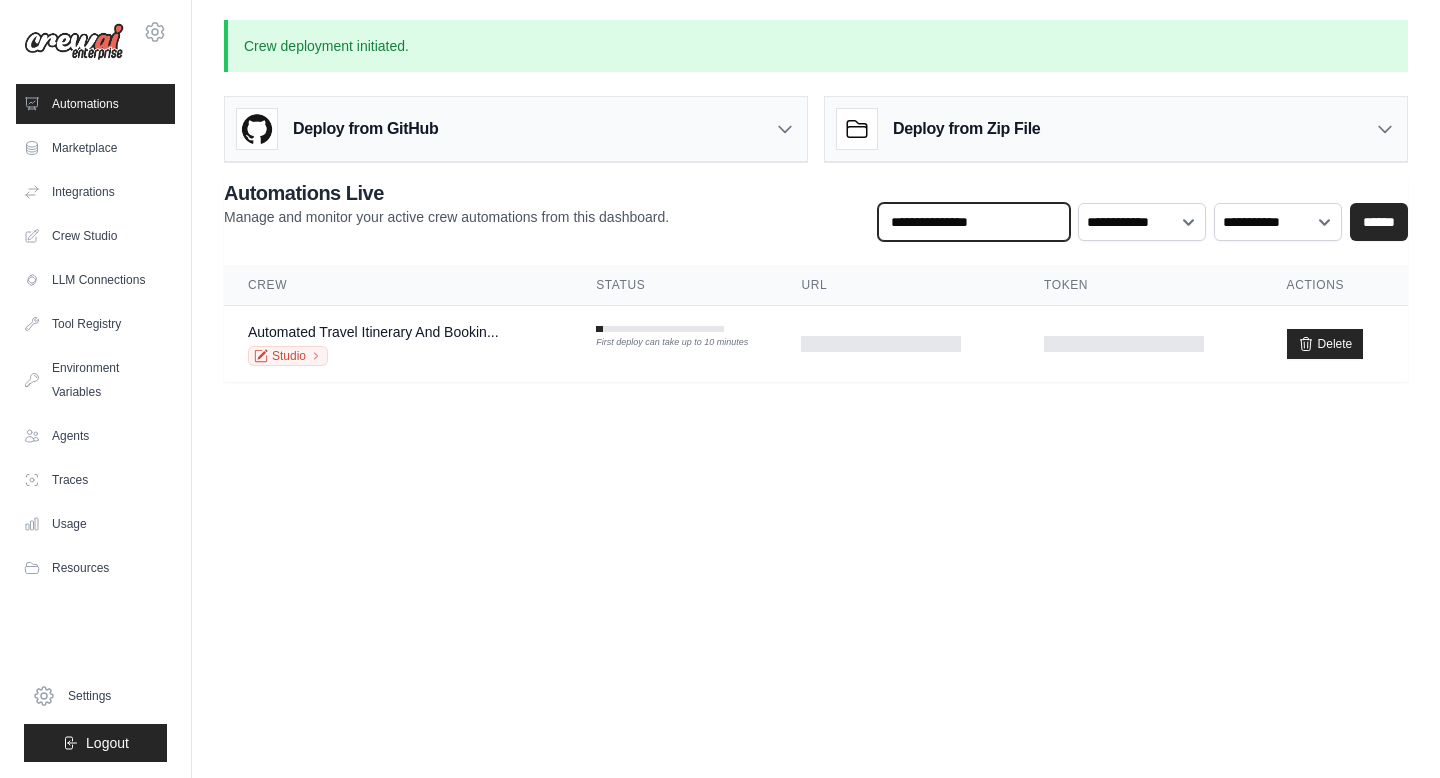 click at bounding box center [974, 222] 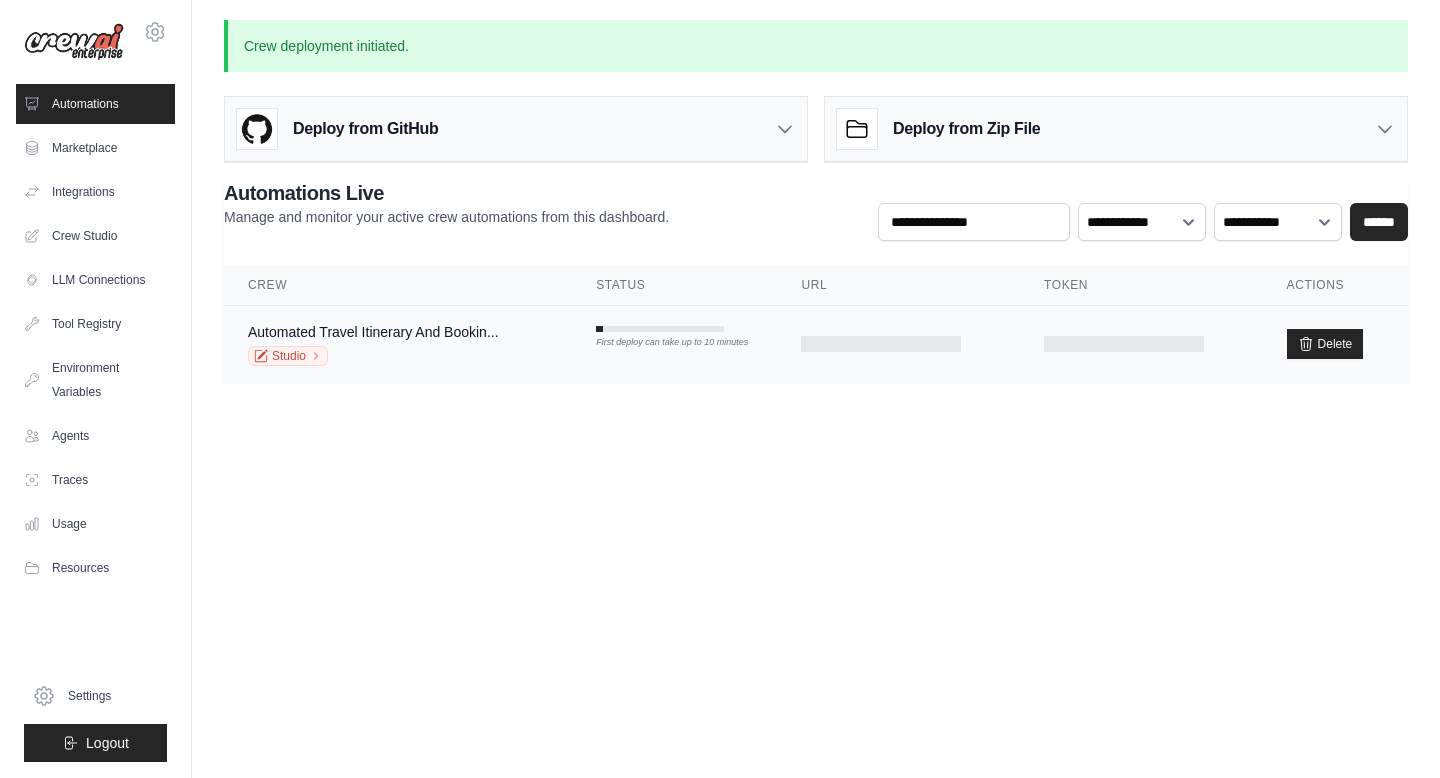 click on "Automated Travel Itinerary And Bookin...
Studio" at bounding box center (398, 344) 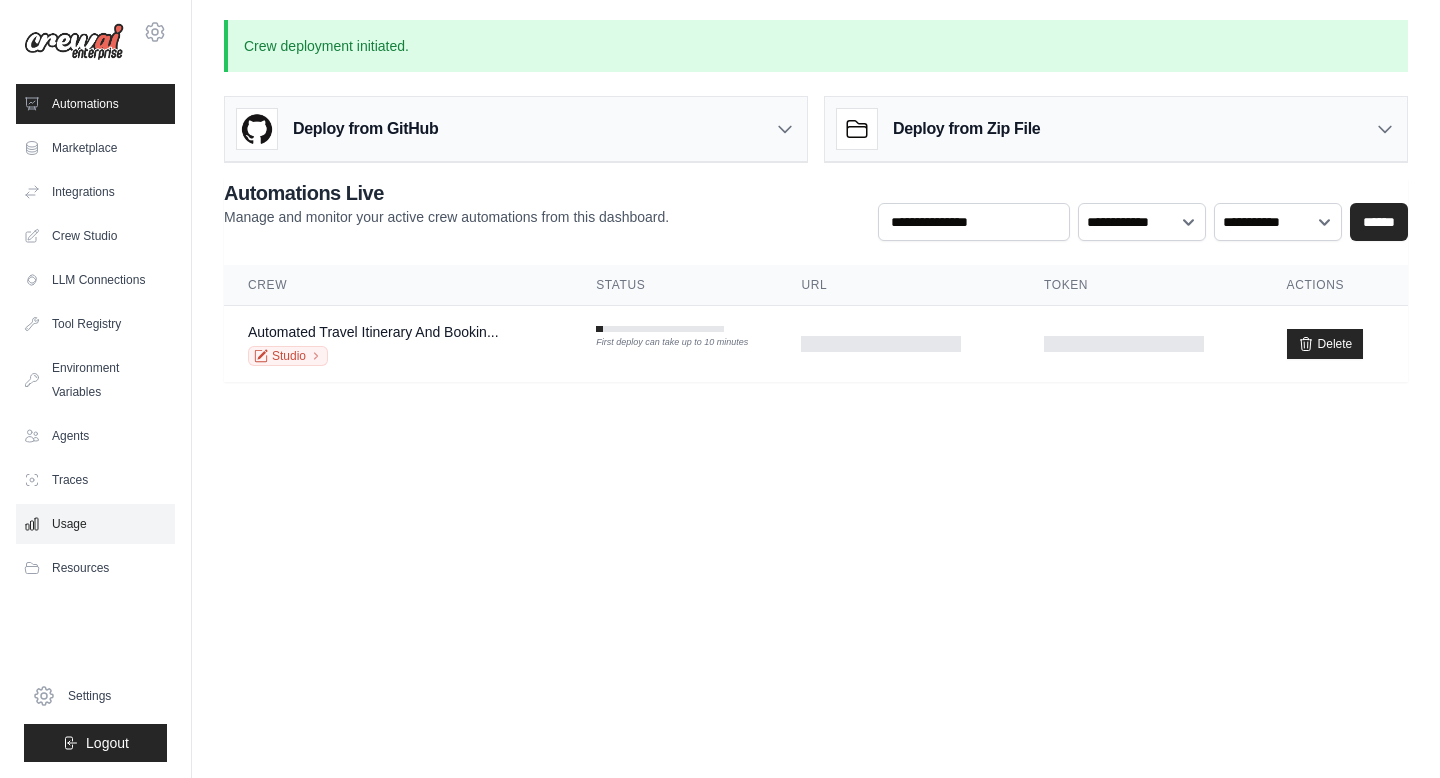 click 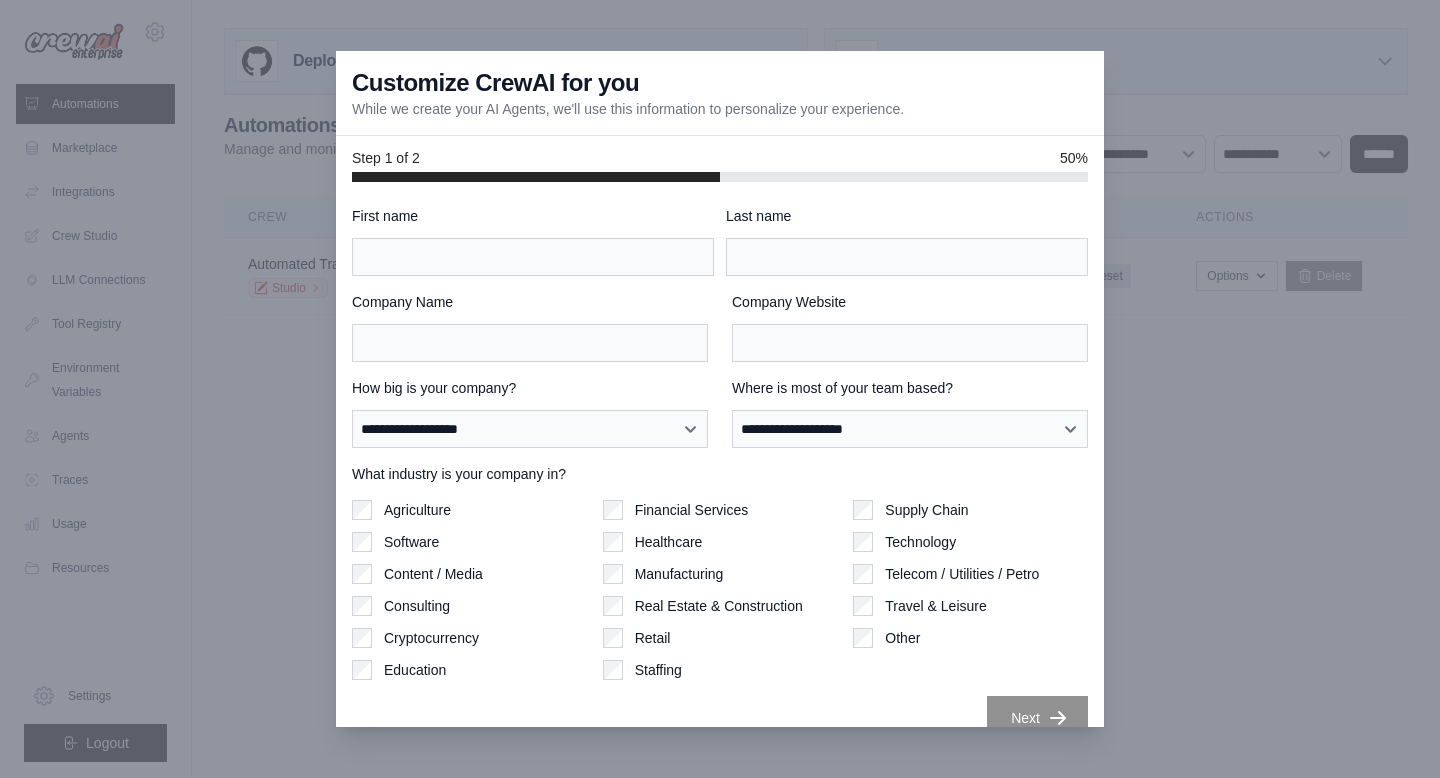 scroll, scrollTop: 0, scrollLeft: 0, axis: both 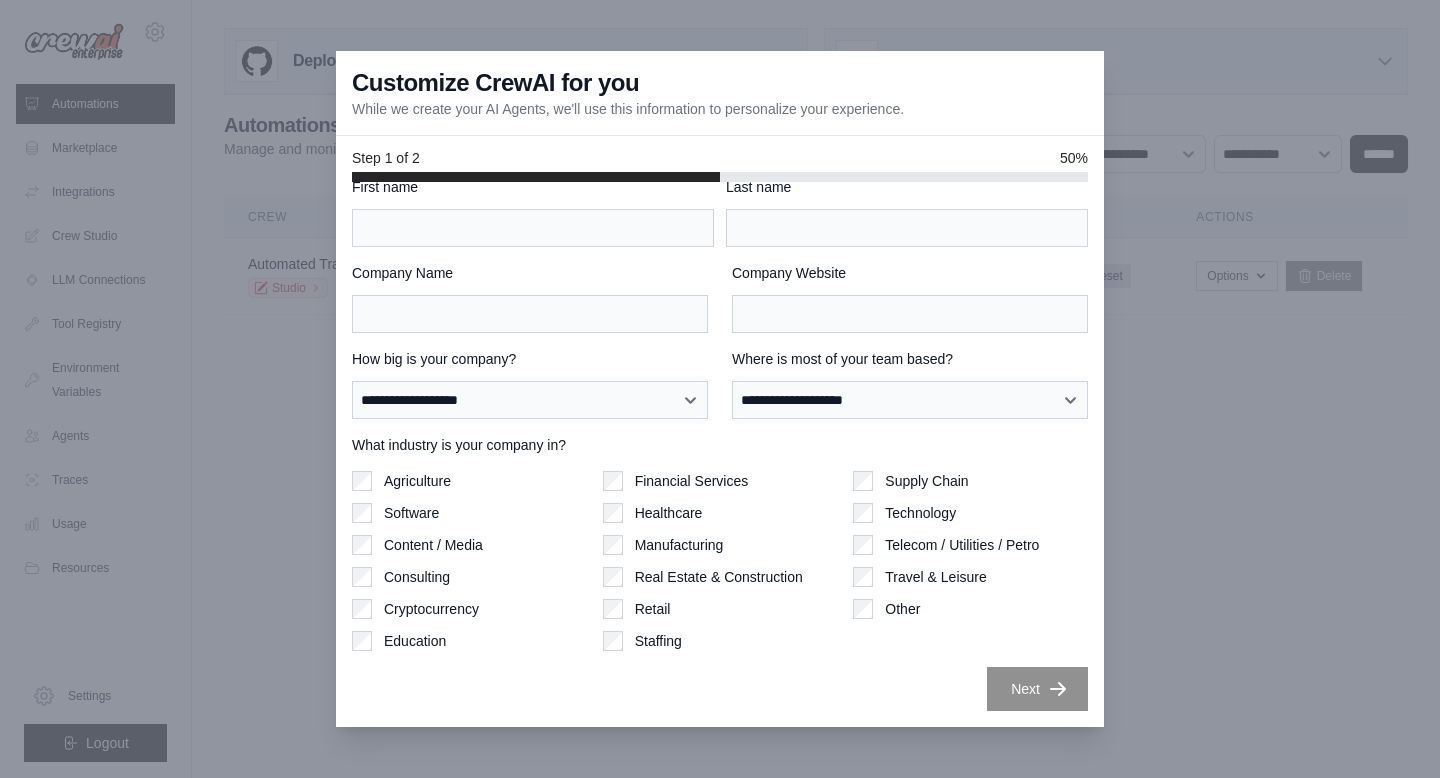 click at bounding box center (720, 389) 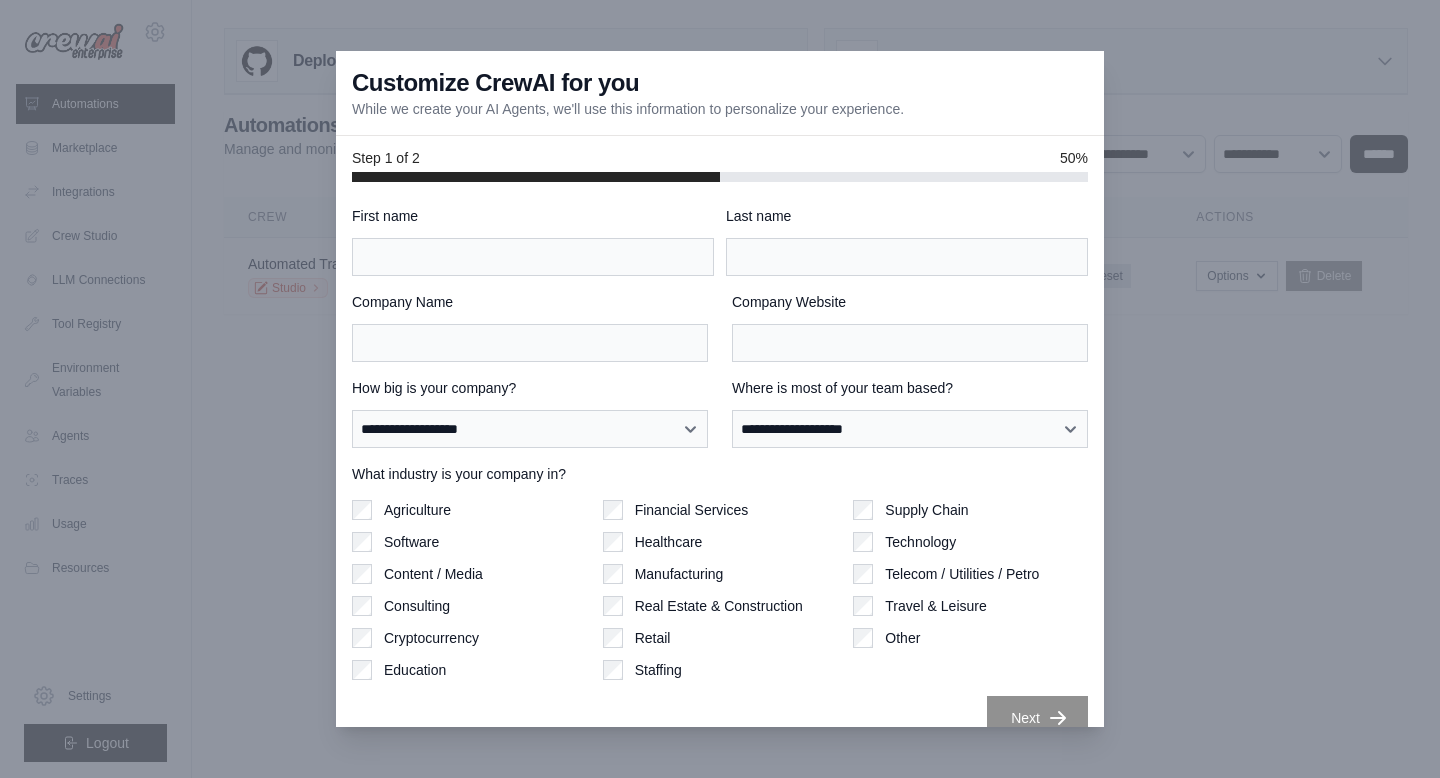 click at bounding box center (720, 389) 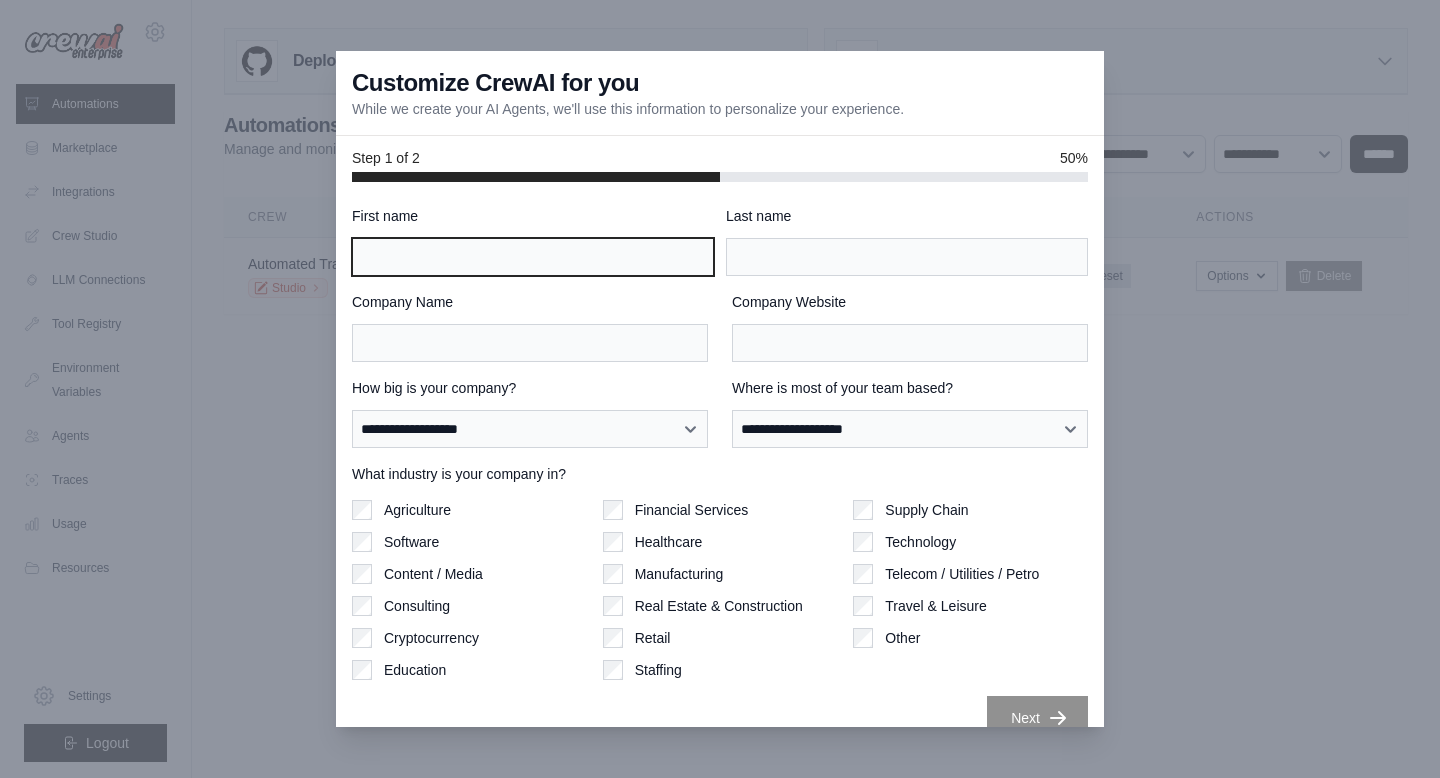 click on "First name" at bounding box center [533, 257] 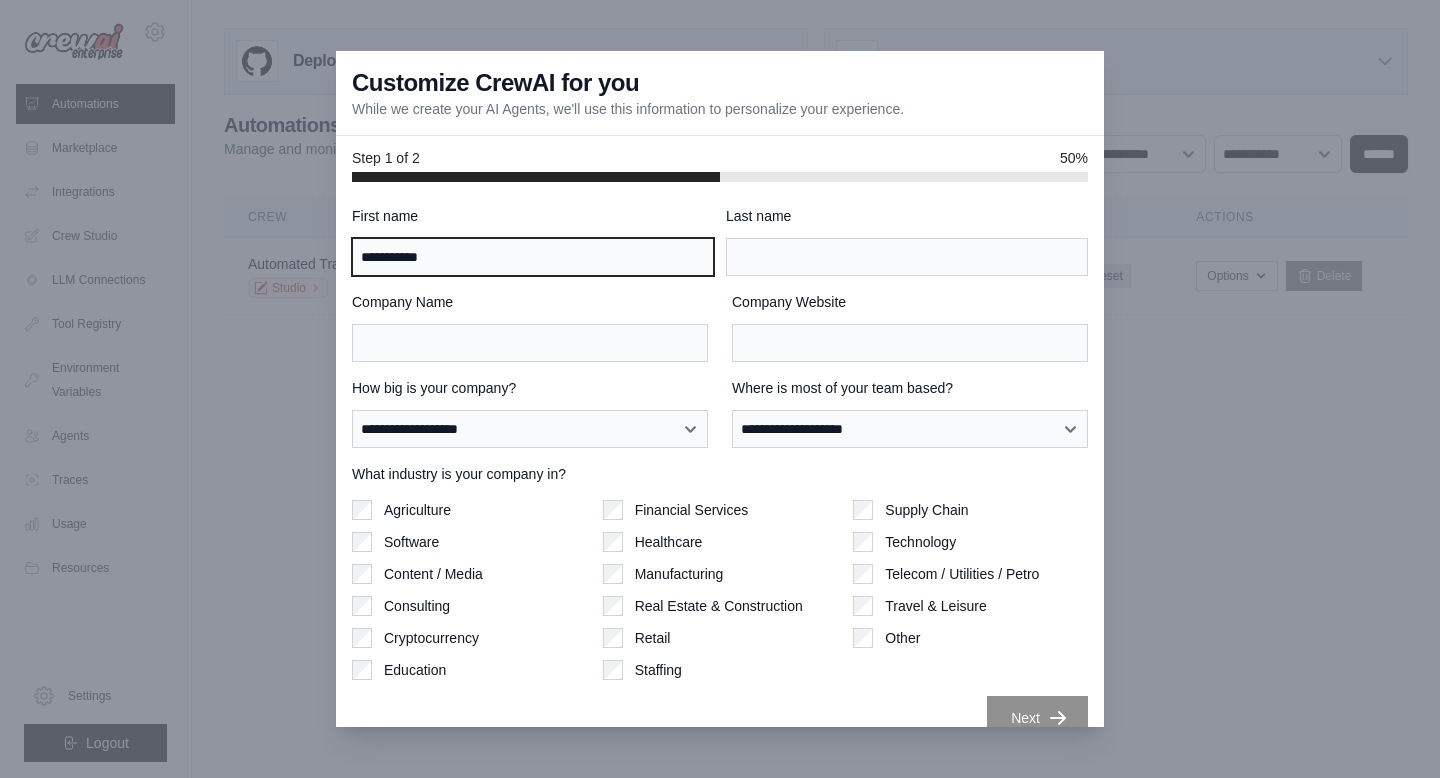 type on "**********" 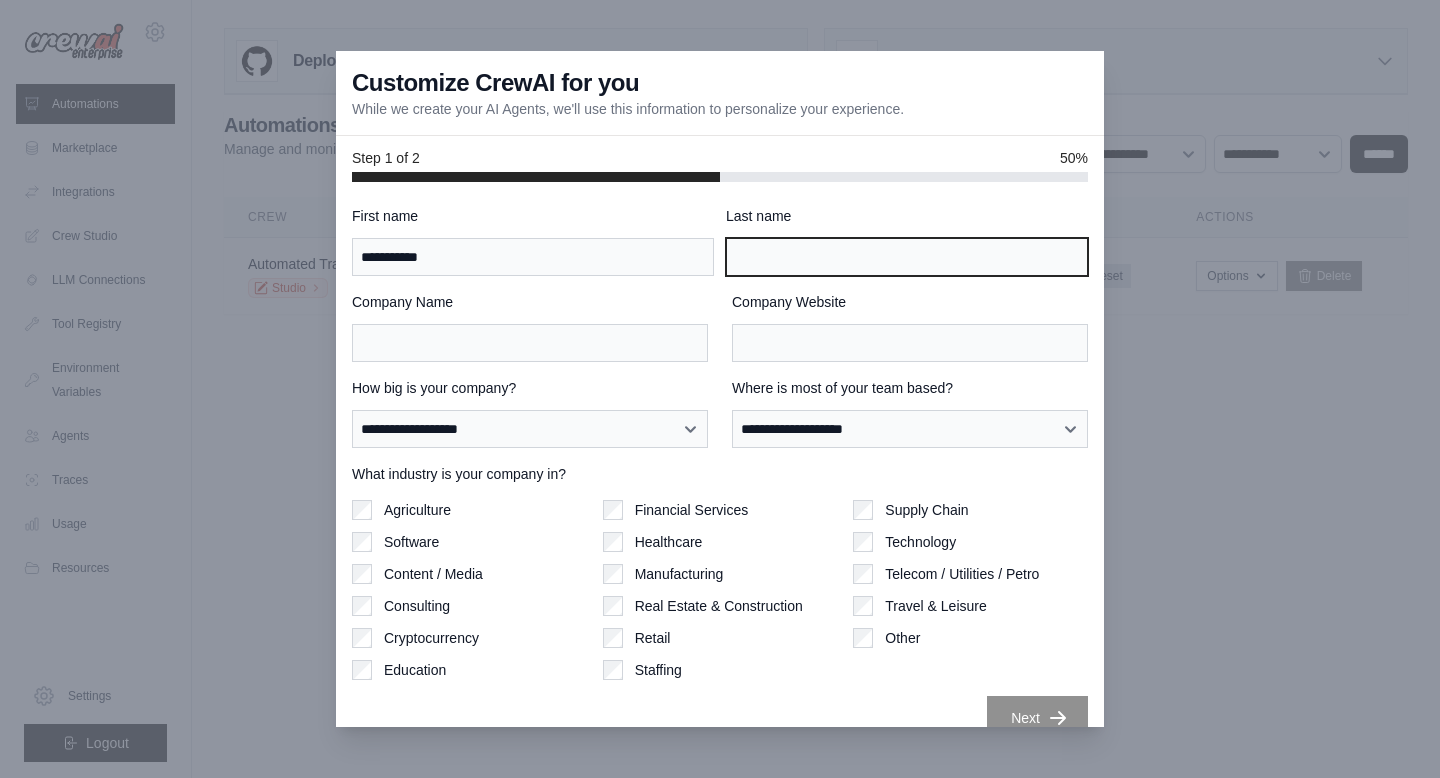 click on "Last name" at bounding box center [907, 257] 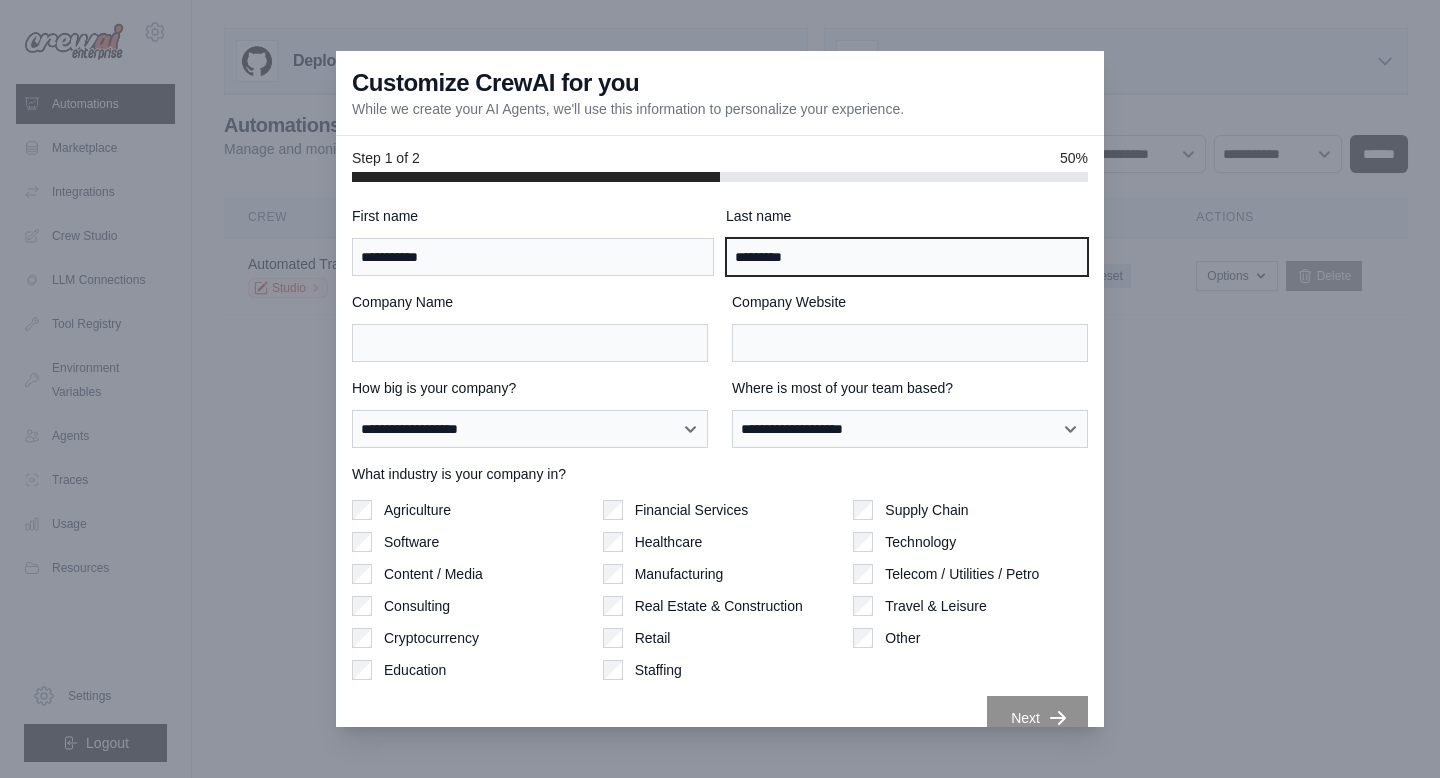 type on "*********" 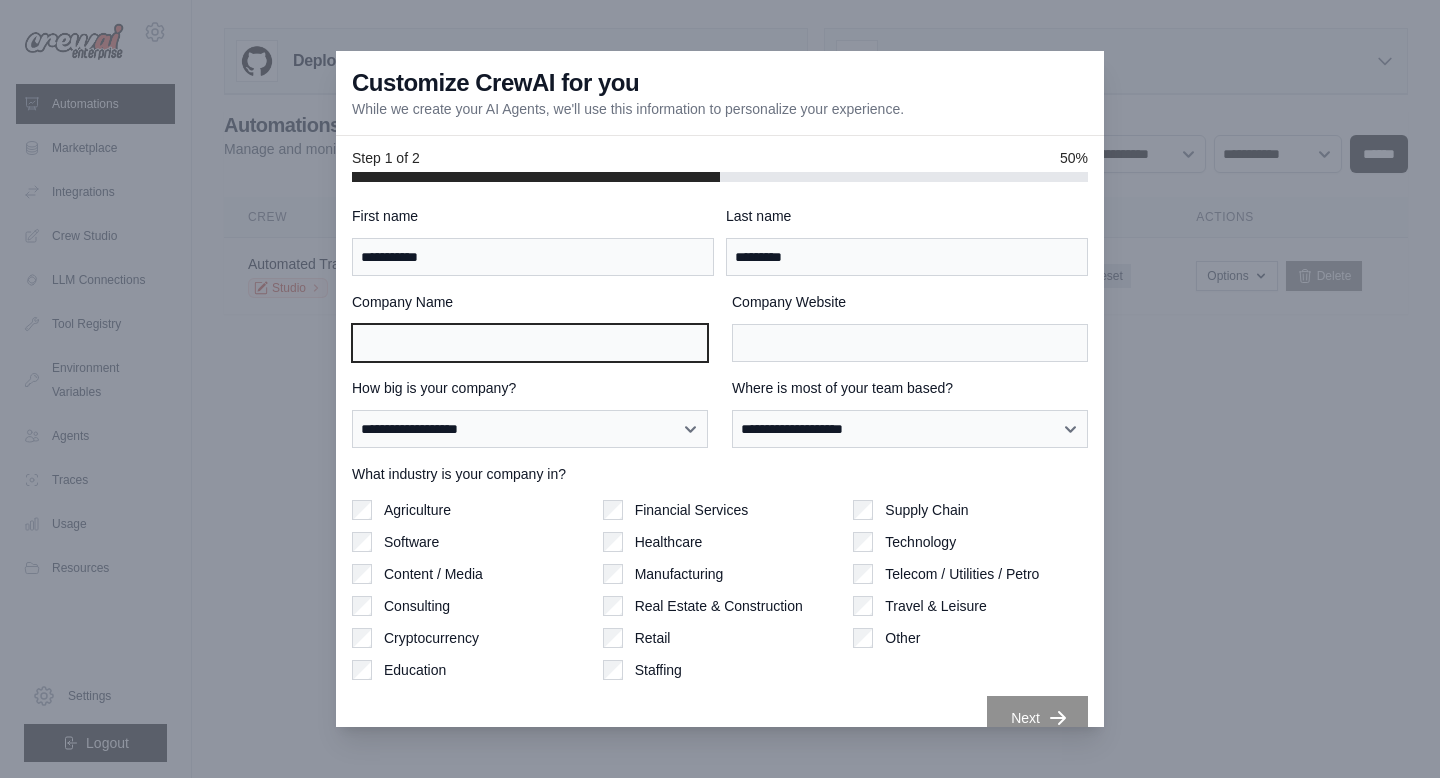 click on "Company Name" at bounding box center (530, 343) 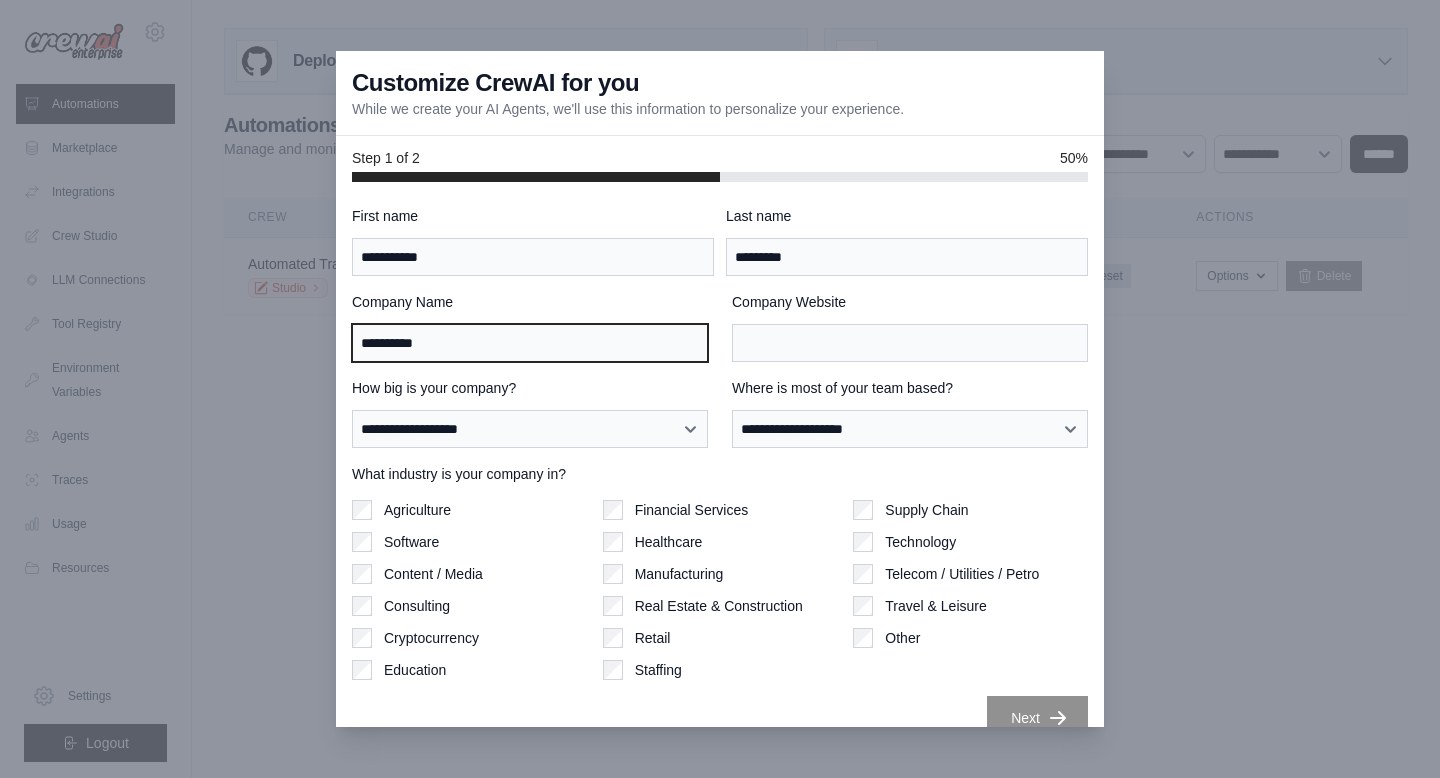 type on "**********" 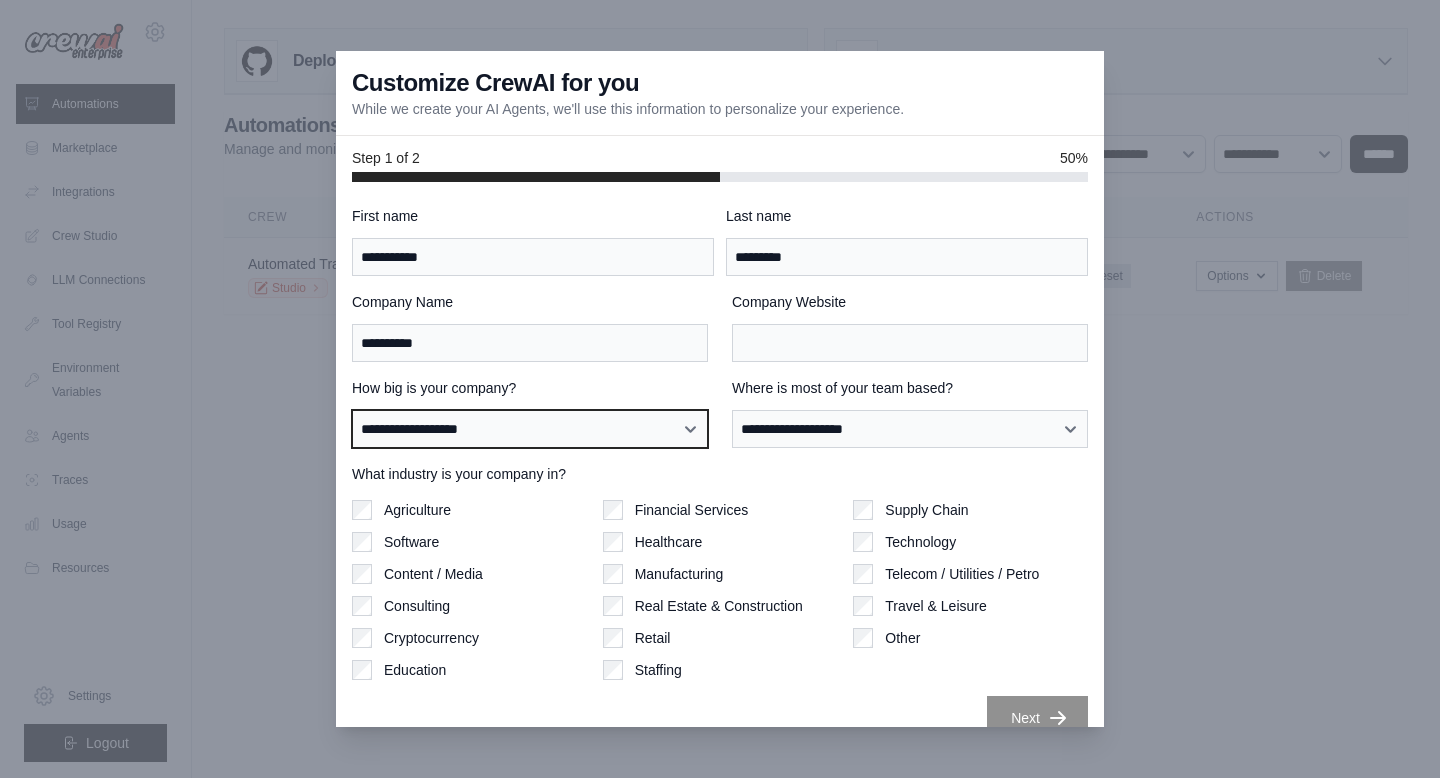 click on "**********" at bounding box center (530, 429) 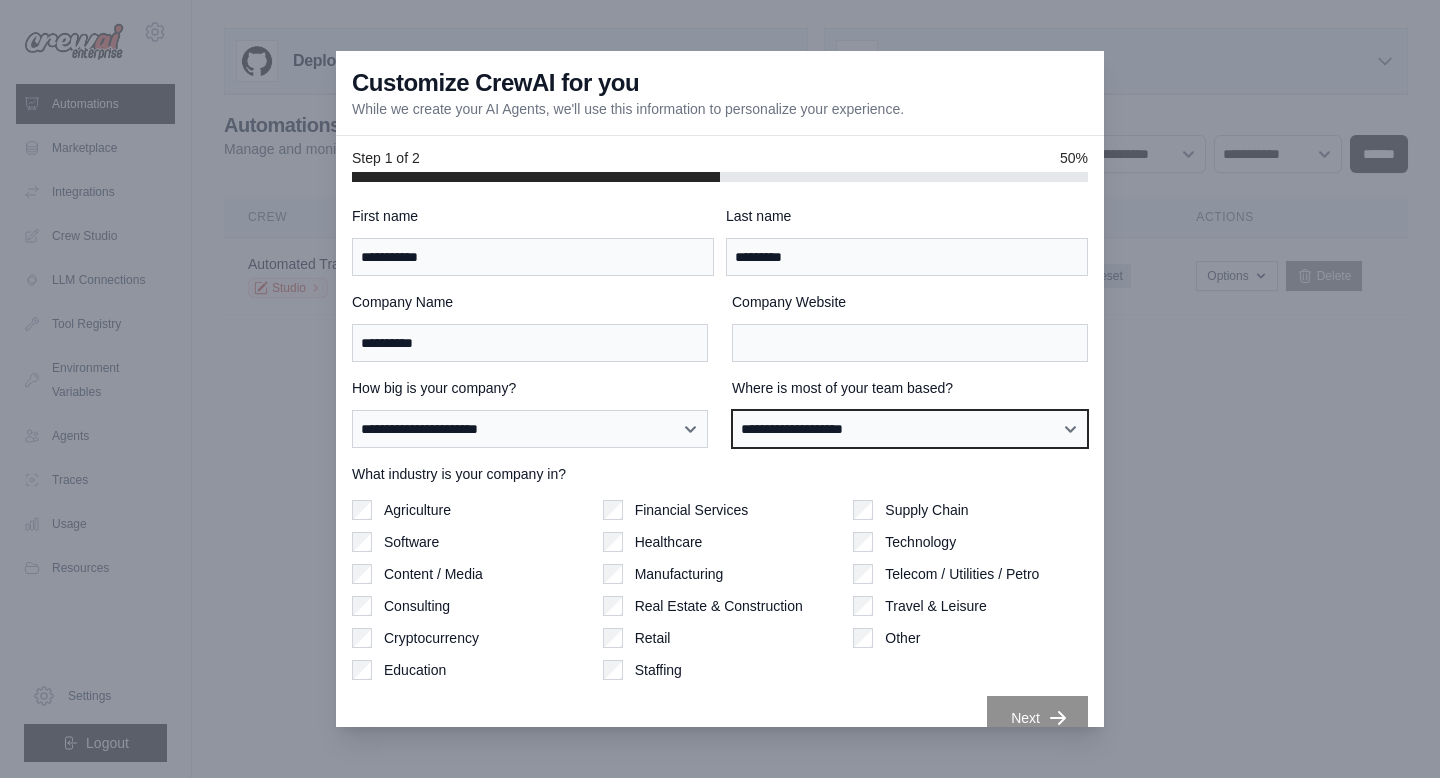 click on "**********" at bounding box center [910, 429] 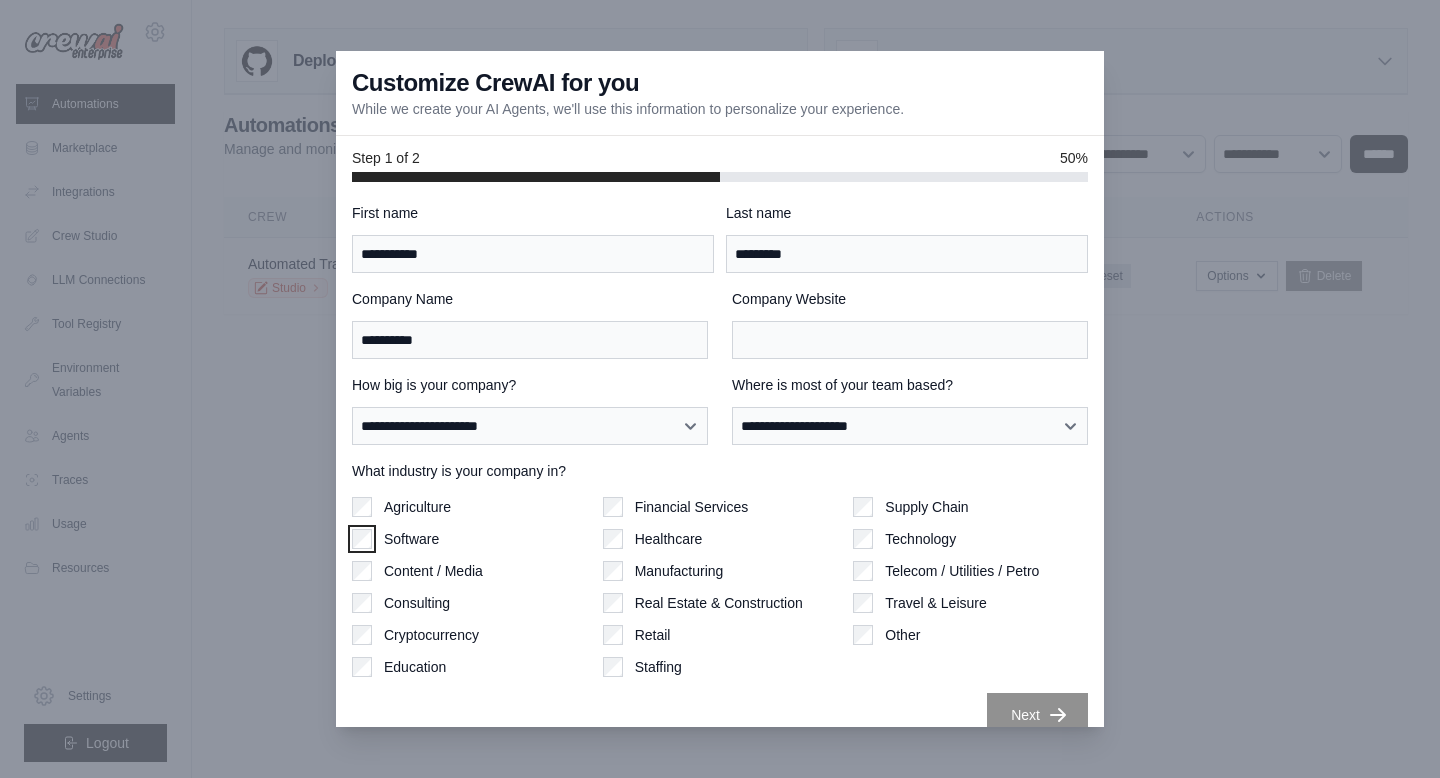scroll, scrollTop: 1, scrollLeft: 0, axis: vertical 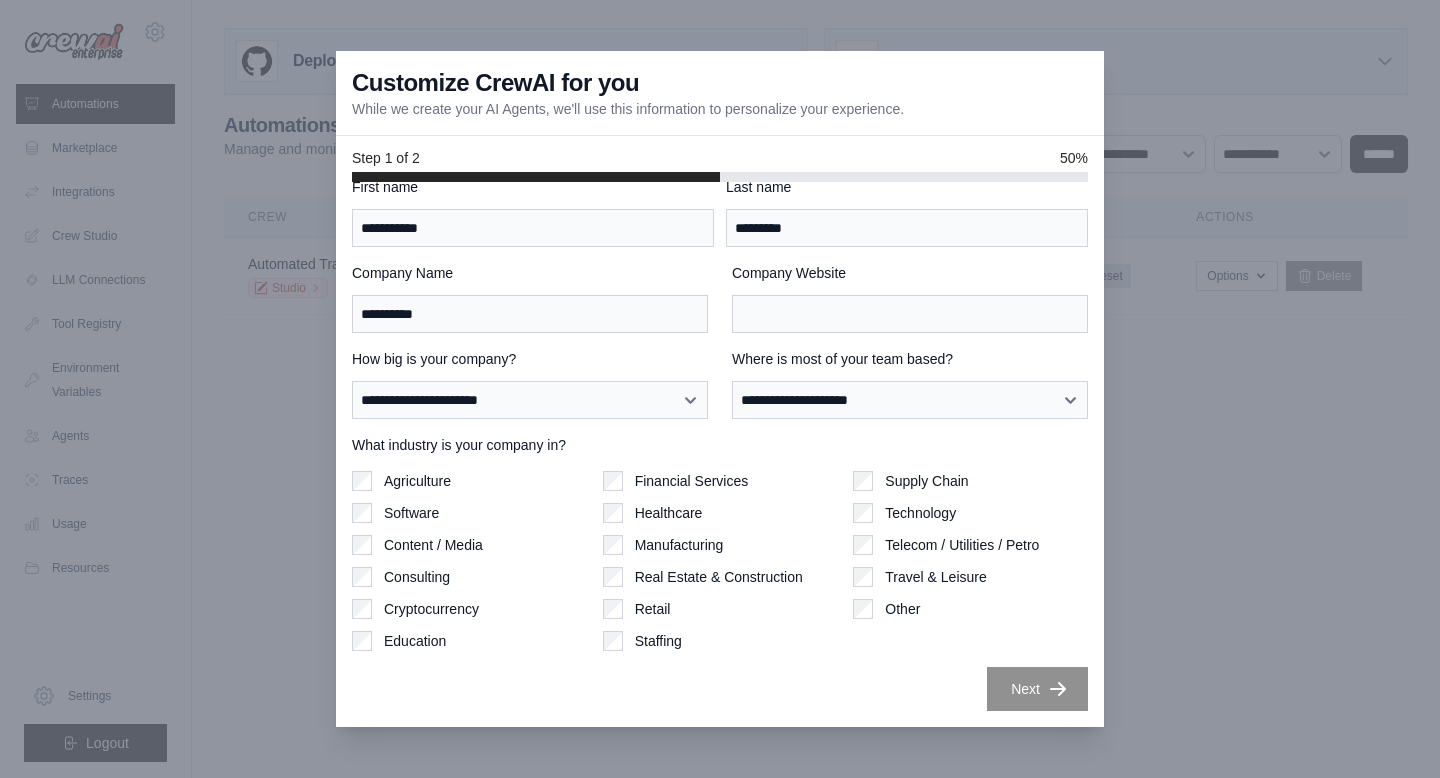 click on "**********" at bounding box center [720, 454] 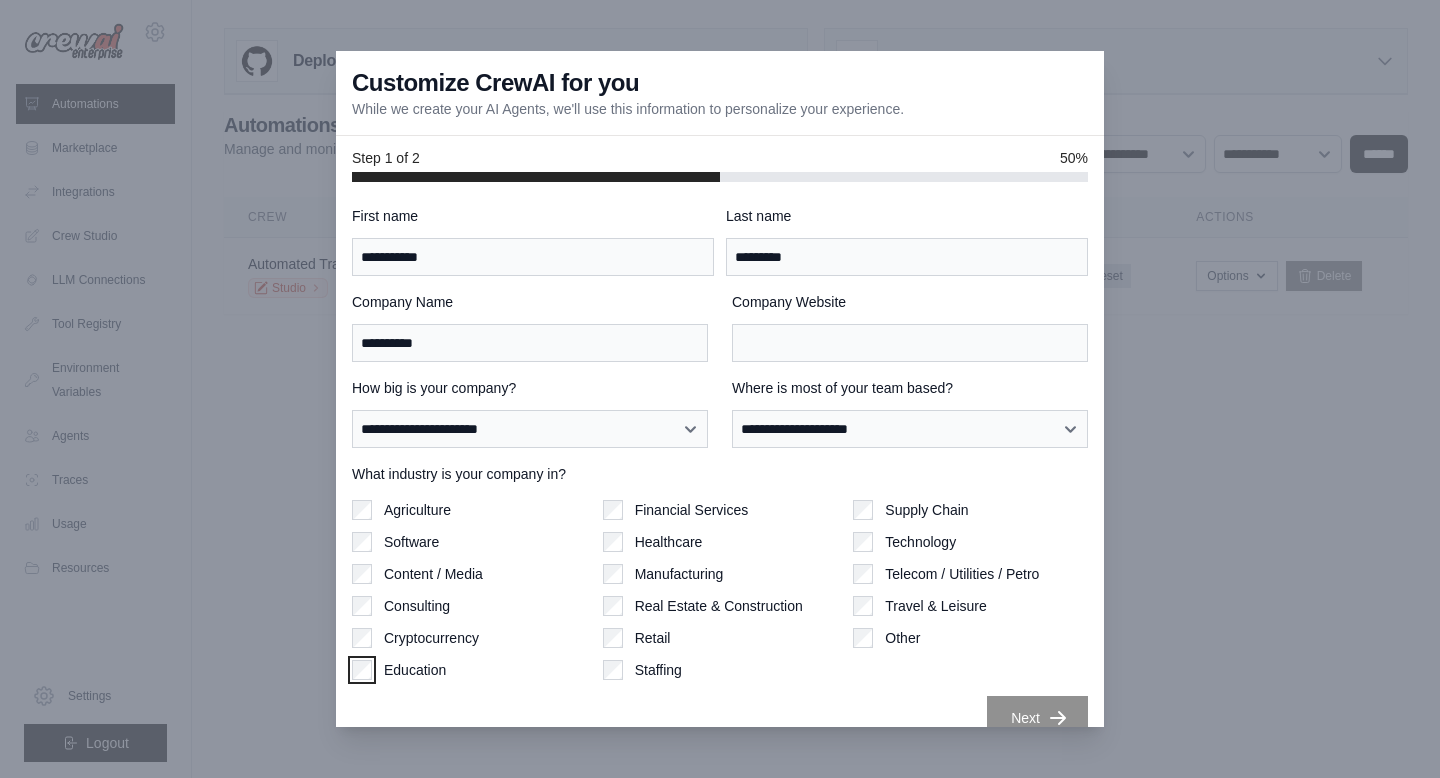 scroll, scrollTop: 29, scrollLeft: 0, axis: vertical 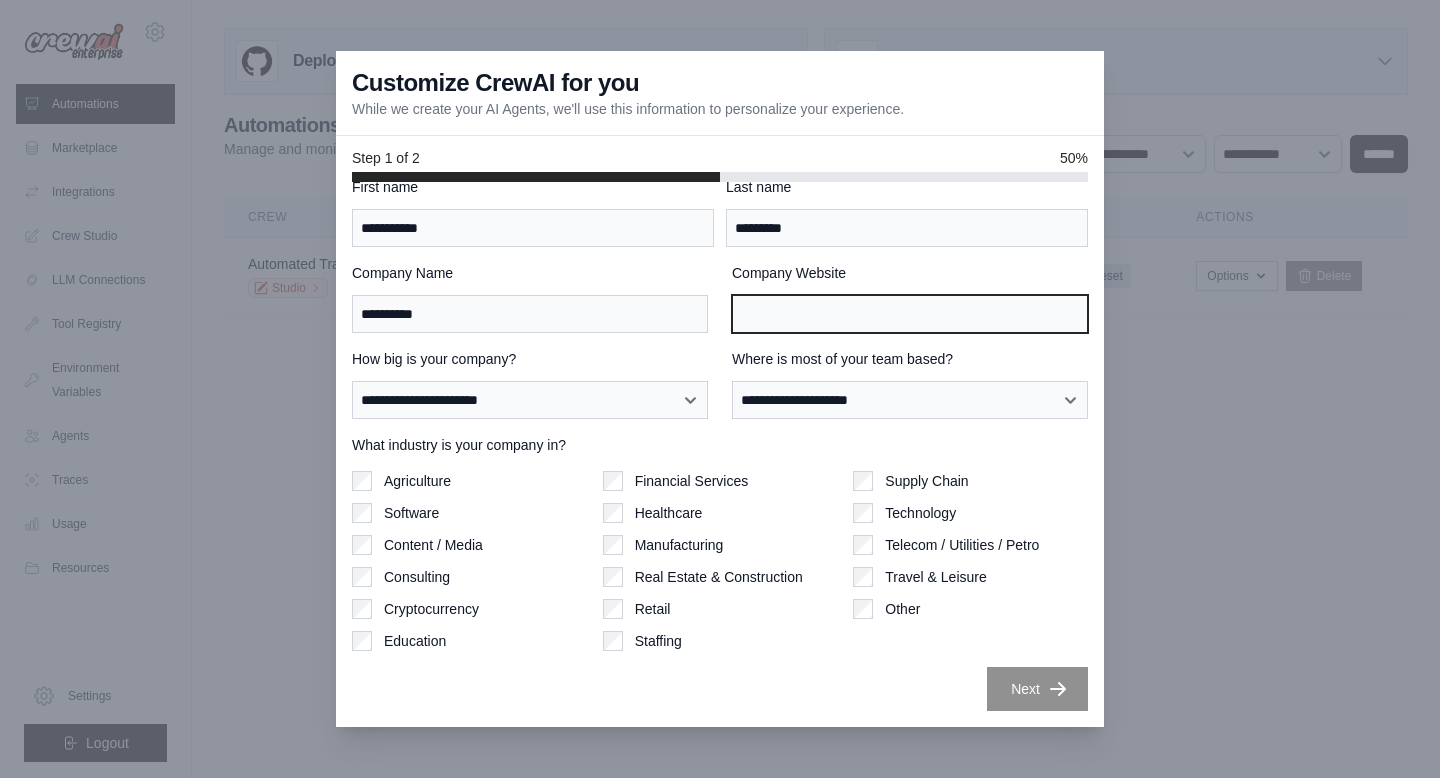 click on "Company Website" at bounding box center [910, 314] 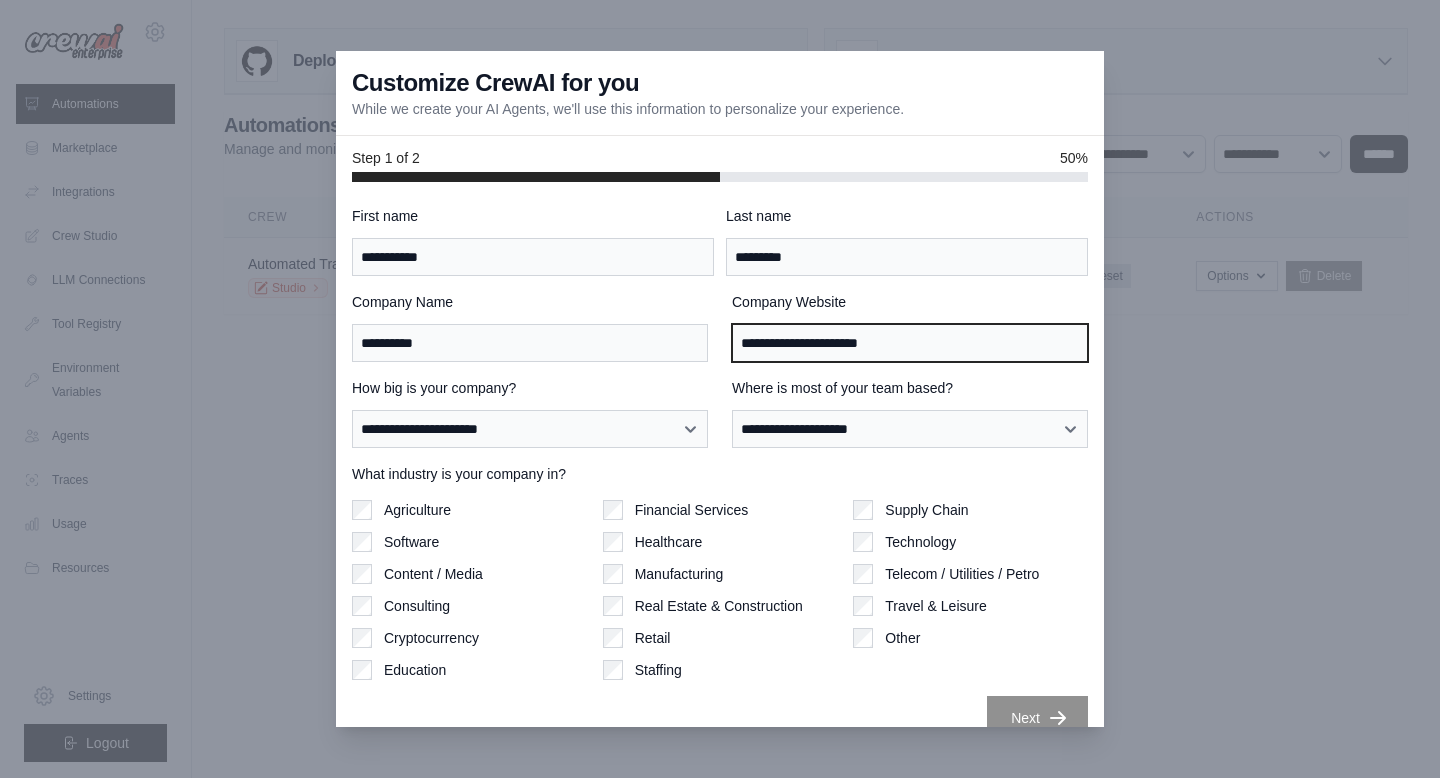 scroll, scrollTop: 29, scrollLeft: 0, axis: vertical 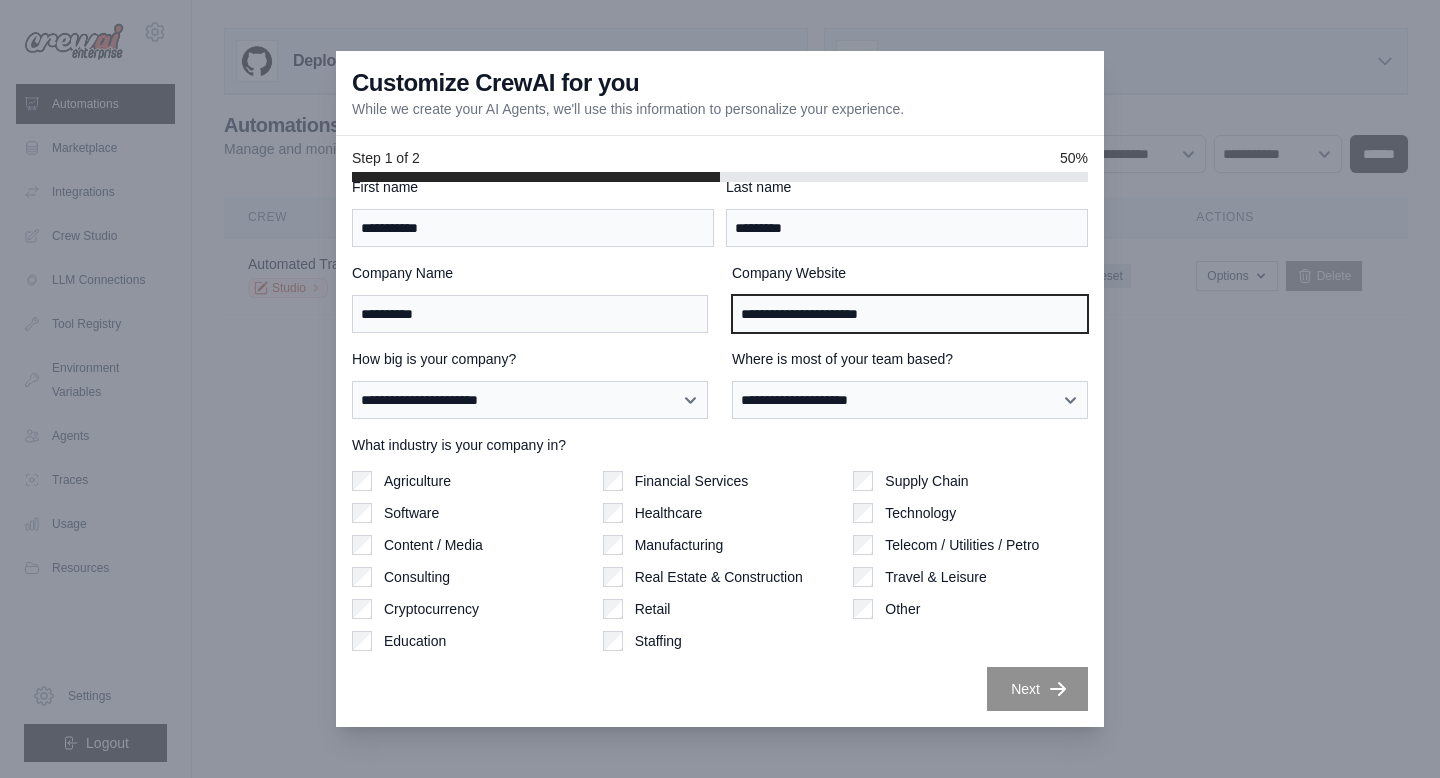 type on "**********" 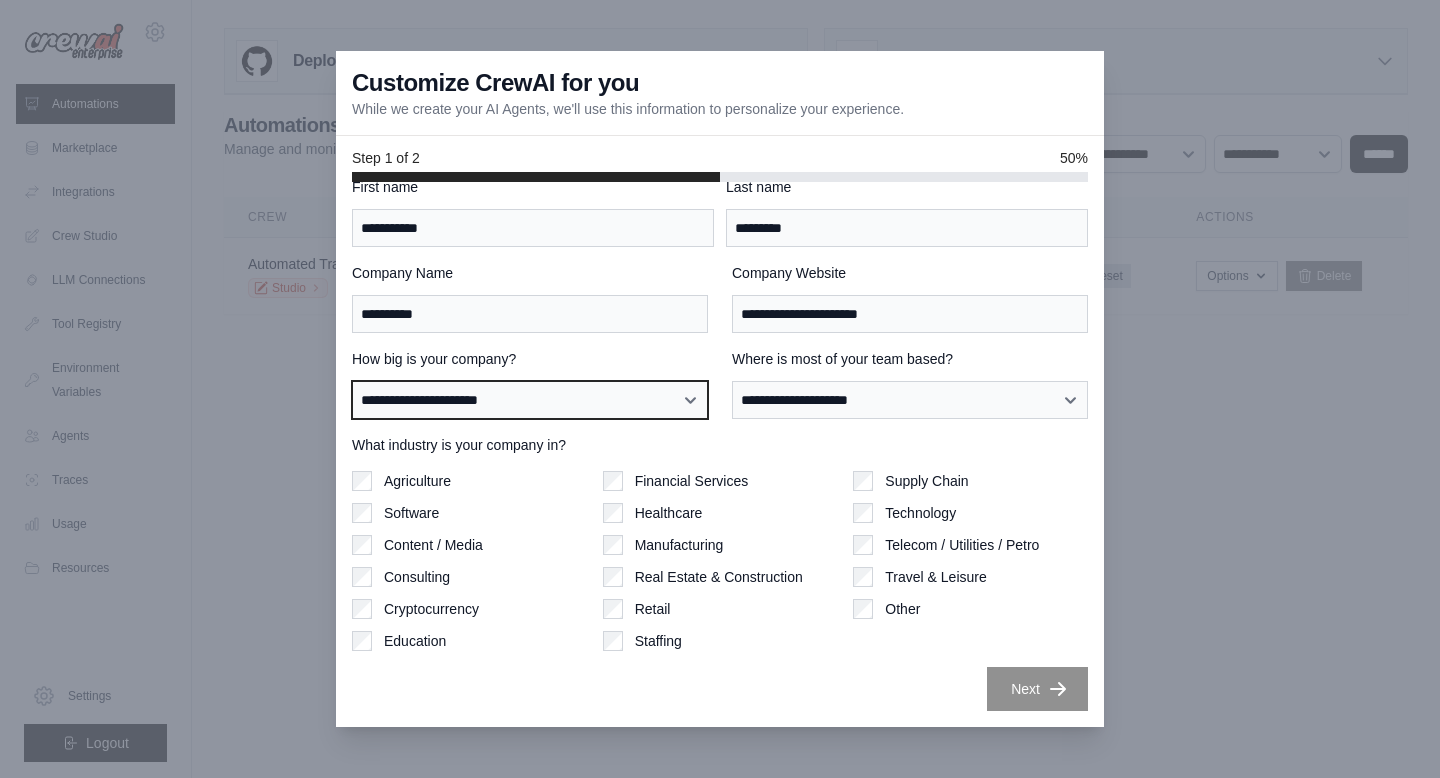 click on "**********" at bounding box center [530, 400] 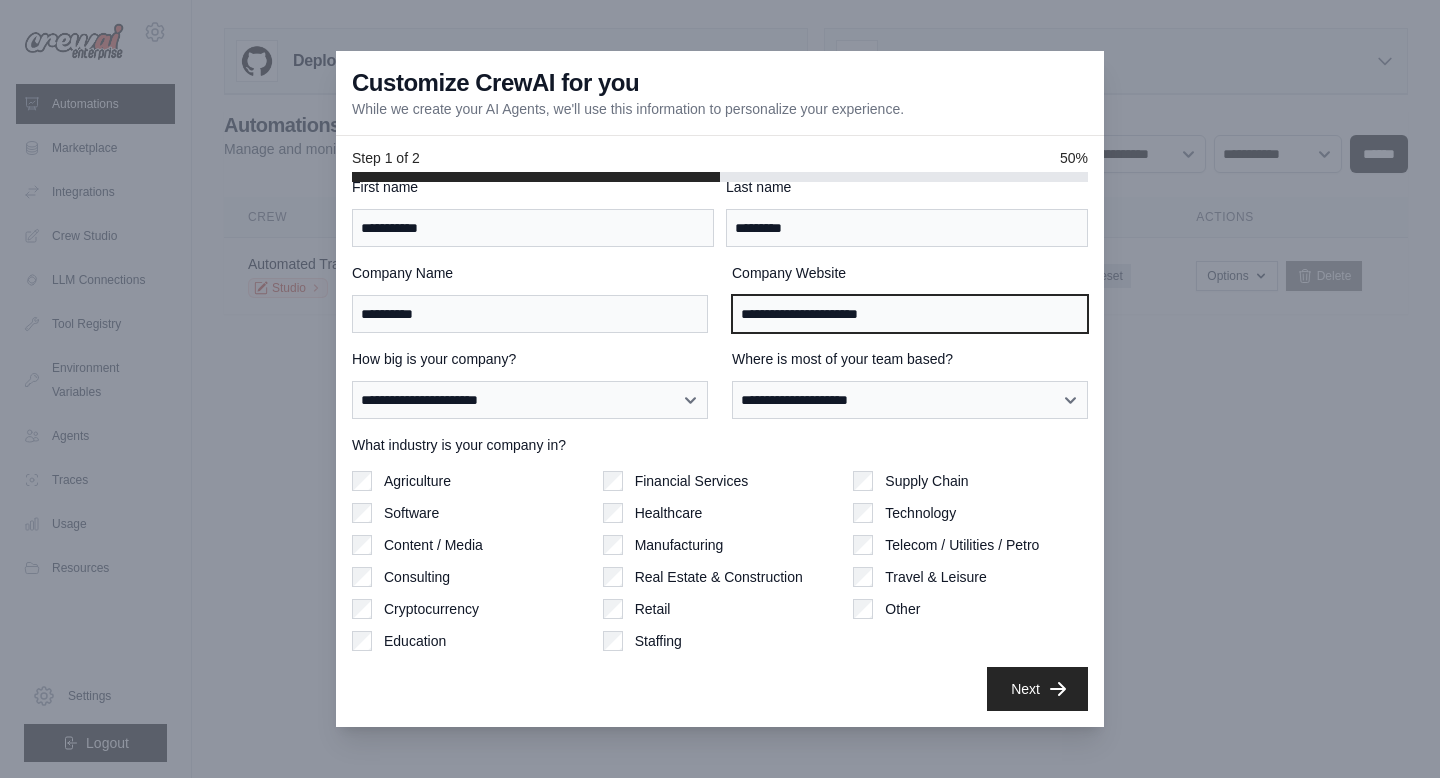 click on "**********" at bounding box center [910, 314] 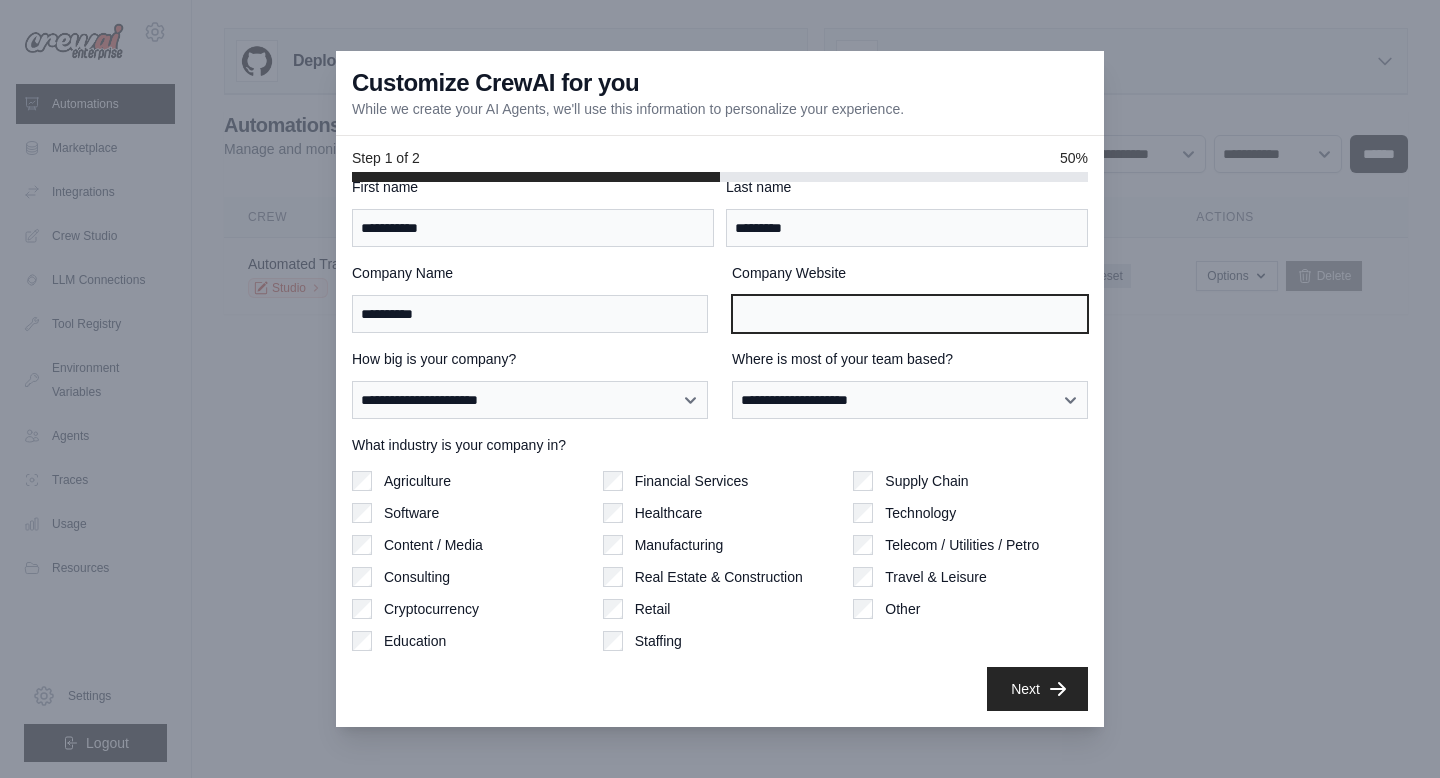 type 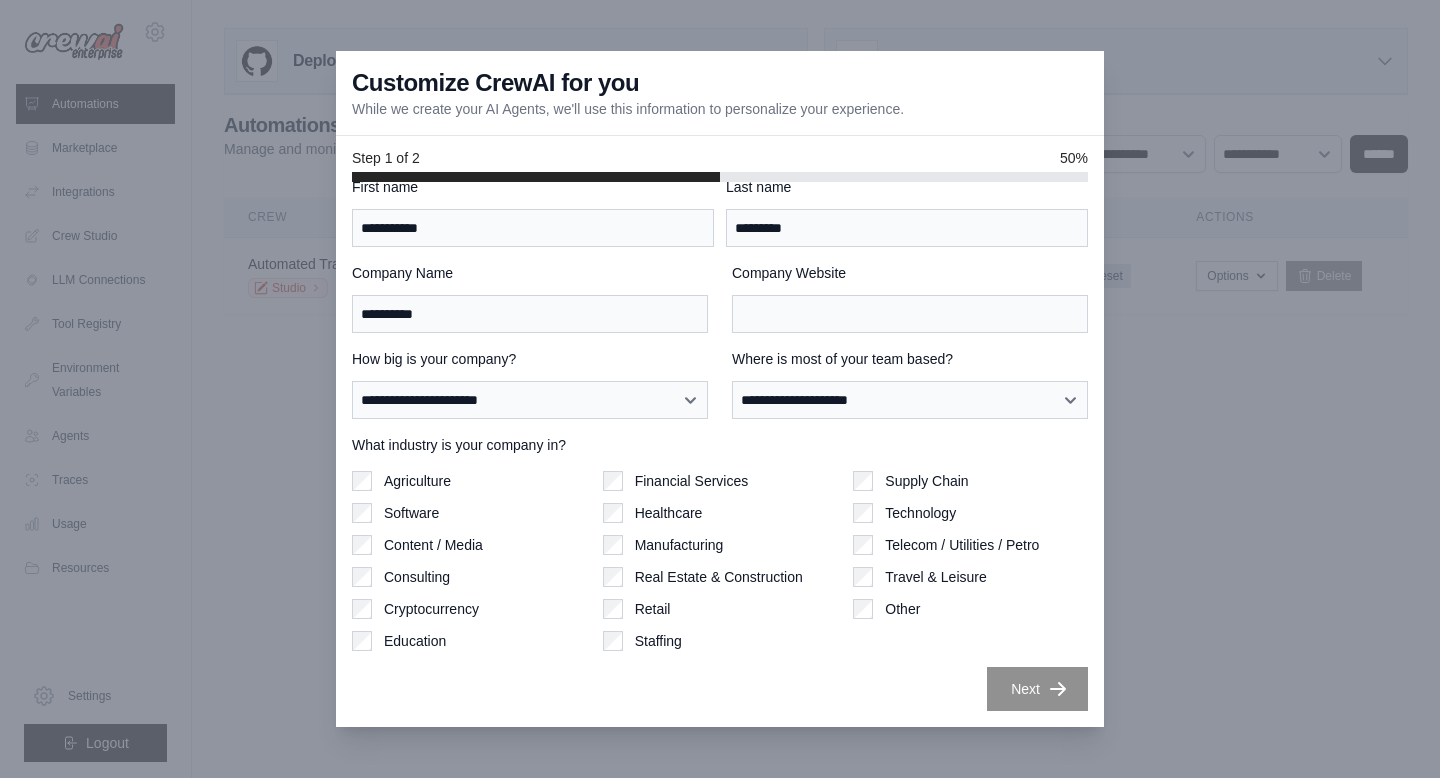 scroll, scrollTop: 0, scrollLeft: 0, axis: both 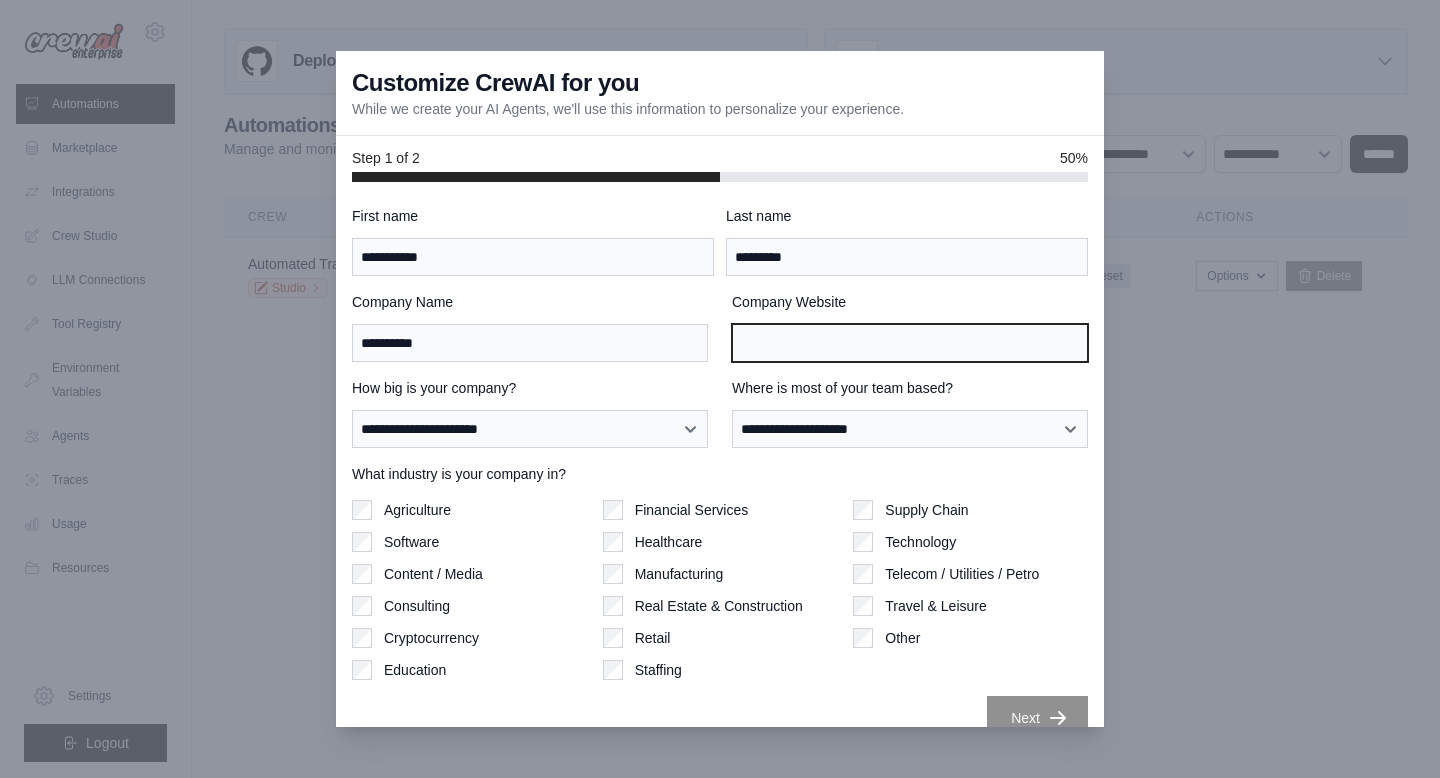 click on "Company Website" at bounding box center (910, 343) 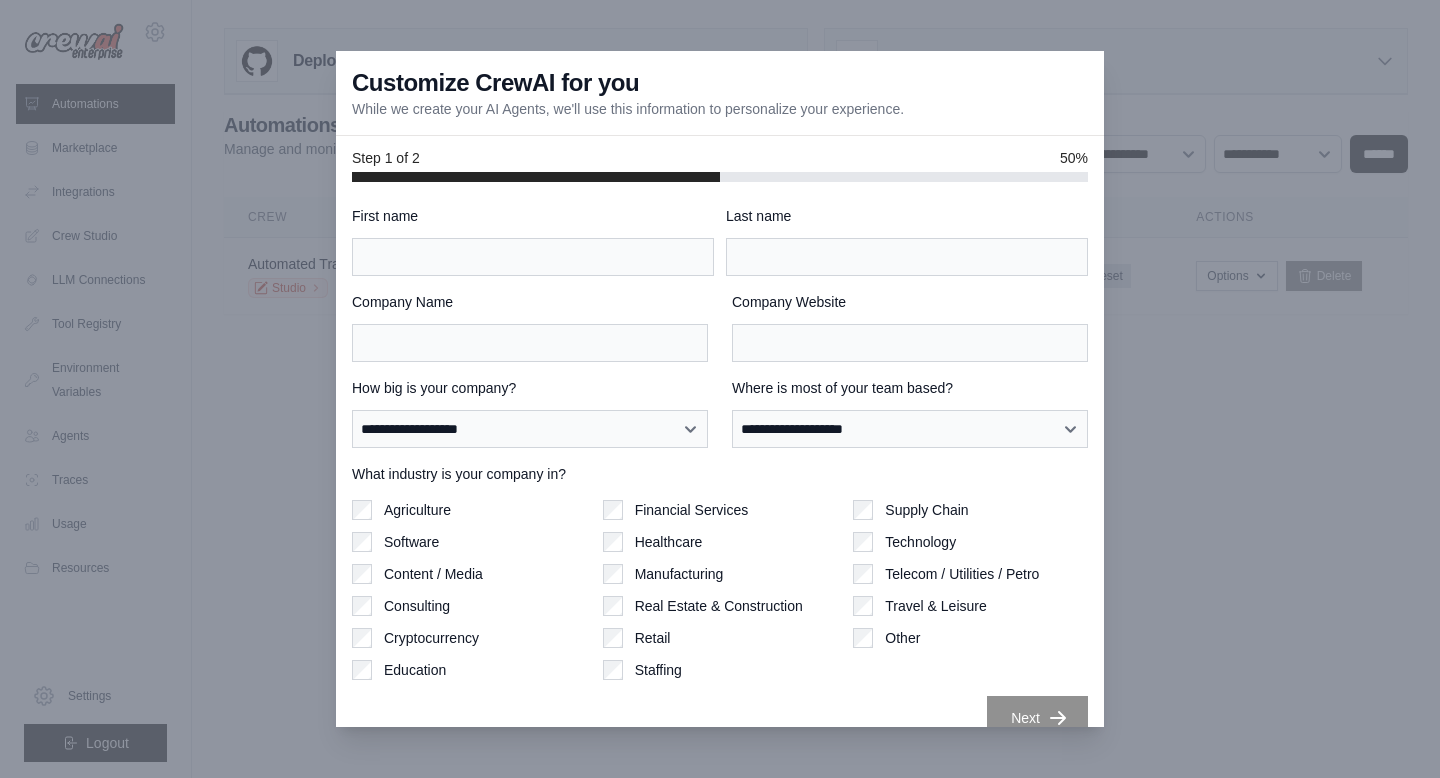 scroll, scrollTop: 0, scrollLeft: 0, axis: both 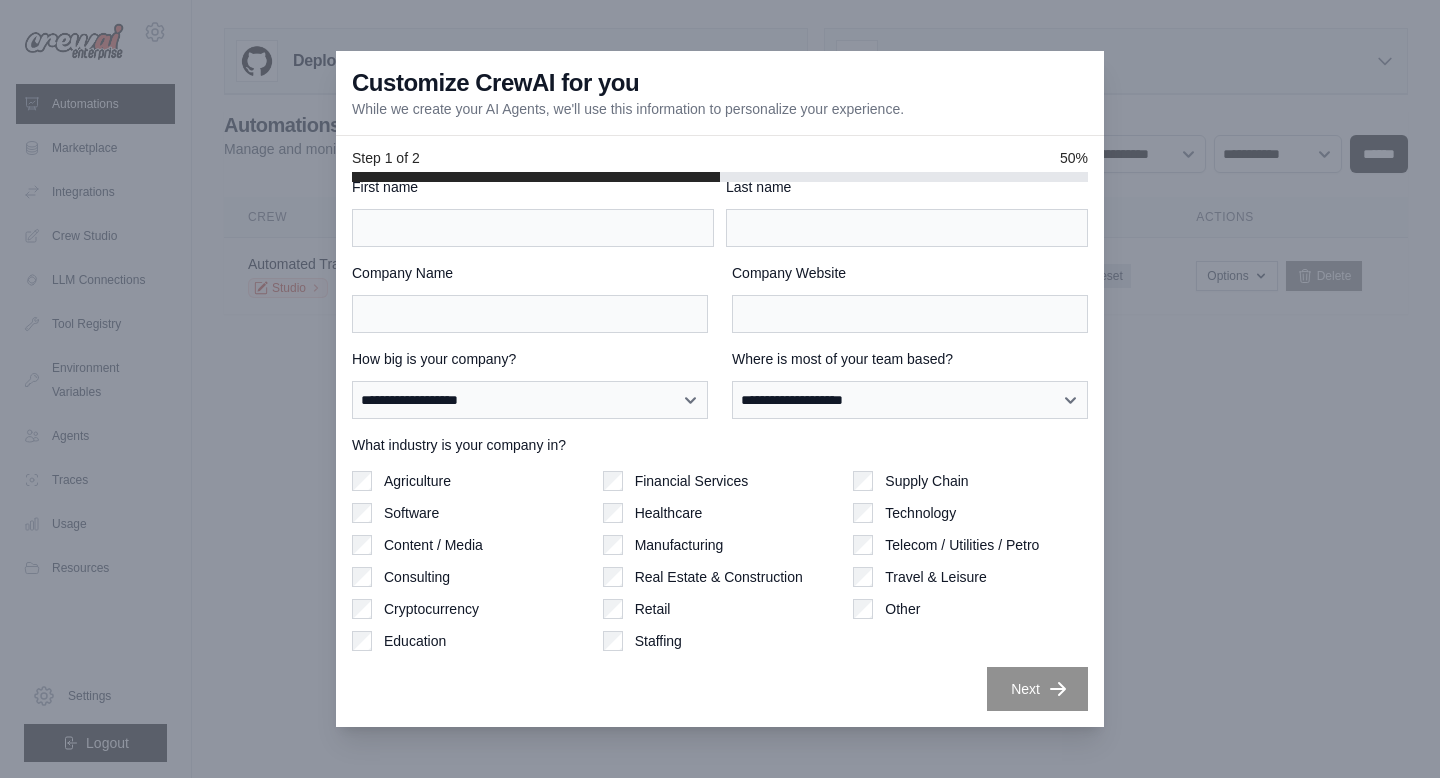 click at bounding box center (720, 389) 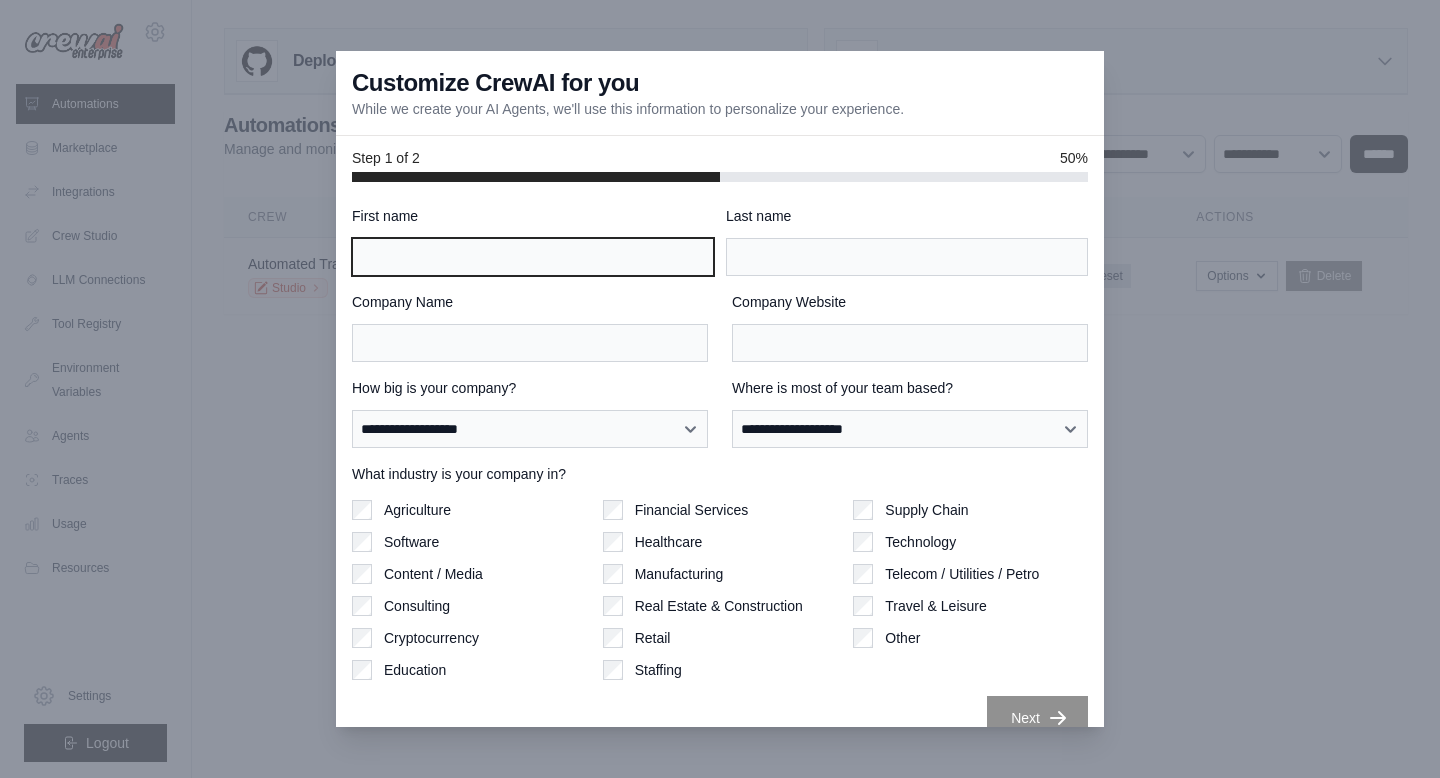 click on "First name" at bounding box center [533, 257] 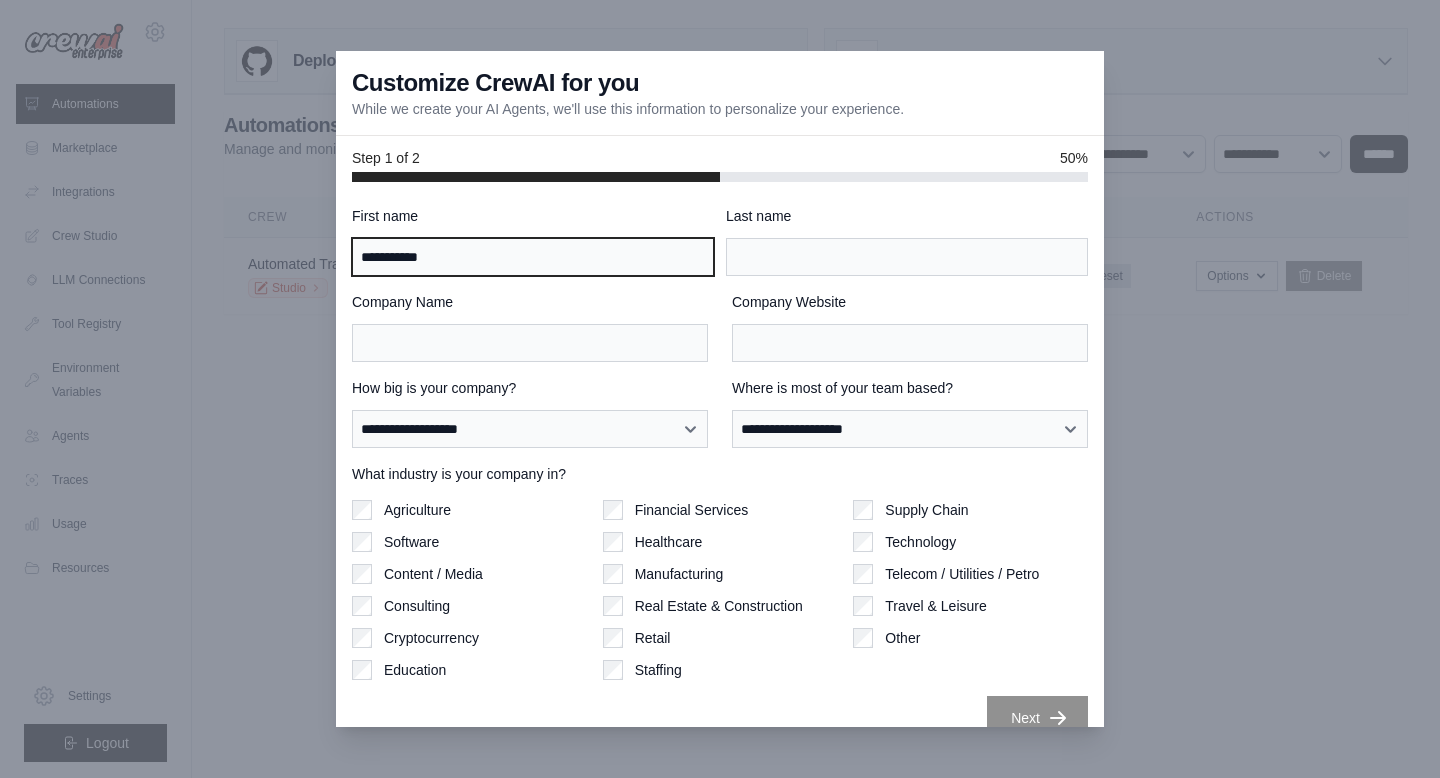 type on "**********" 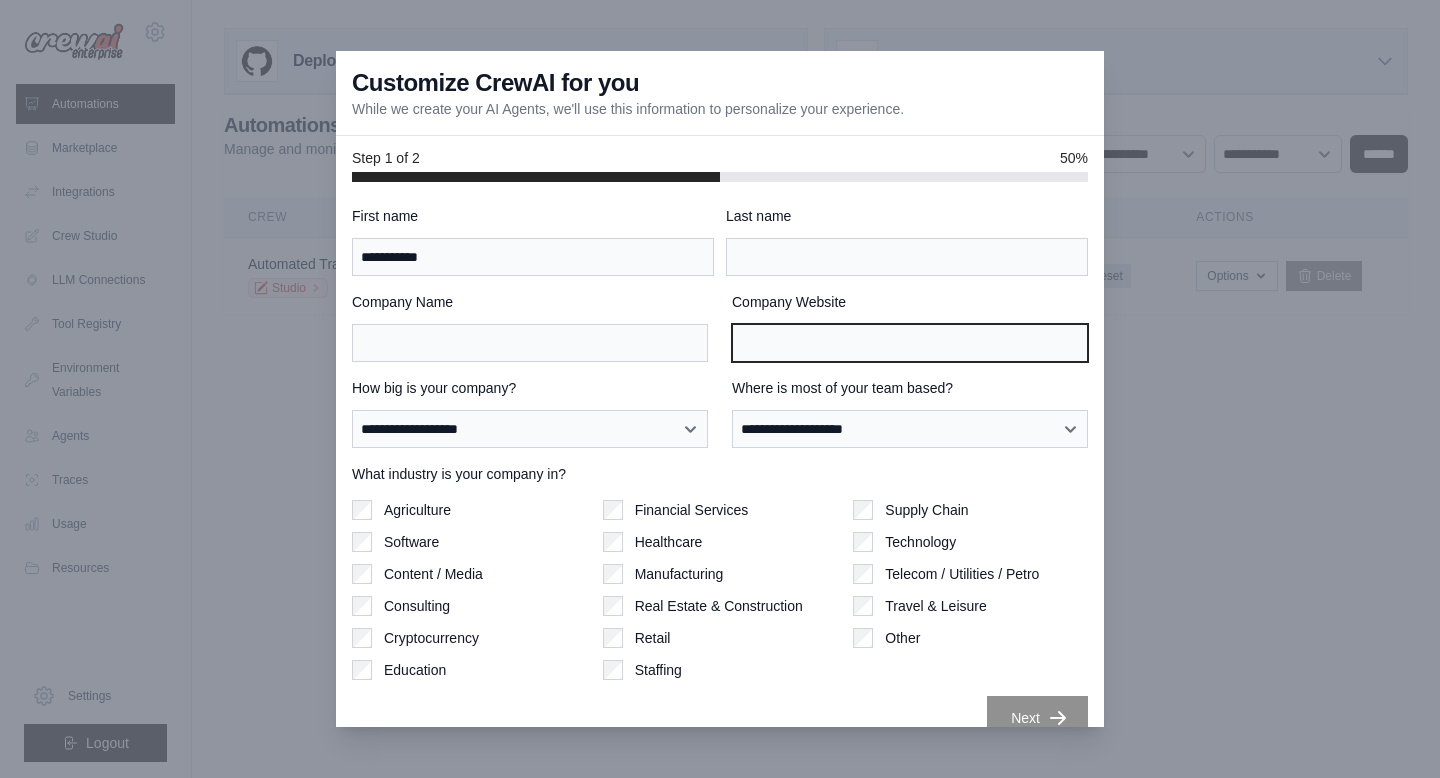 click on "Company Website" at bounding box center (910, 343) 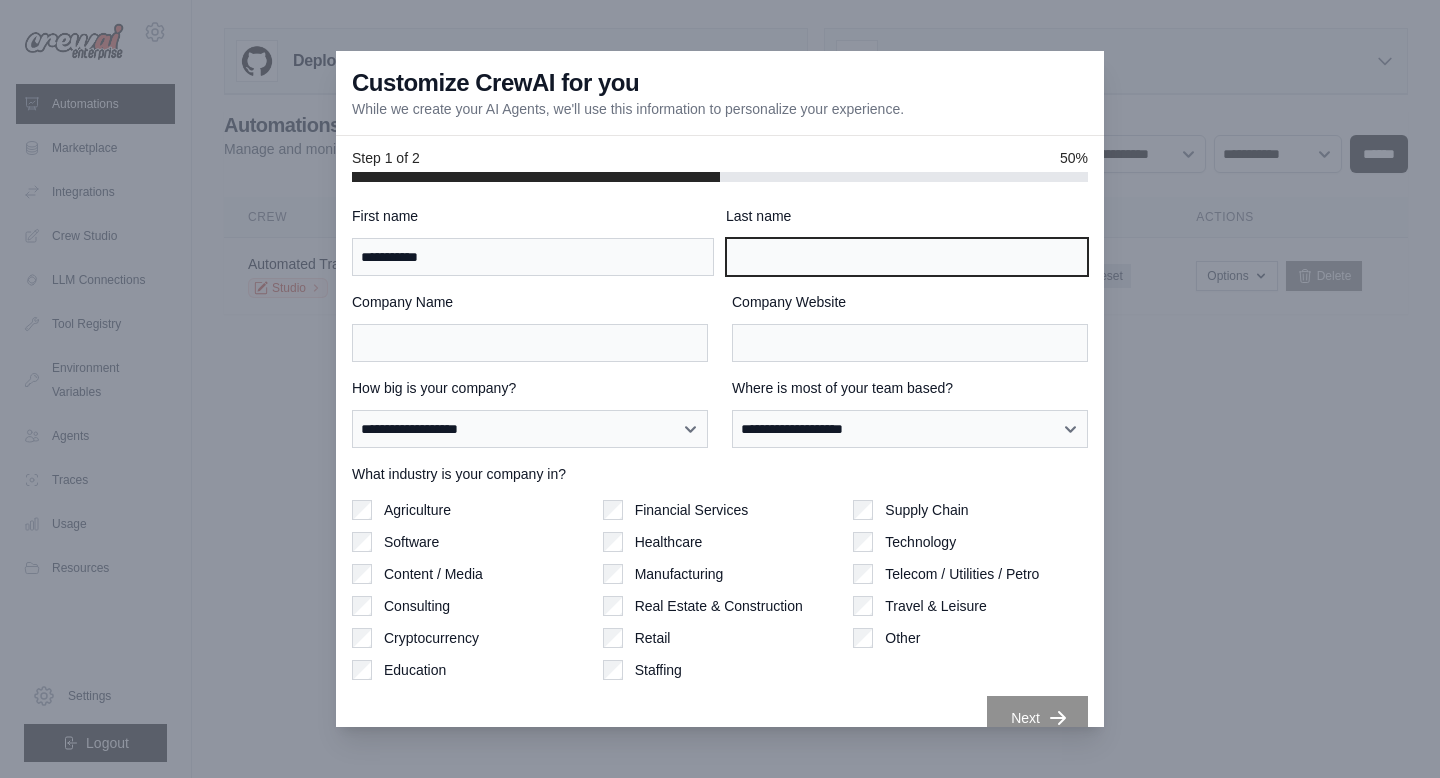 click on "Last name" at bounding box center (907, 257) 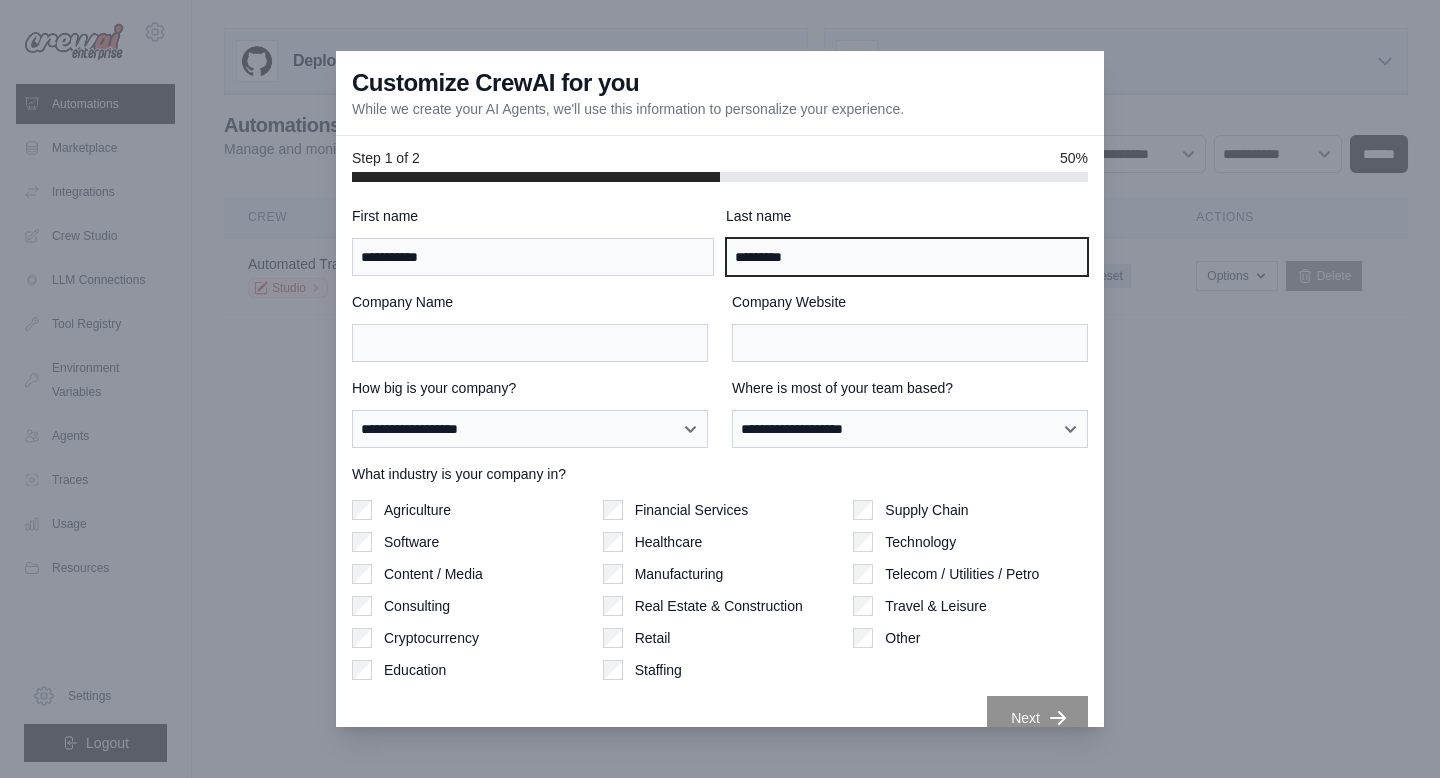 type on "*********" 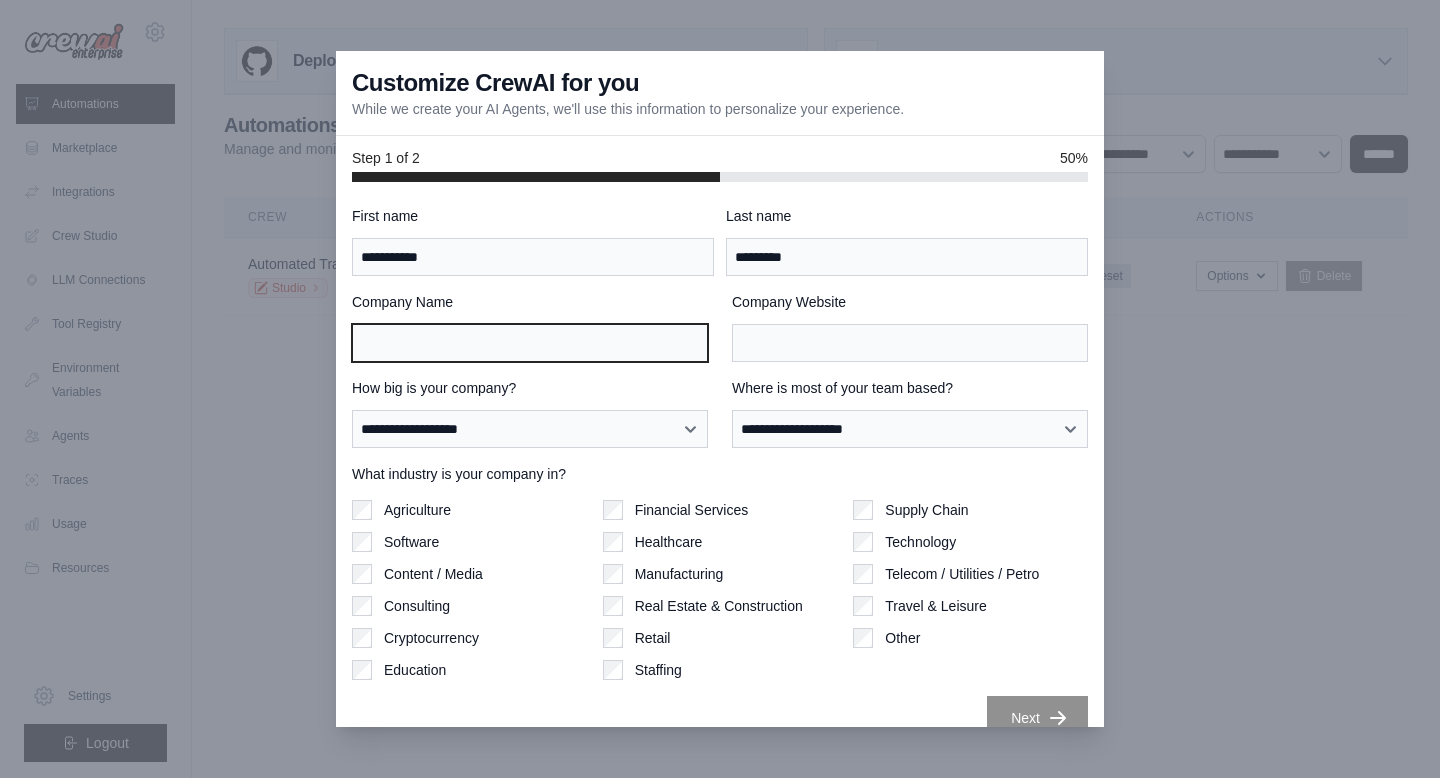 click on "Company Name" at bounding box center (530, 343) 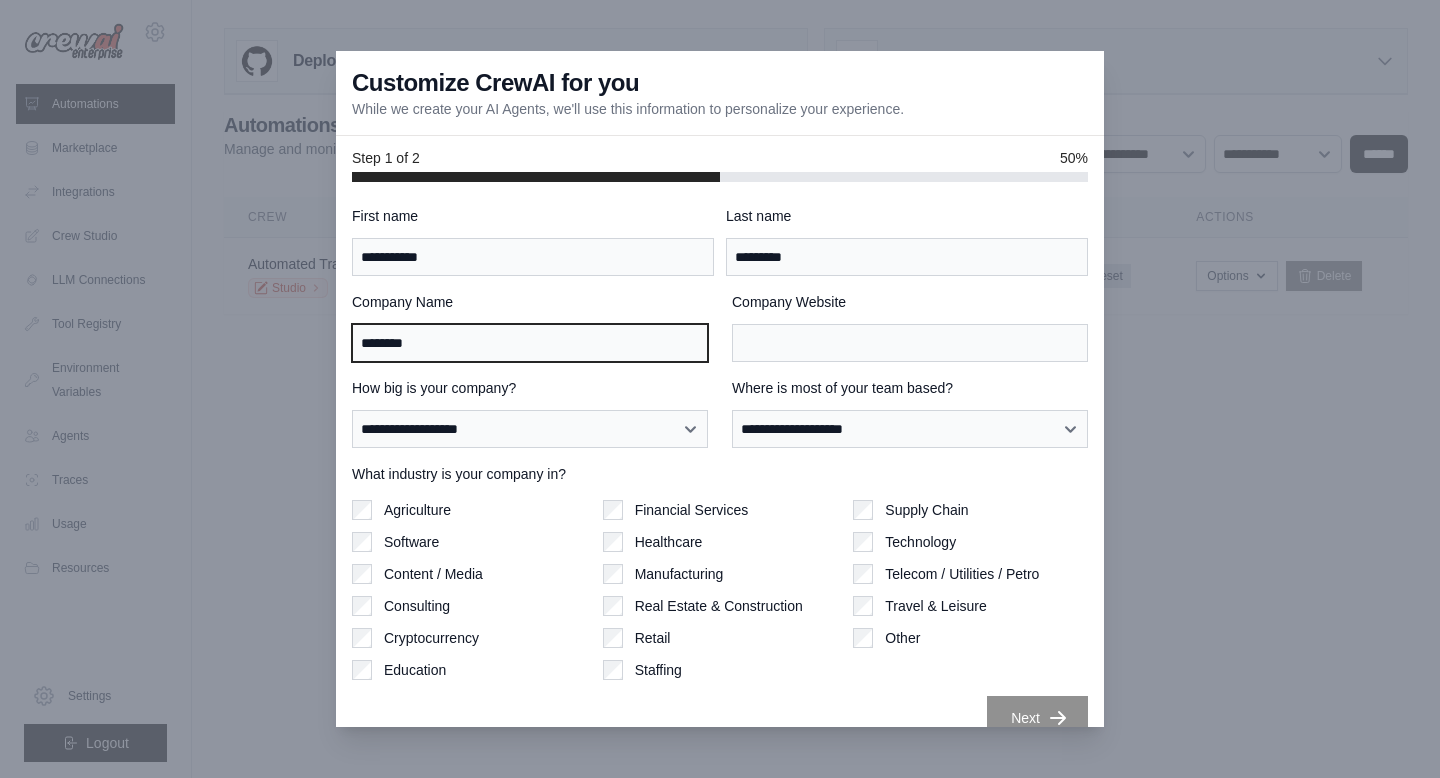 type on "********" 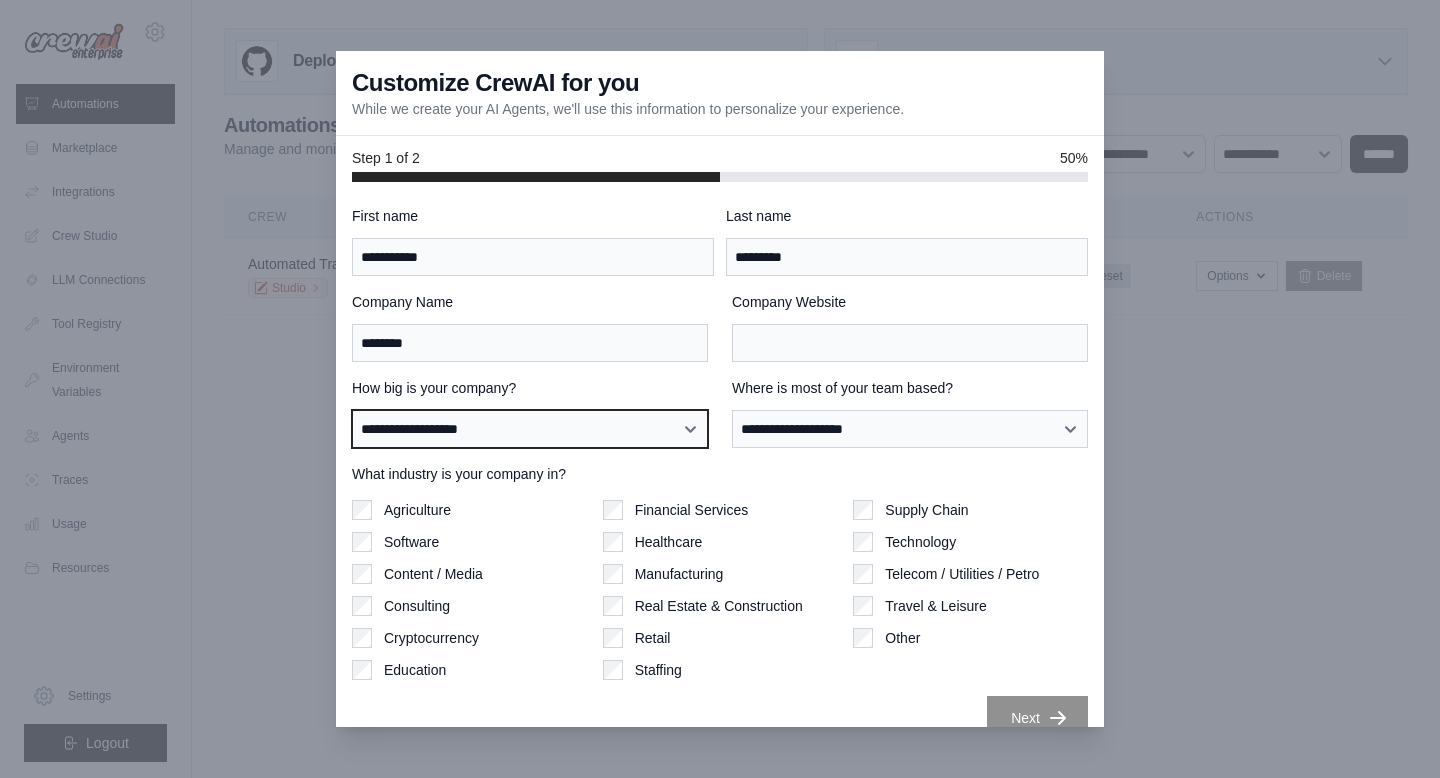 click on "**********" at bounding box center [530, 429] 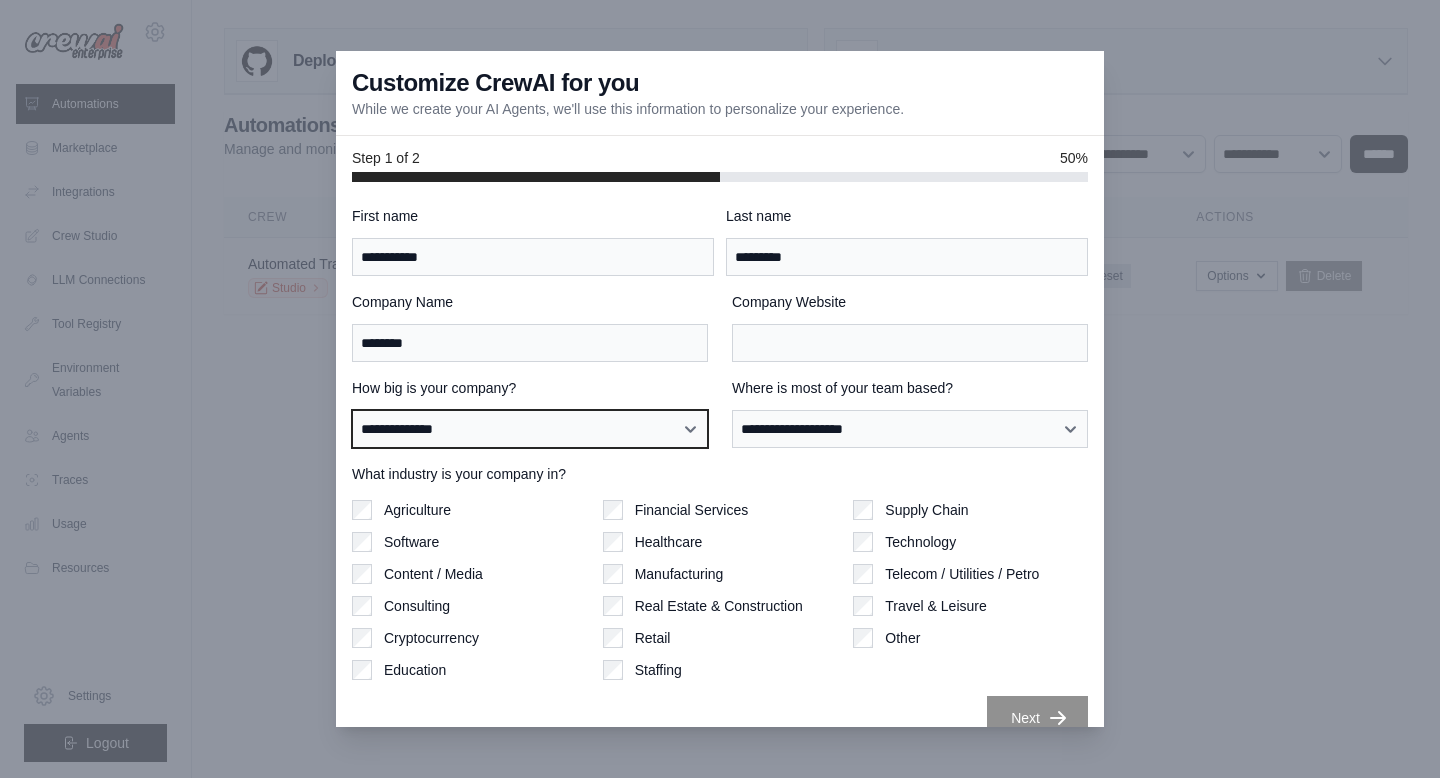 click on "**********" at bounding box center (530, 429) 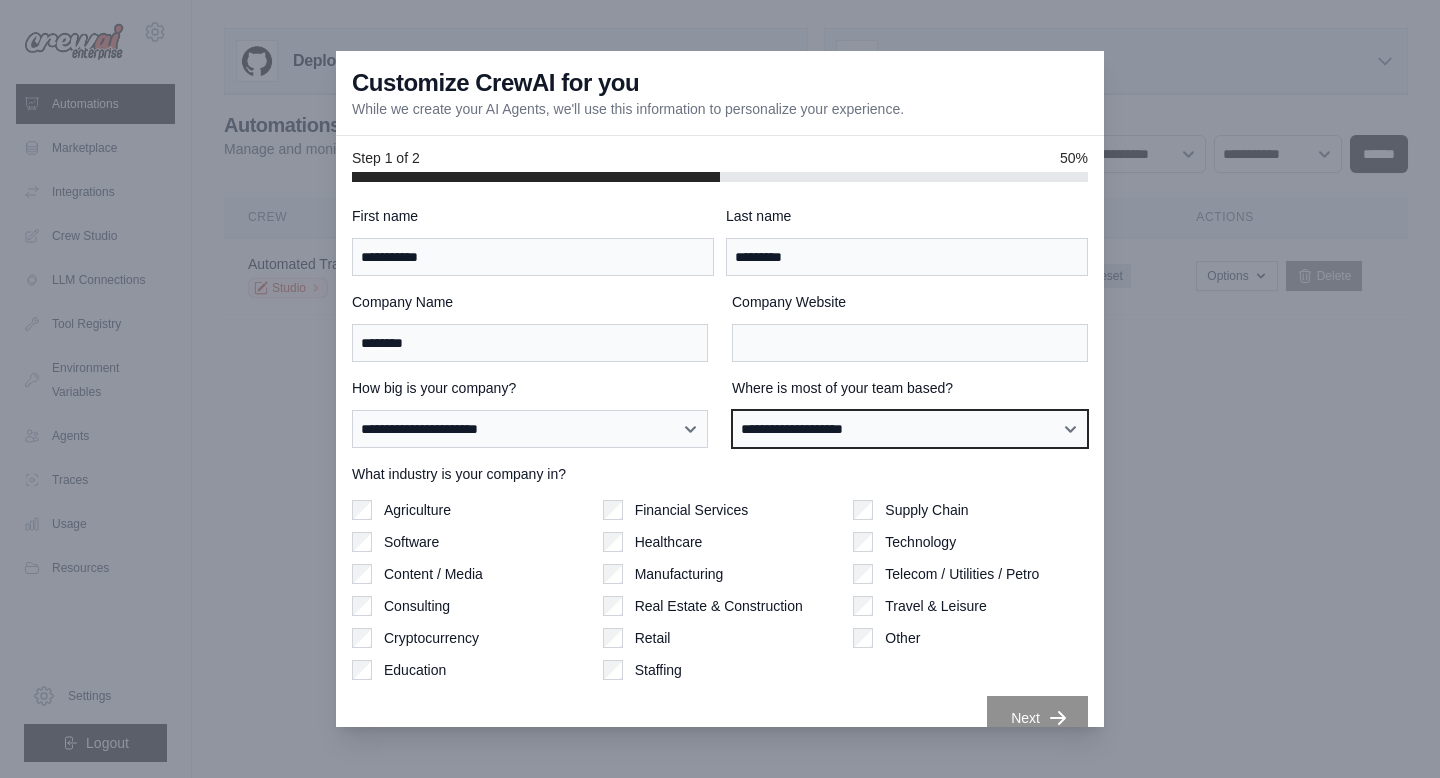 click on "**********" at bounding box center [910, 429] 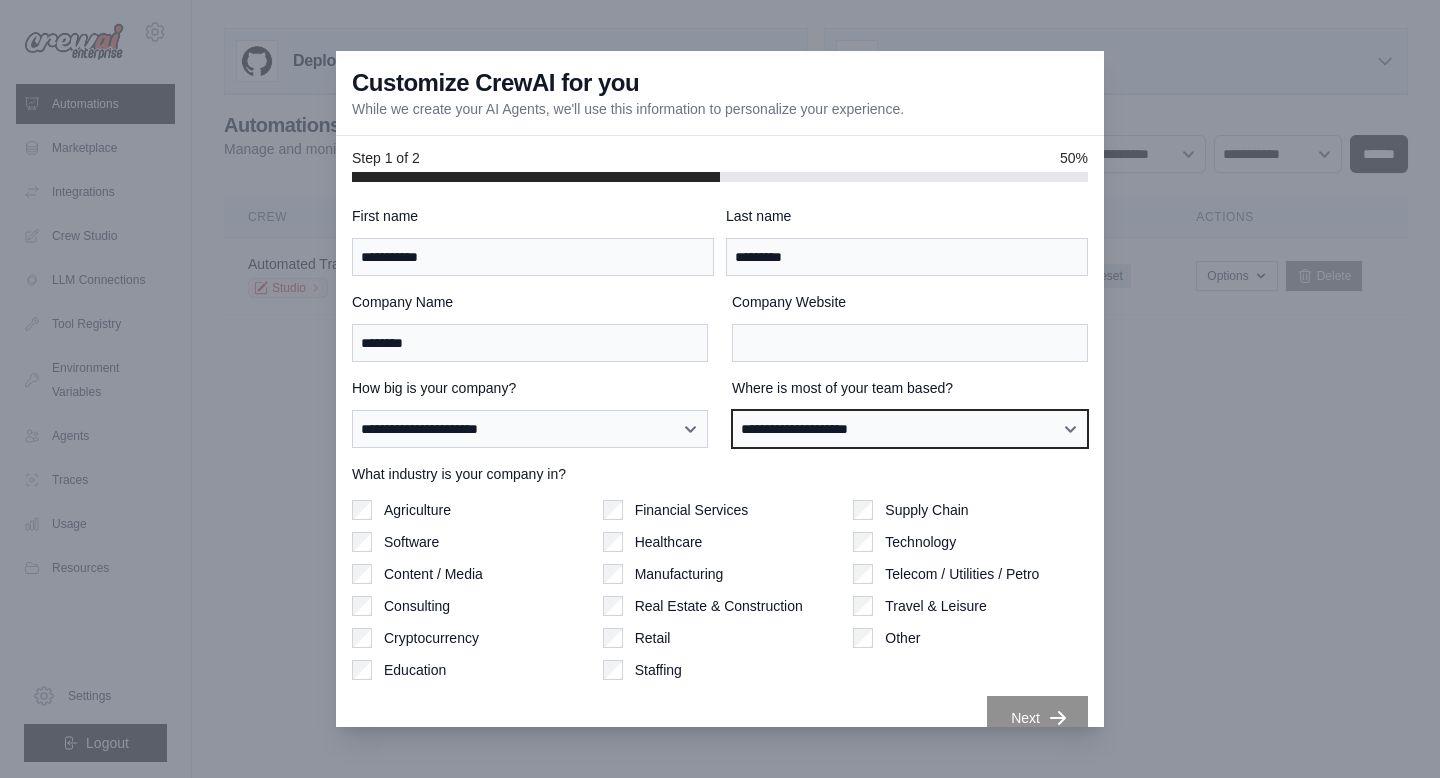 click on "**********" at bounding box center (910, 429) 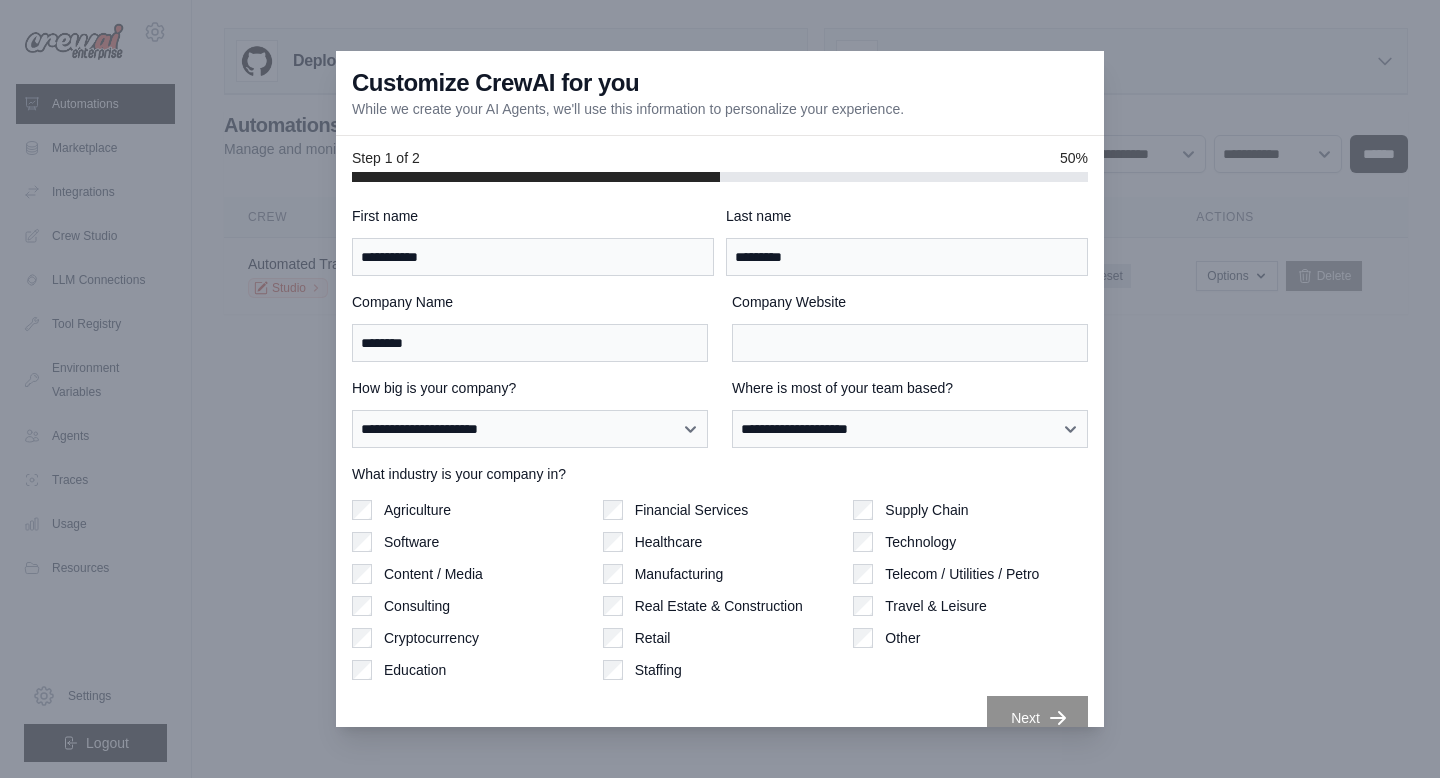 click on "Agriculture
Software
Content / Media
Consulting
Cryptocurrency
Education" at bounding box center [469, 590] 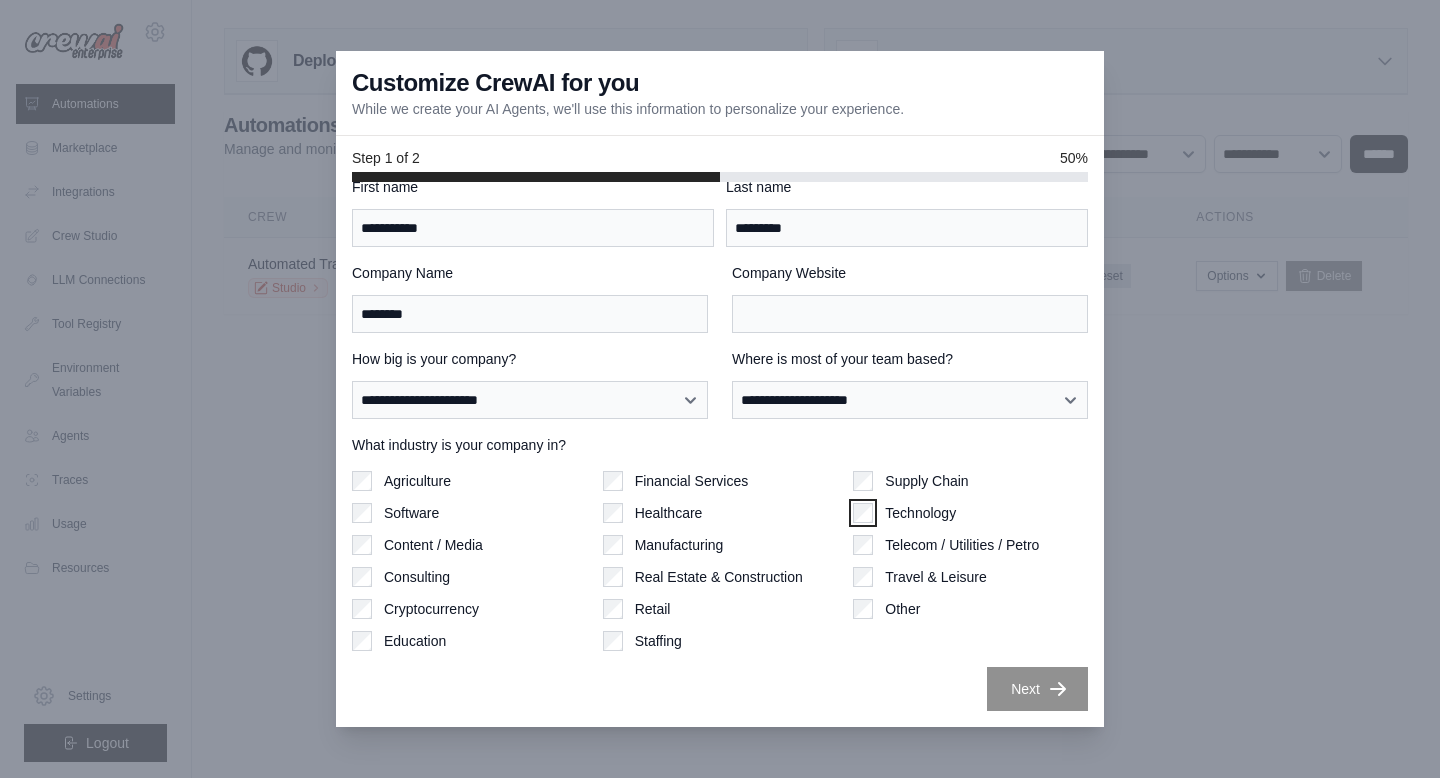 scroll, scrollTop: 0, scrollLeft: 0, axis: both 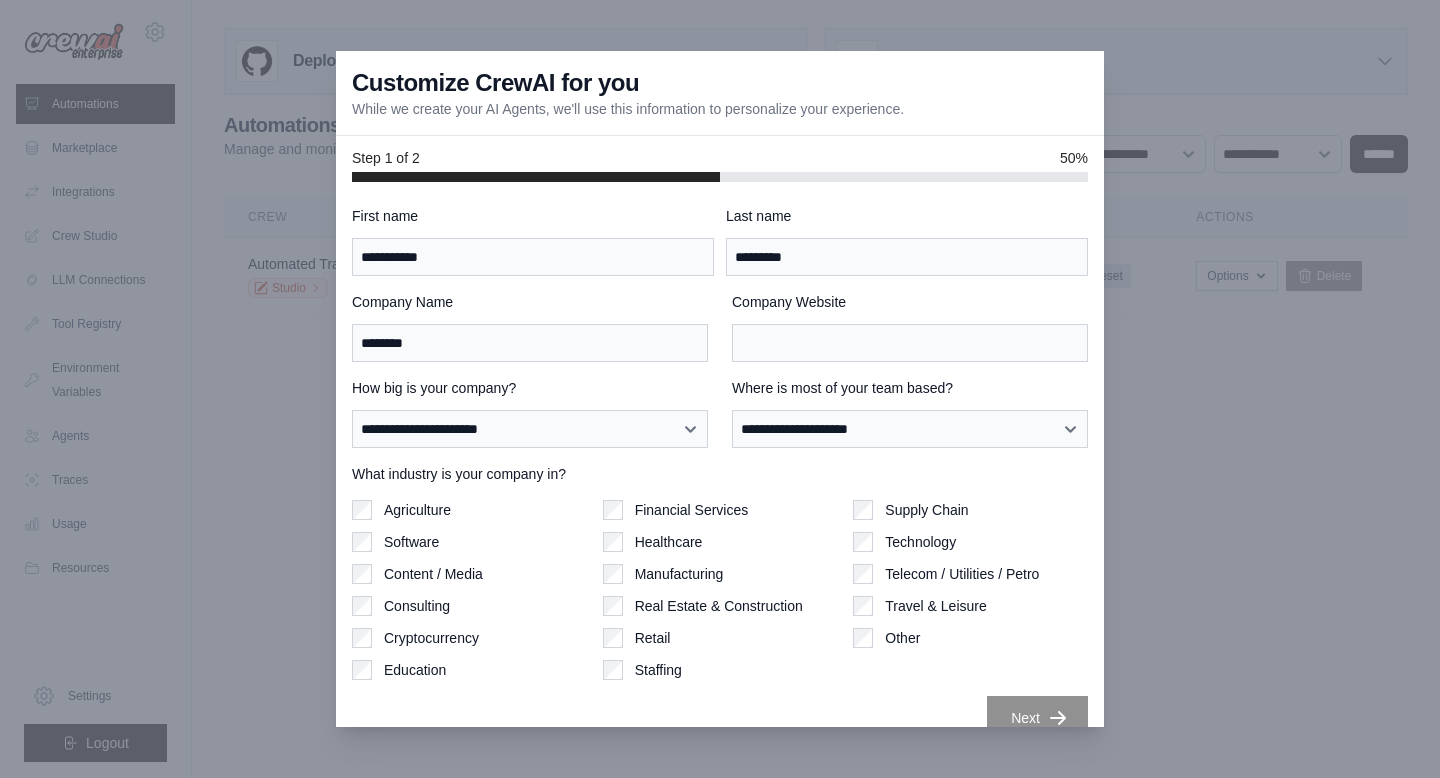 click on "**********" at bounding box center [720, 473] 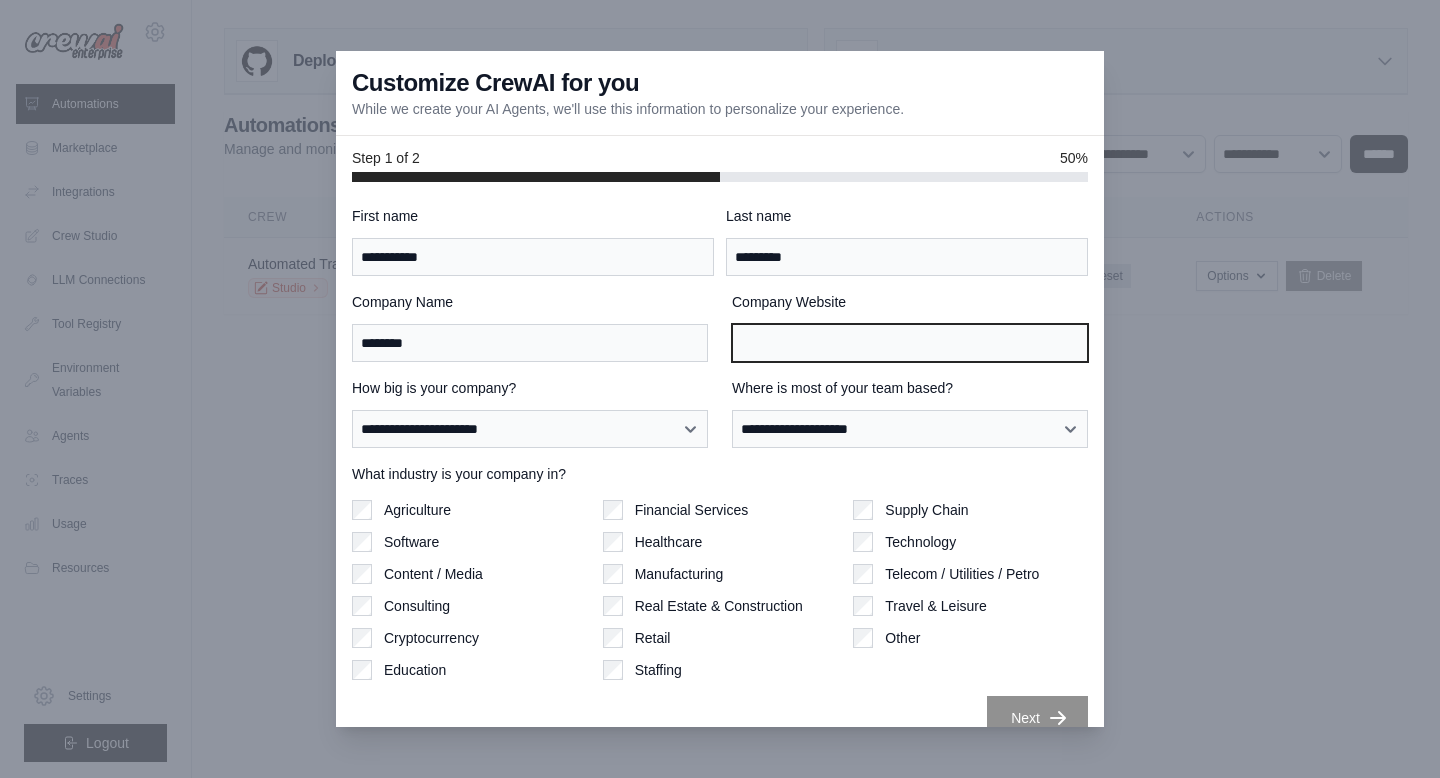 click on "Company Website" at bounding box center [910, 343] 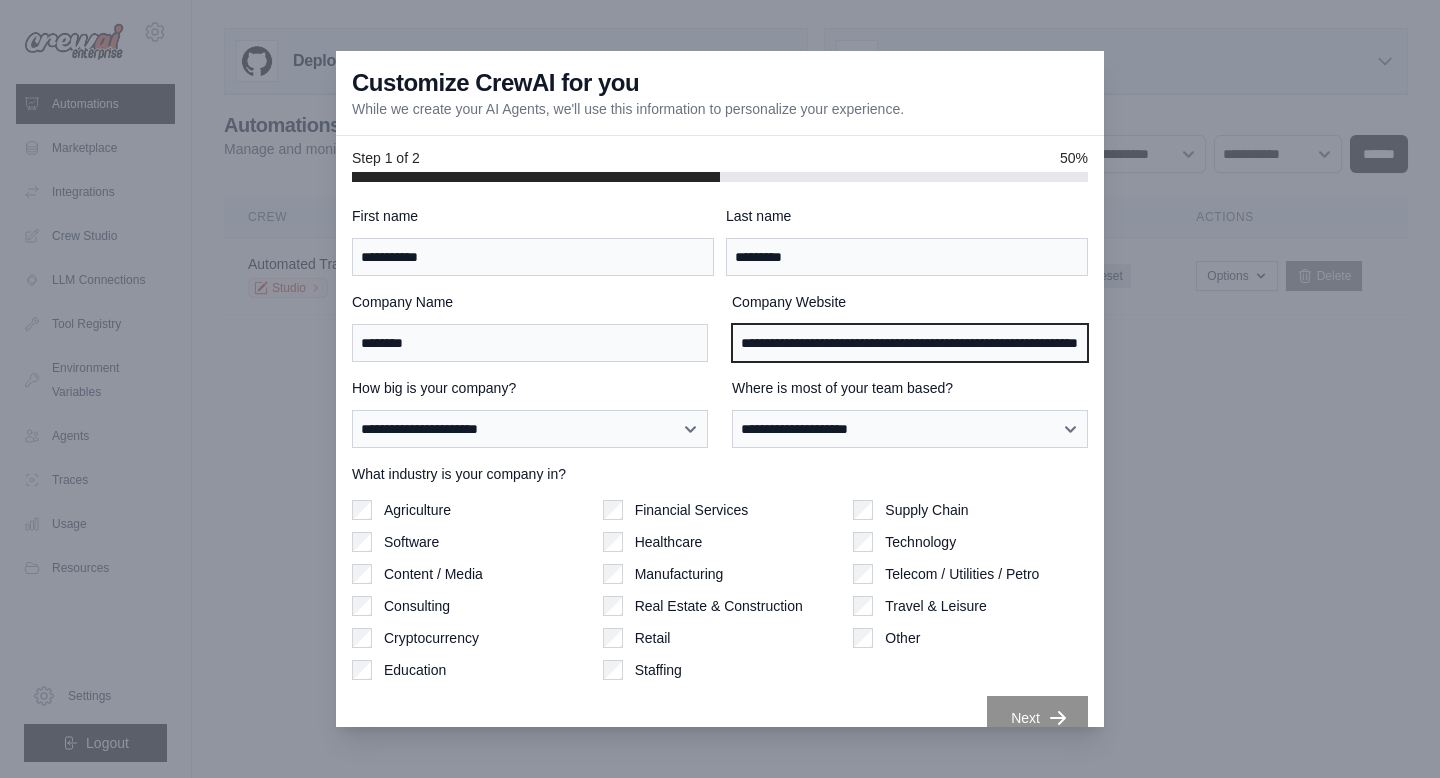 scroll, scrollTop: 0, scrollLeft: 116, axis: horizontal 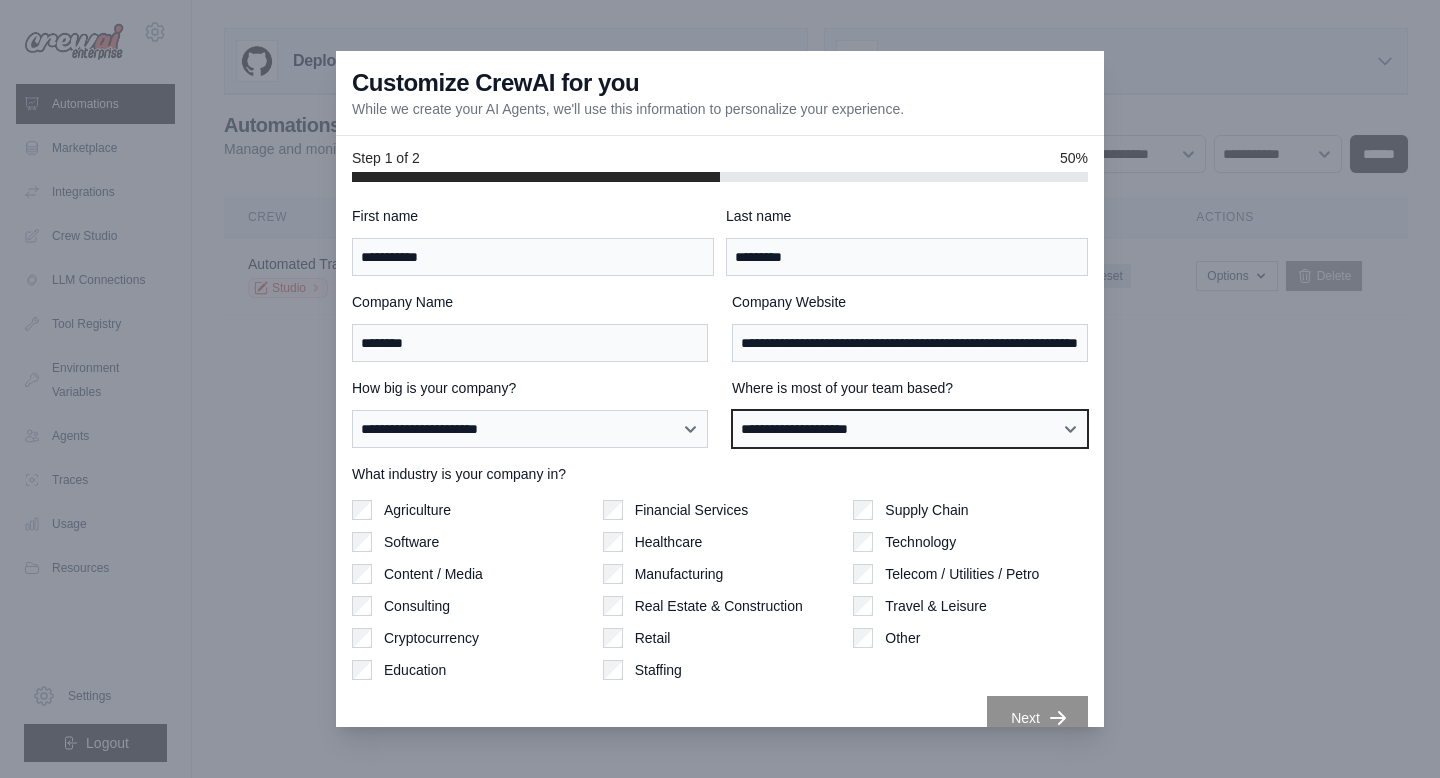 click on "**********" at bounding box center (910, 429) 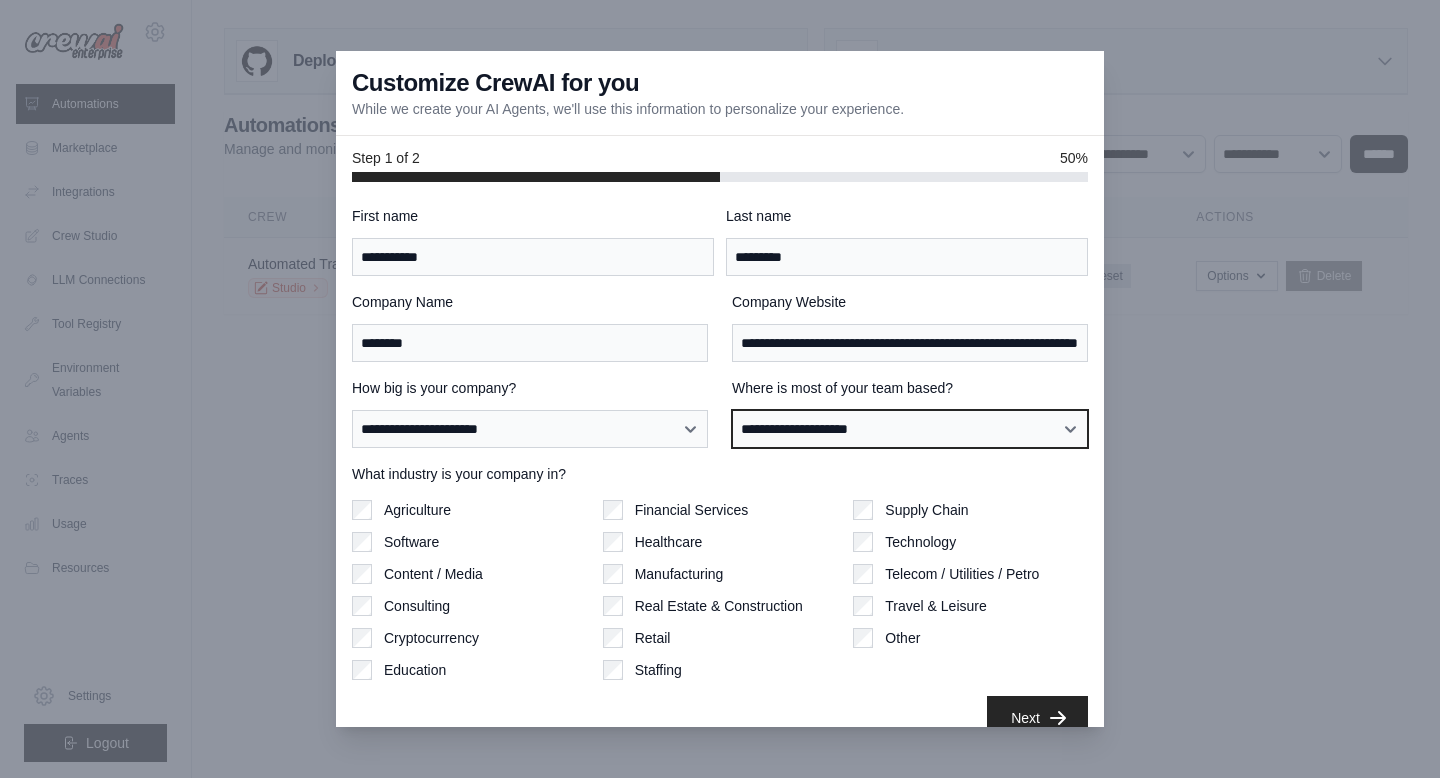 scroll, scrollTop: 29, scrollLeft: 0, axis: vertical 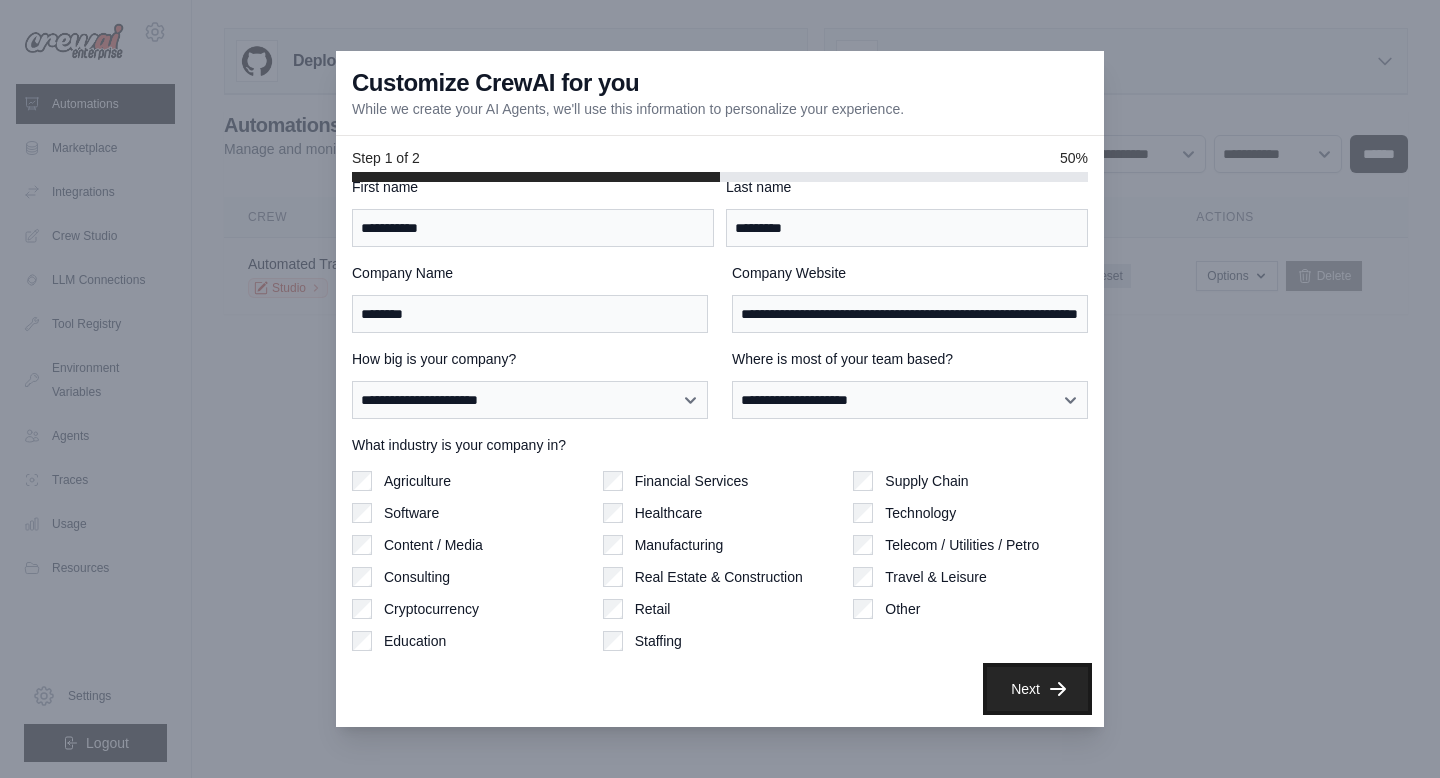 click on "Next" at bounding box center (1037, 689) 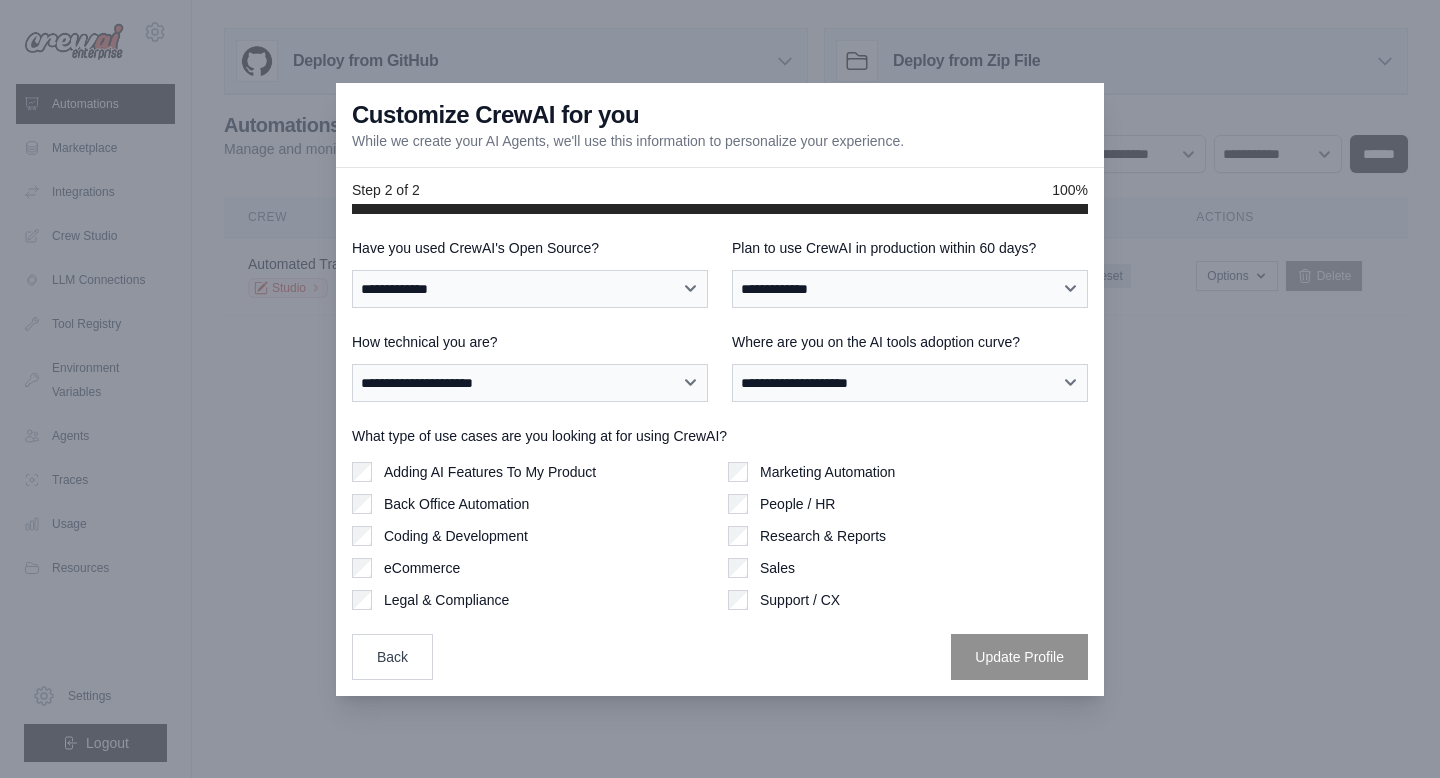 scroll, scrollTop: 0, scrollLeft: 0, axis: both 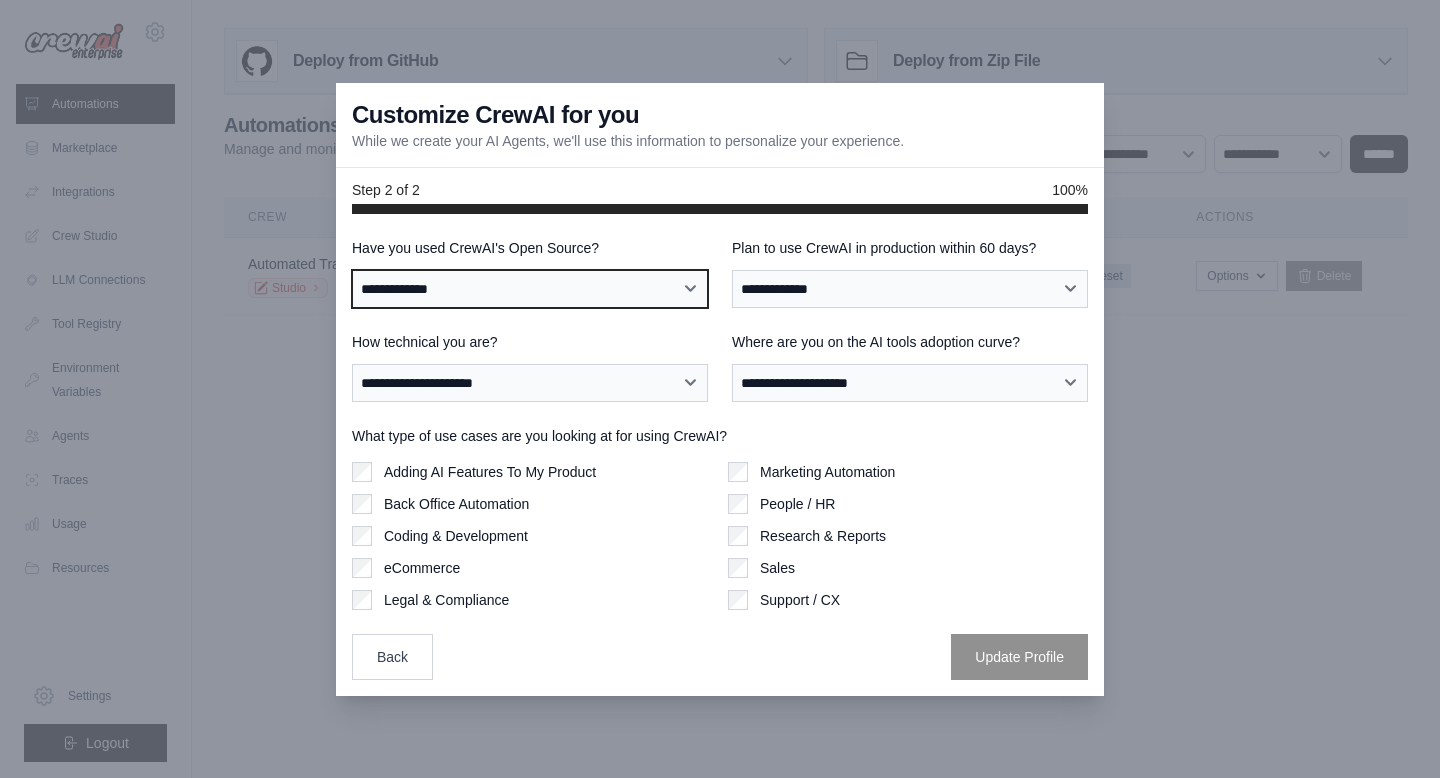 click on "**********" at bounding box center (530, 289) 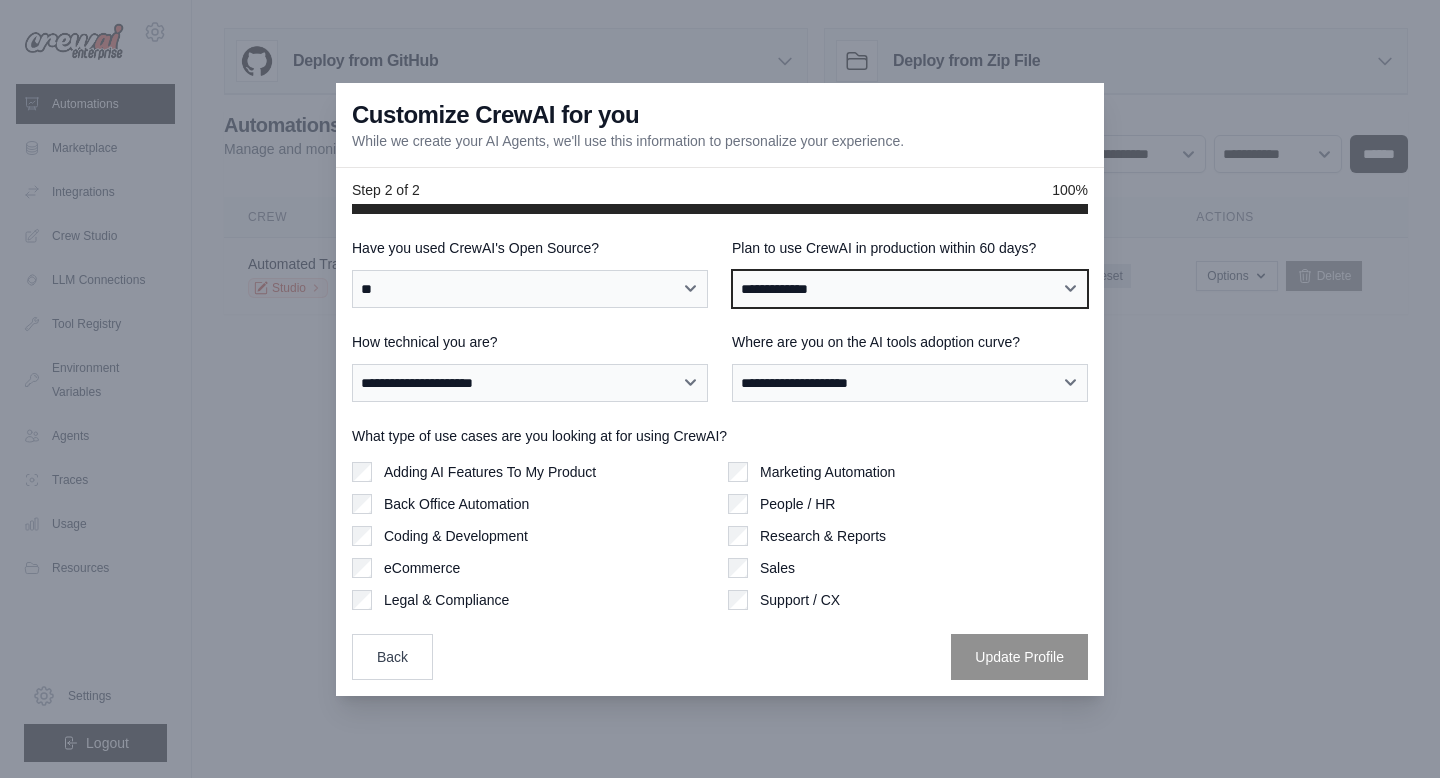 click on "**********" at bounding box center [910, 289] 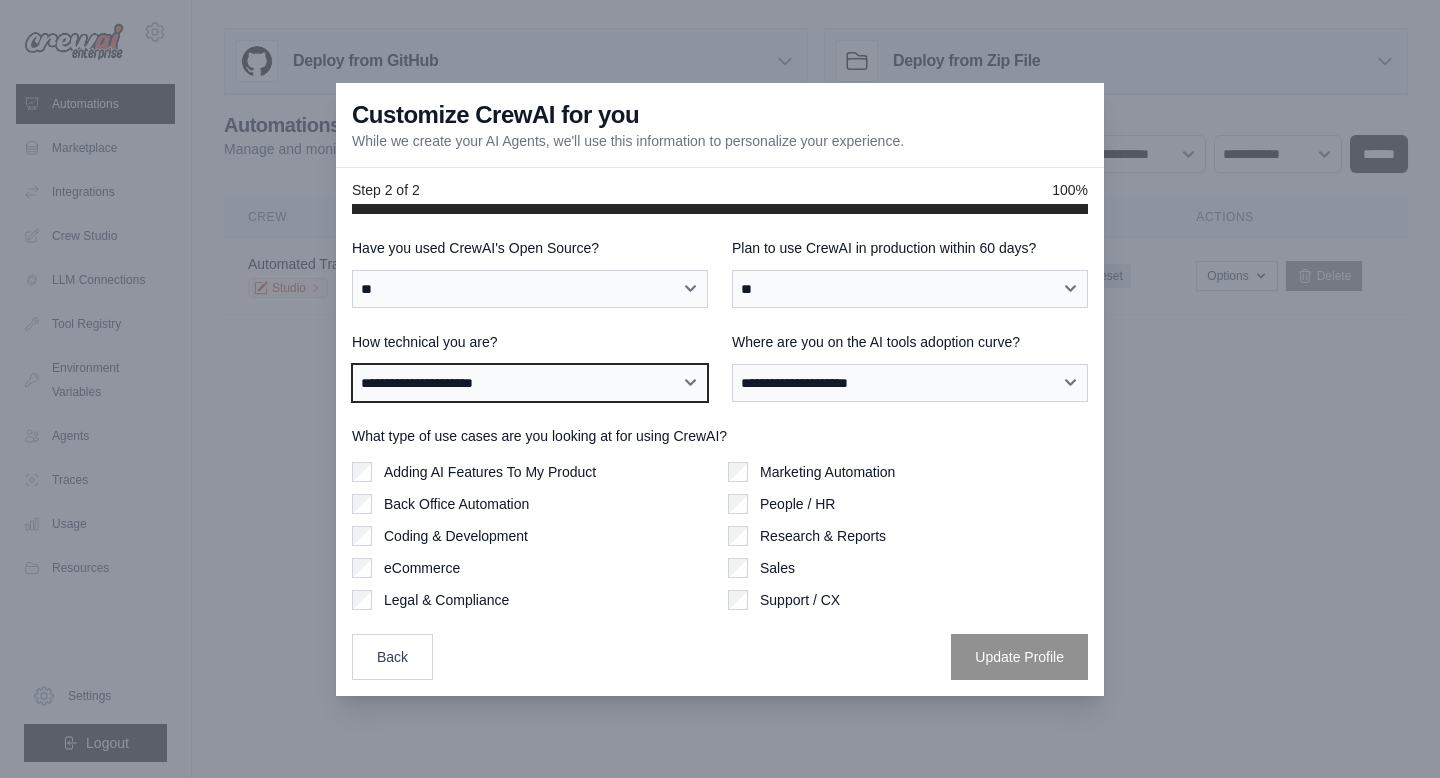 click on "**********" at bounding box center [530, 383] 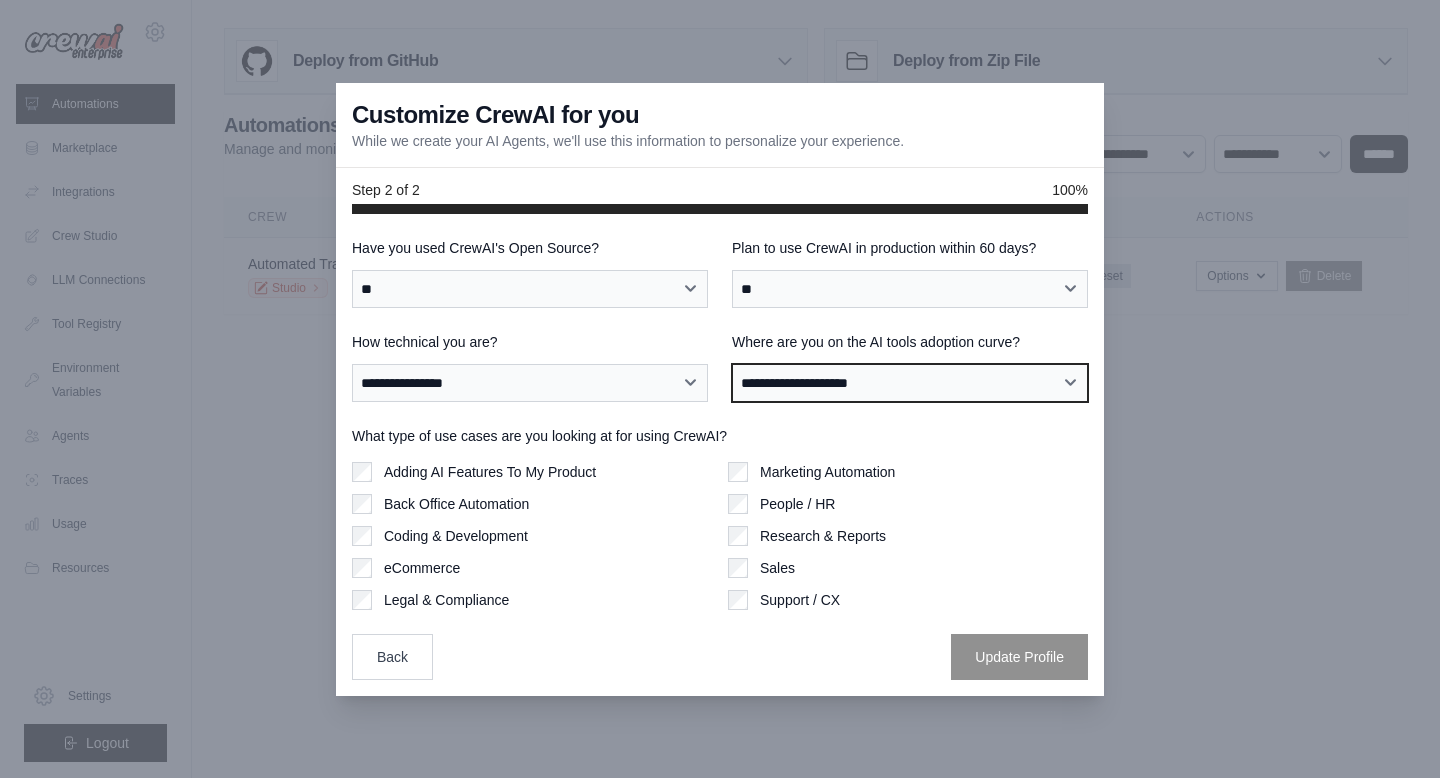 click on "**********" at bounding box center (910, 383) 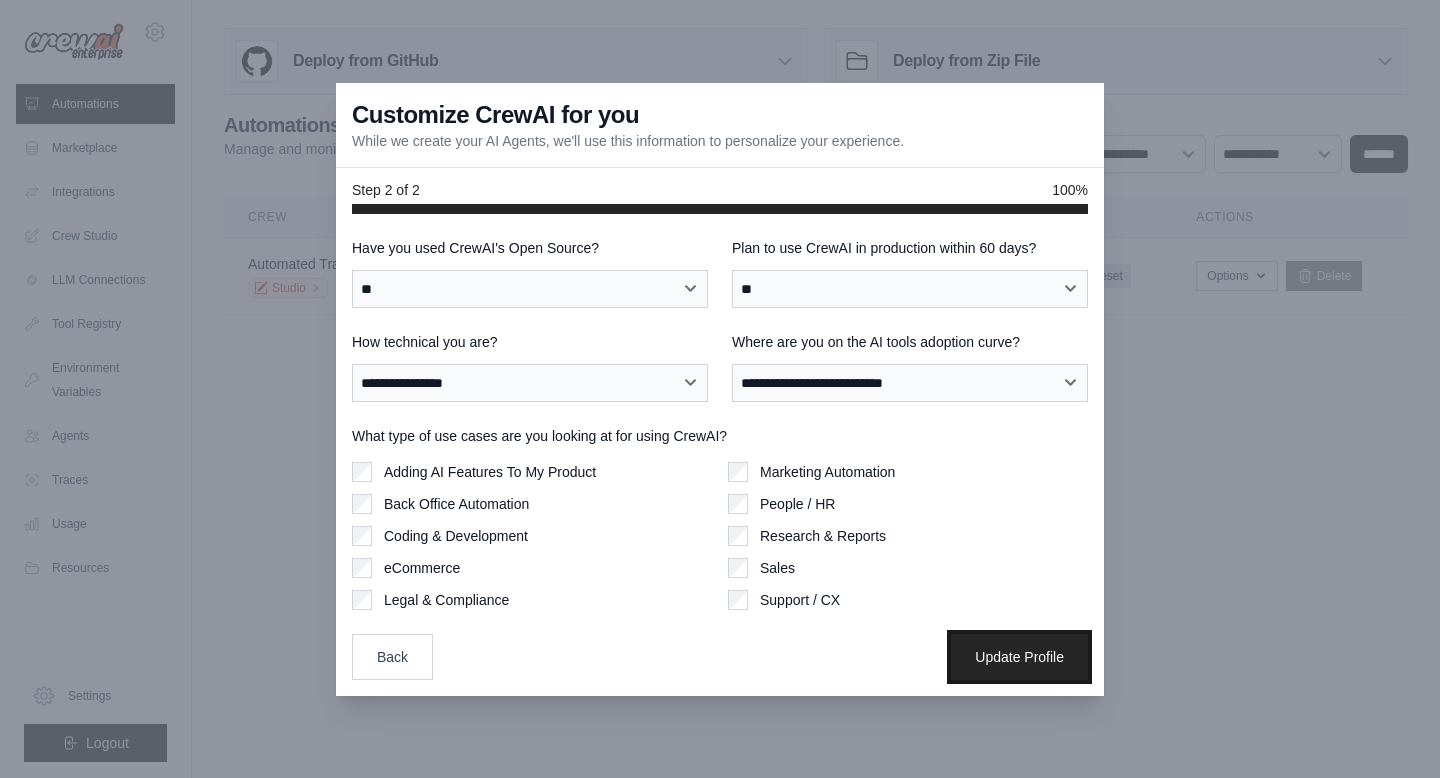 click on "Update Profile" at bounding box center (1019, 657) 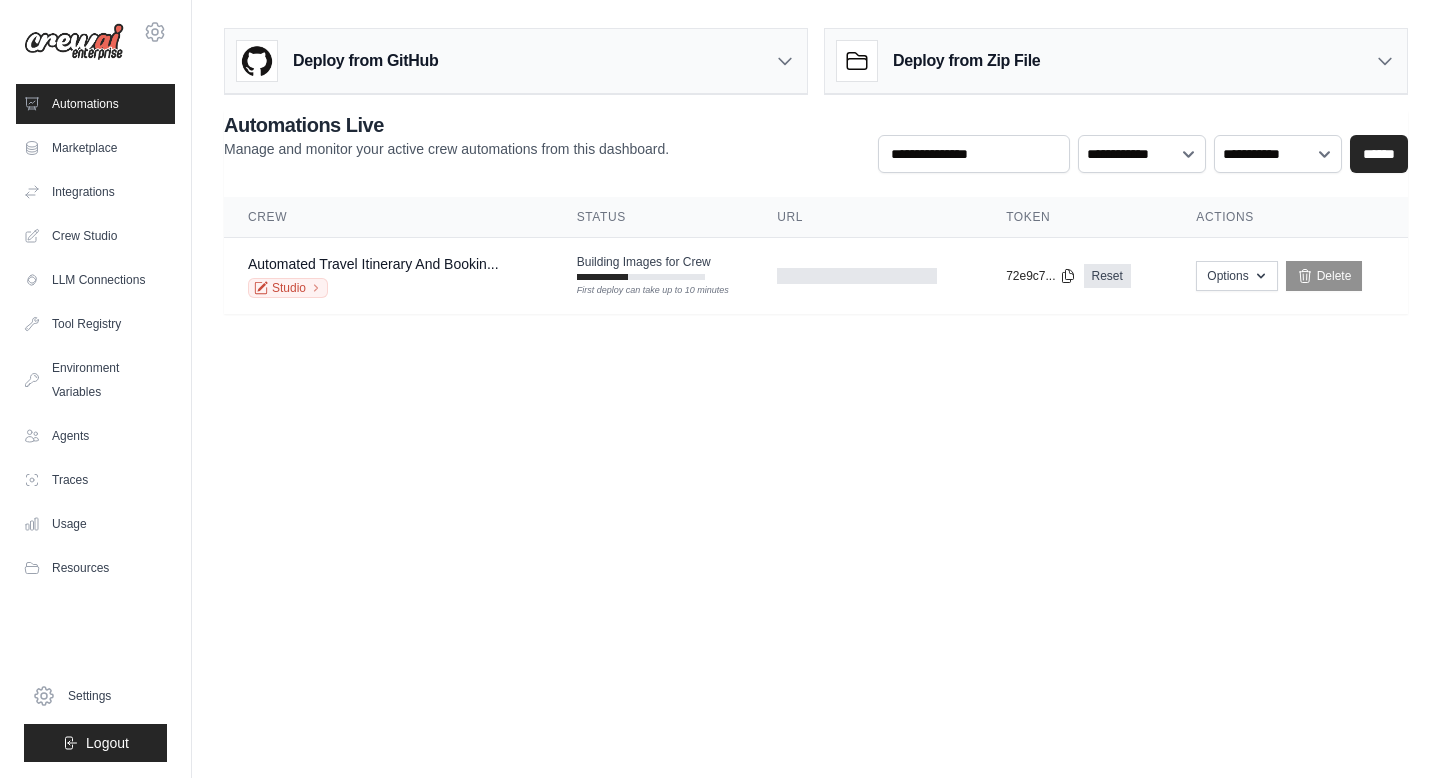 scroll, scrollTop: 0, scrollLeft: 0, axis: both 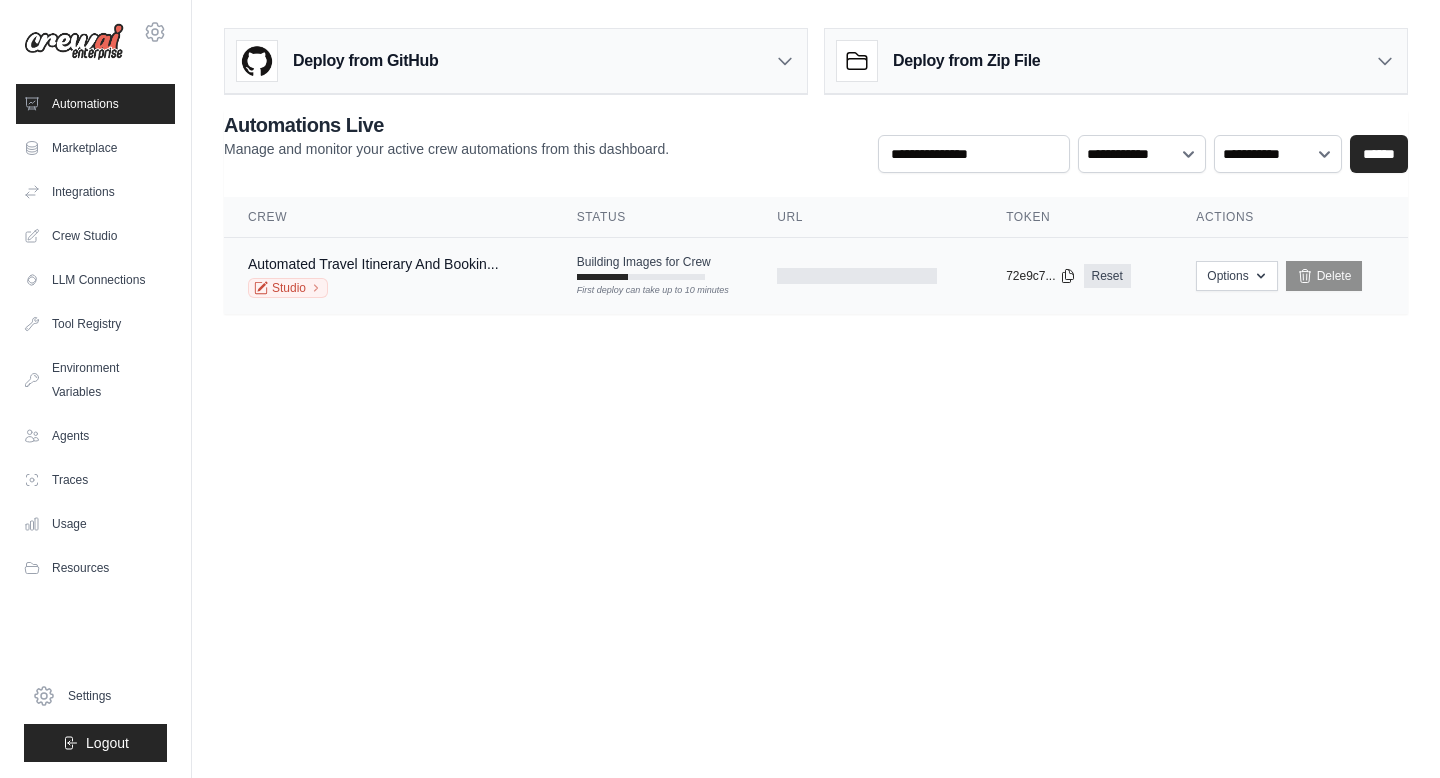click at bounding box center [602, 277] 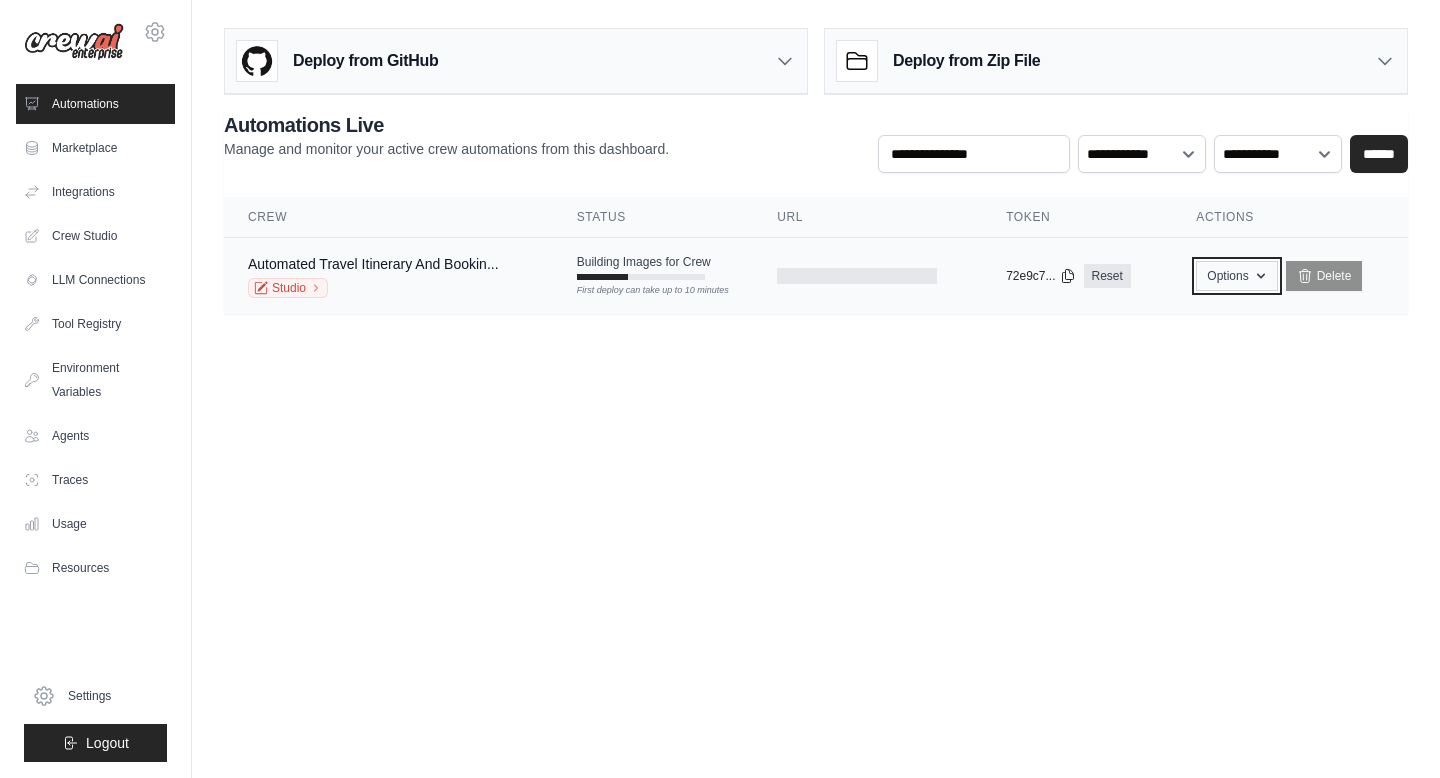 click 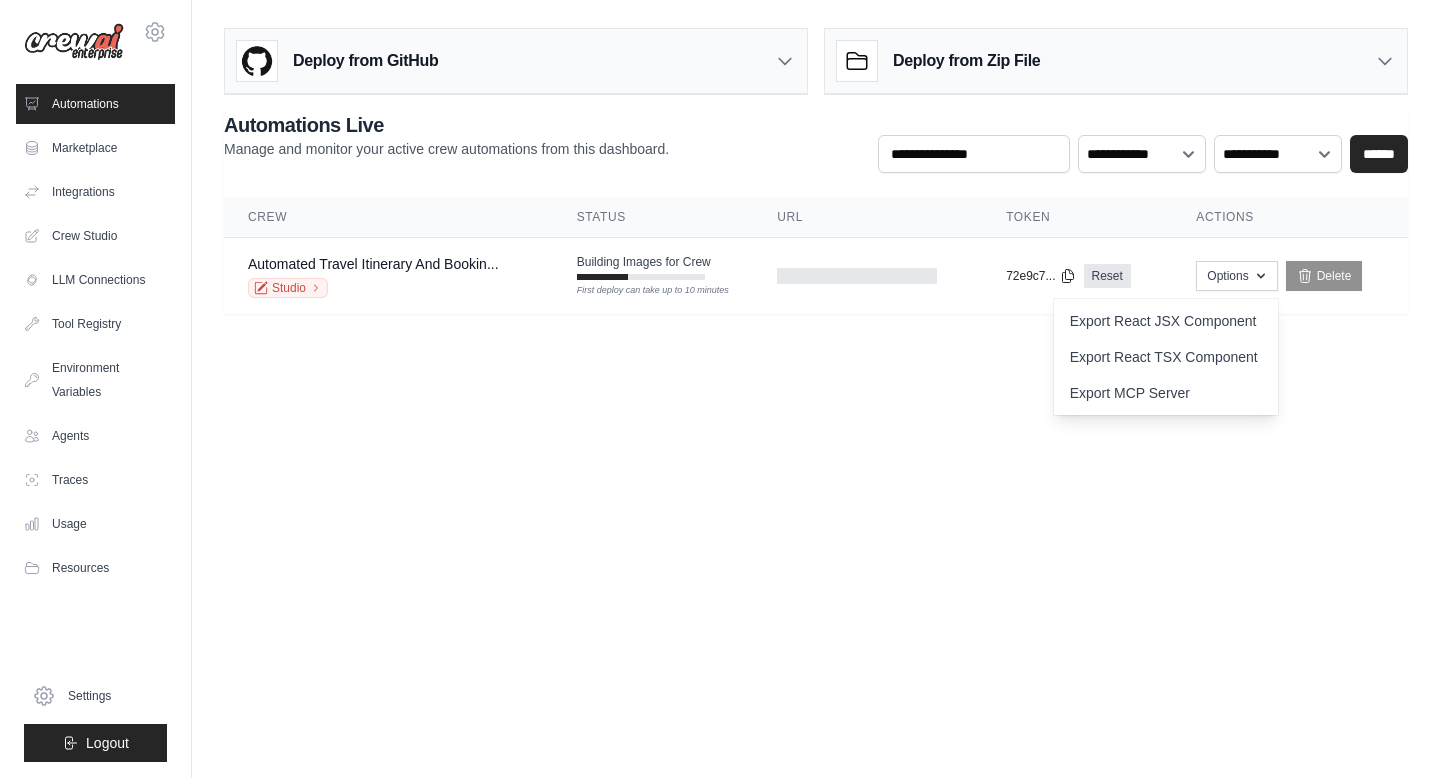 click on "[EMAIL]
Settings
Automations
Marketplace
Integrations" at bounding box center [720, 389] 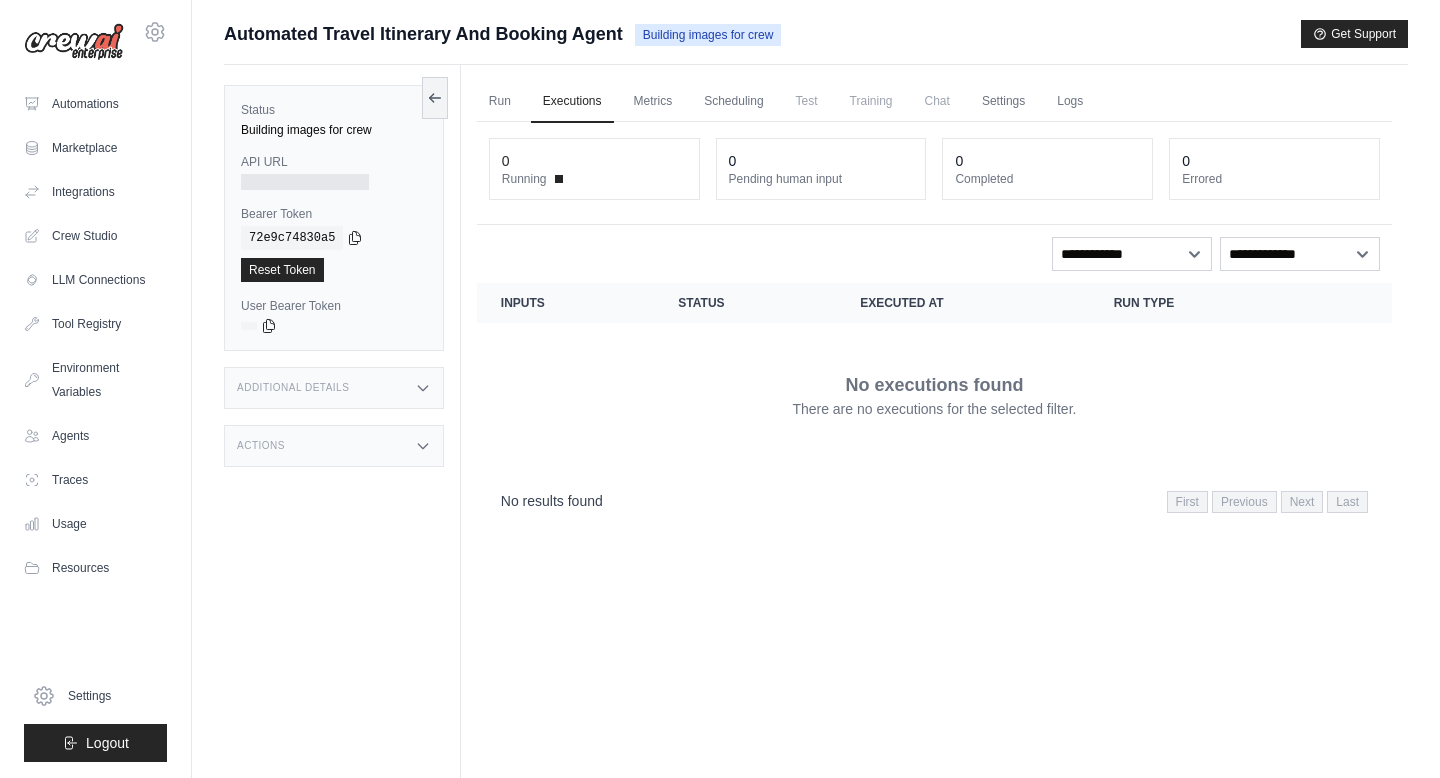 scroll, scrollTop: 0, scrollLeft: 0, axis: both 